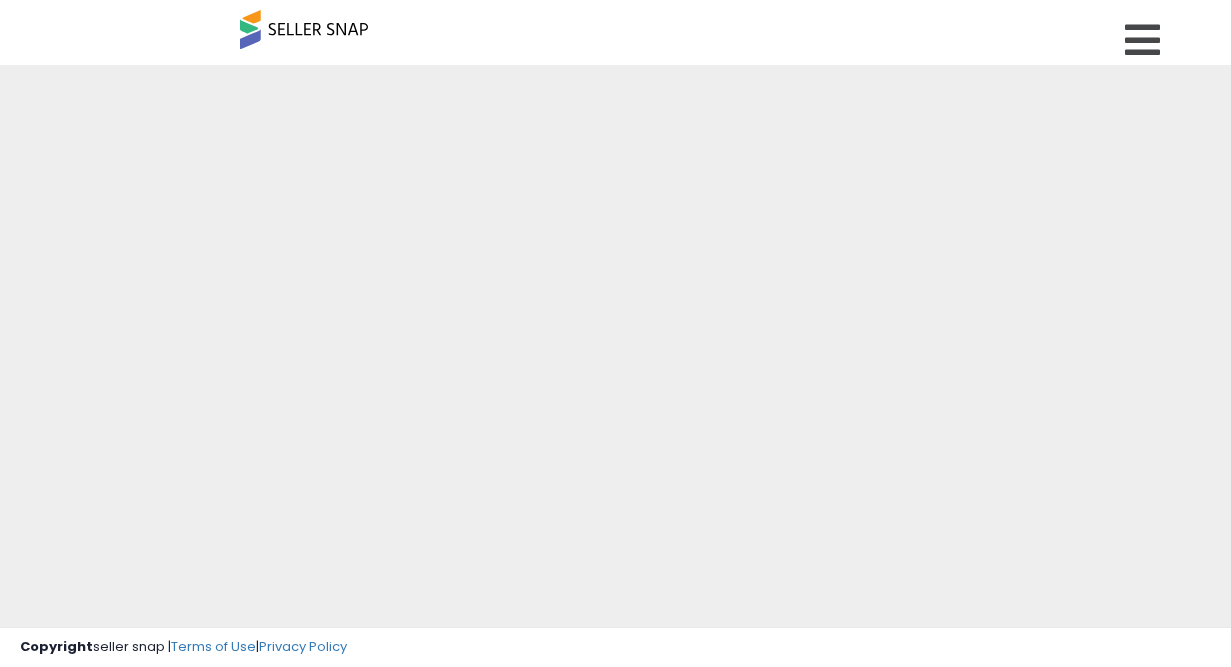 scroll, scrollTop: 0, scrollLeft: 0, axis: both 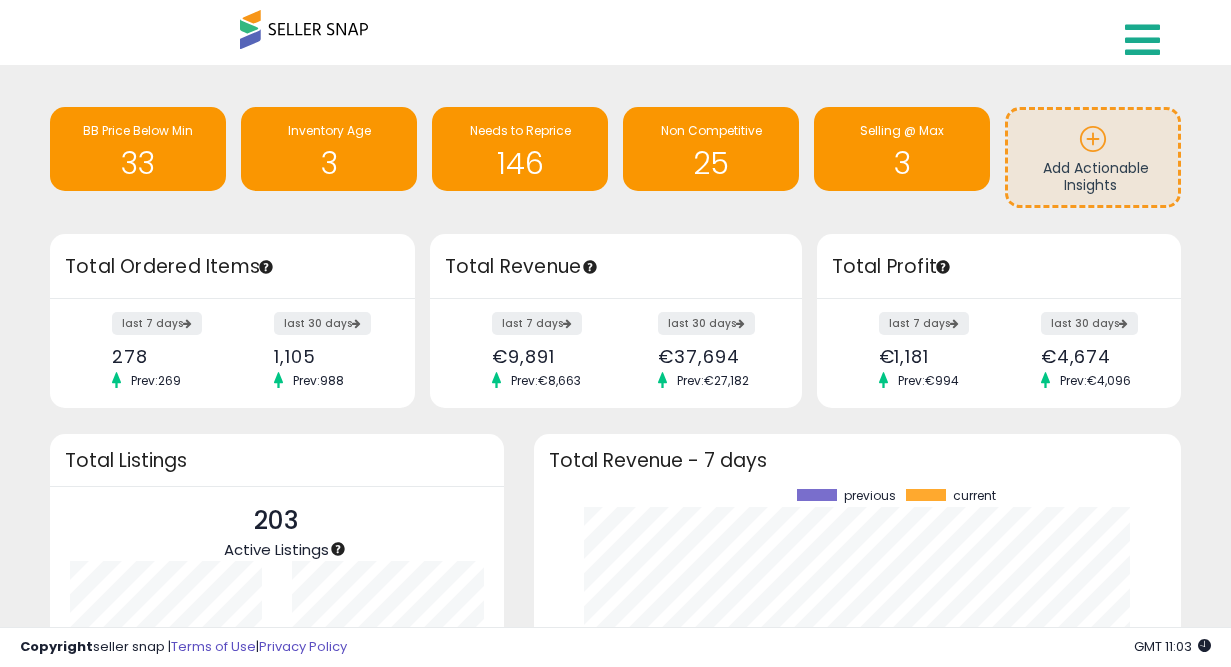 click at bounding box center [1142, 40] 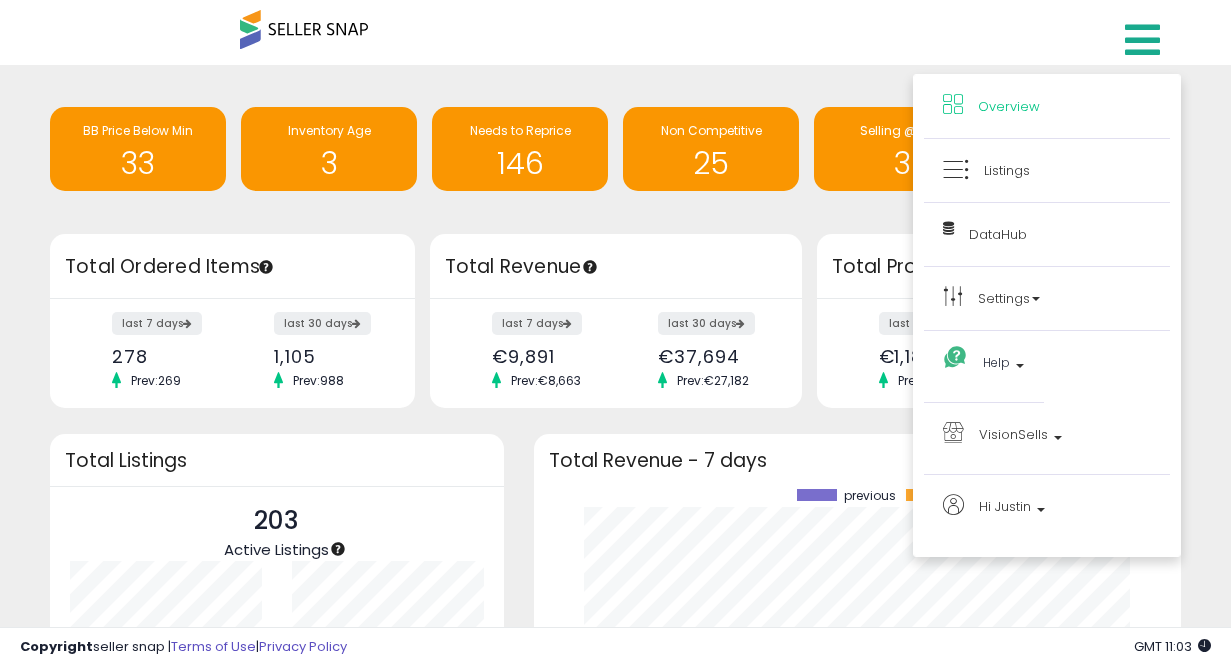 click on "Overview
Listings
Beta" at bounding box center [615, 42] 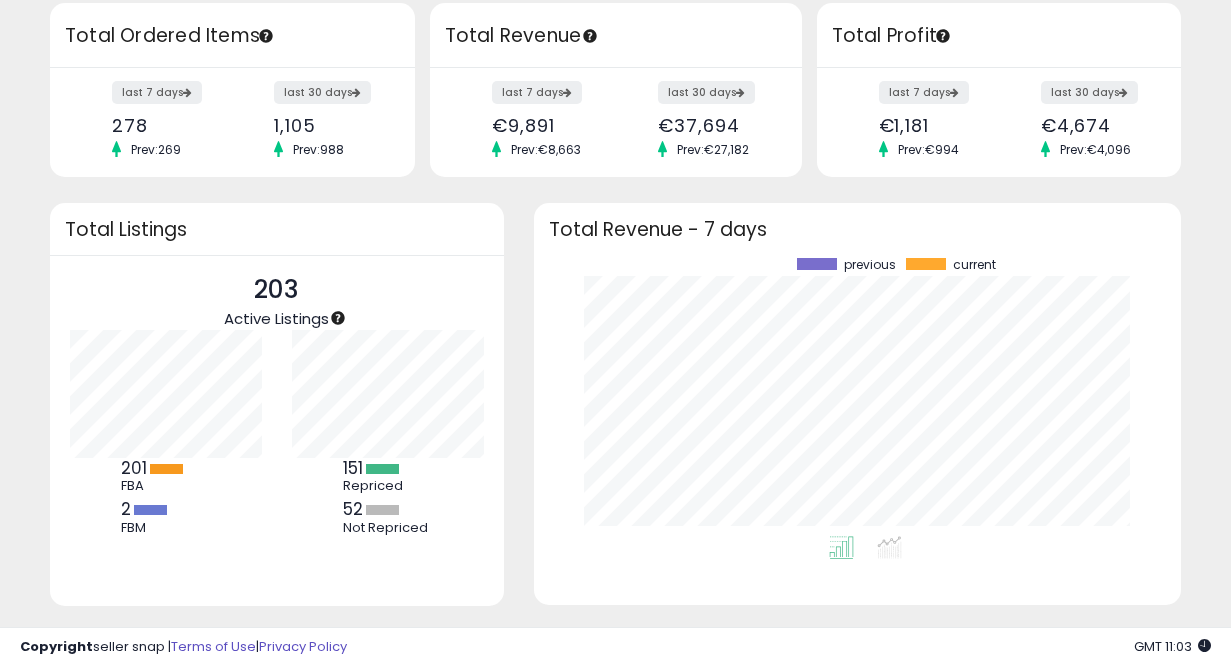 scroll, scrollTop: 0, scrollLeft: 0, axis: both 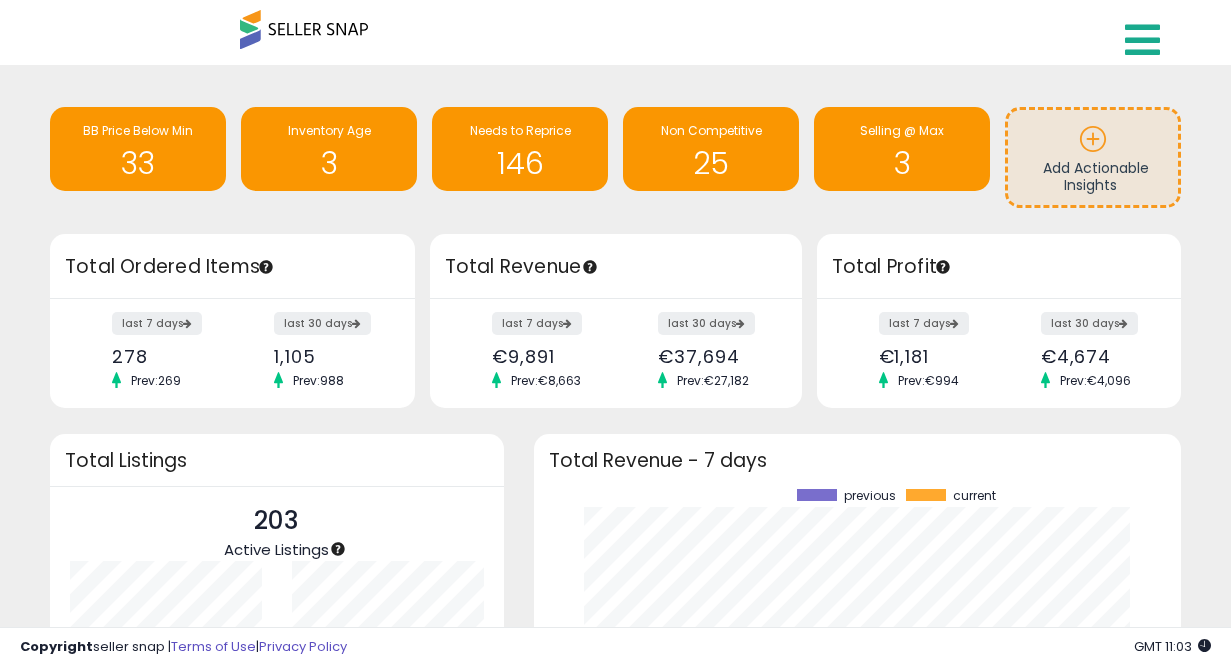 click at bounding box center (1145, 35) 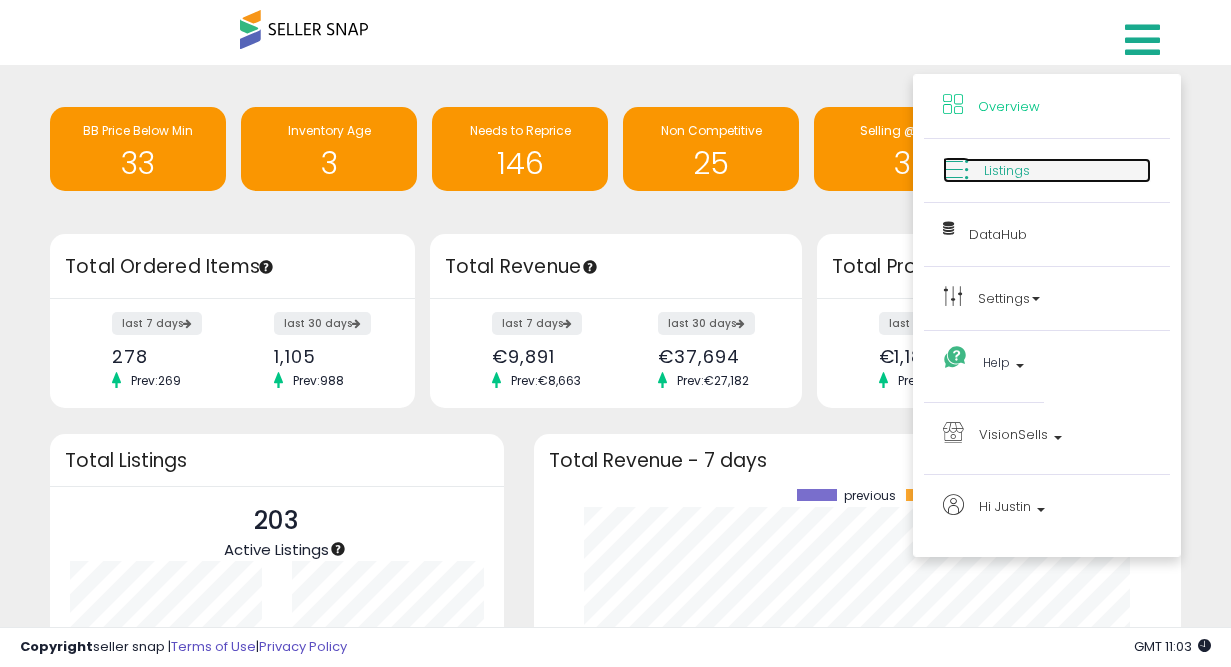 click on "Listings" at bounding box center [1007, 170] 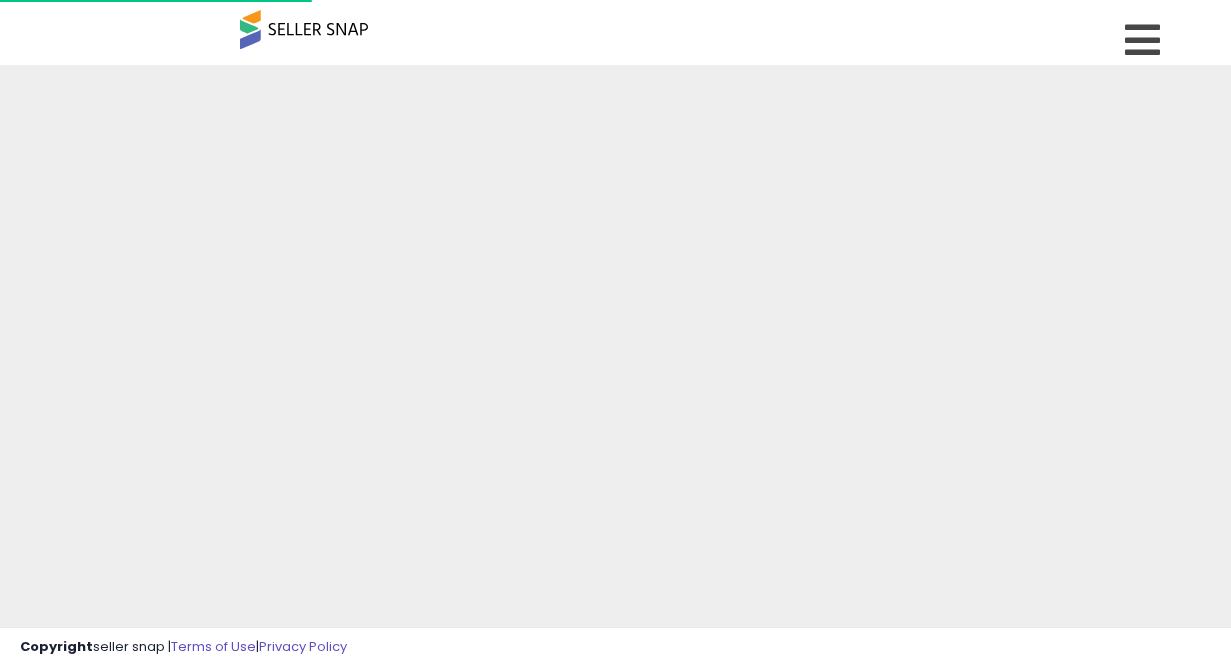 scroll, scrollTop: 0, scrollLeft: 0, axis: both 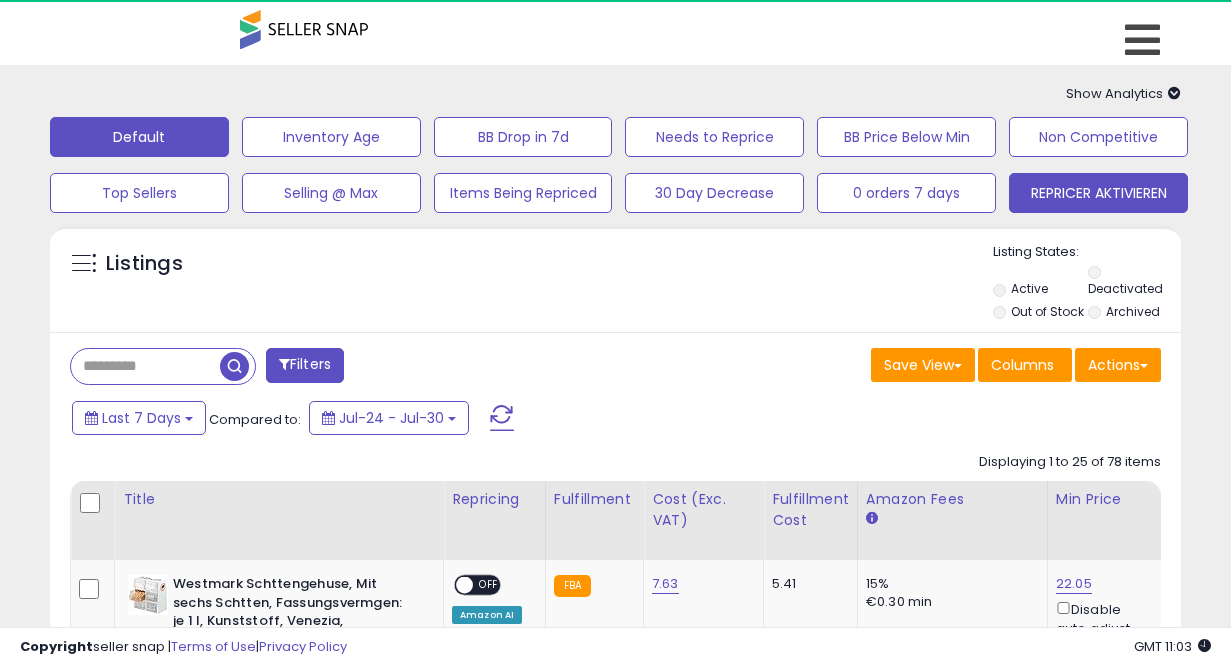 click on "REPRICER AKTIVIEREN" at bounding box center (331, 137) 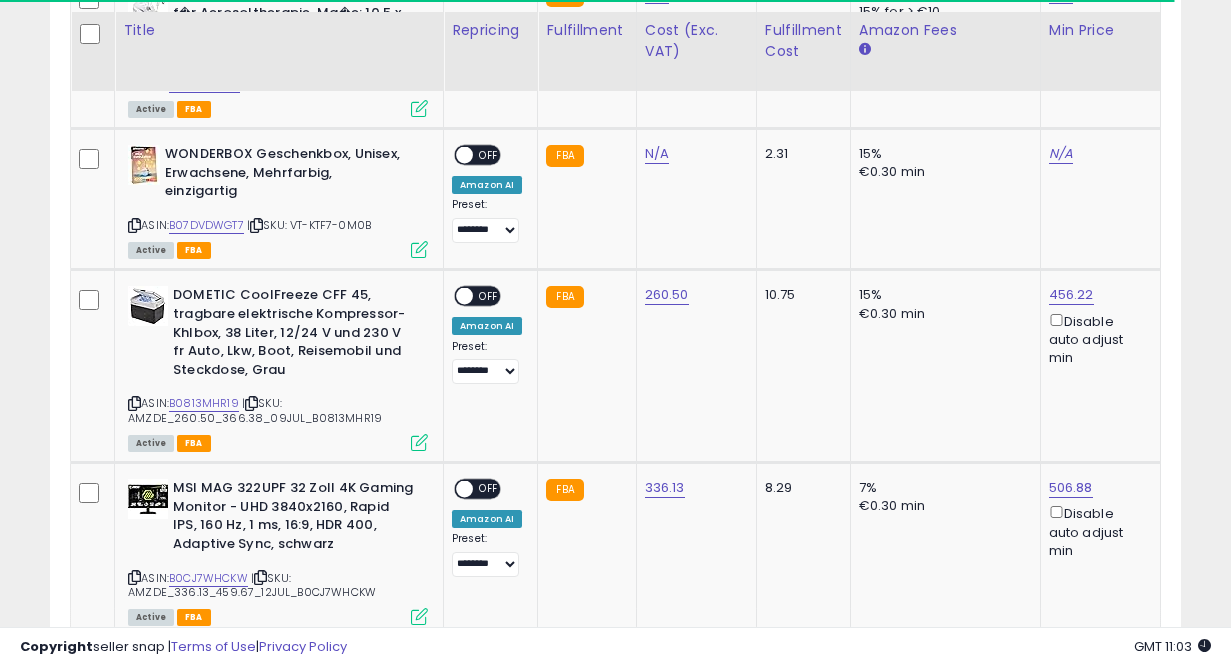 scroll, scrollTop: 589, scrollLeft: 0, axis: vertical 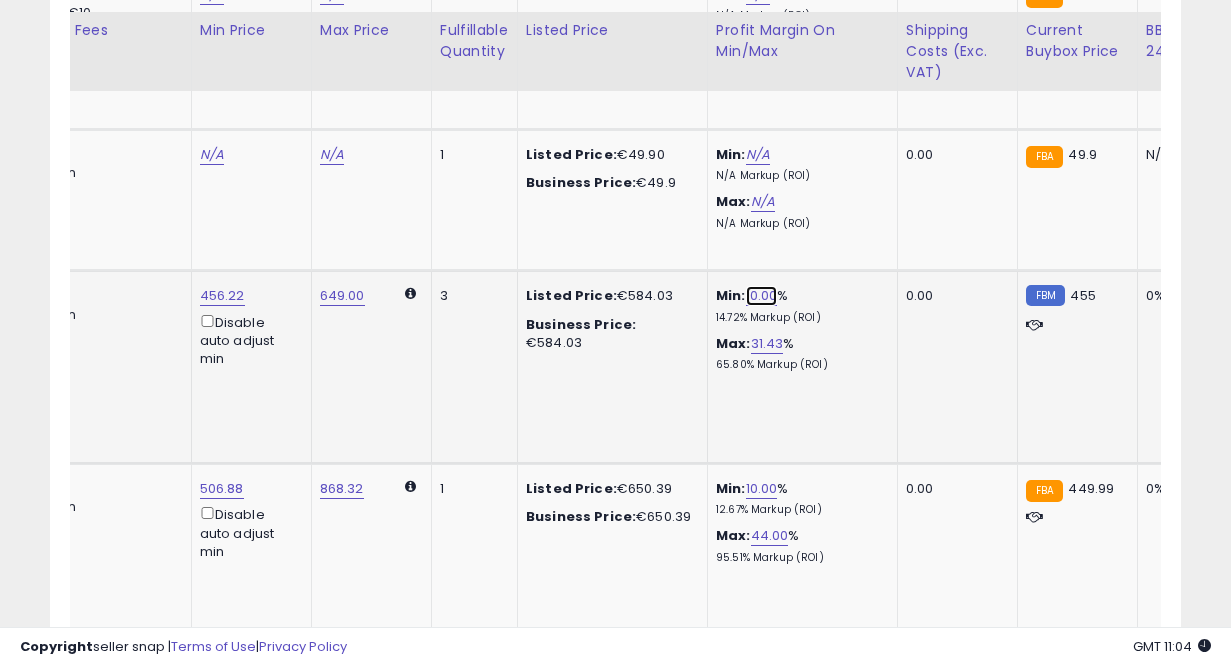 click on "10.00" at bounding box center [762, 296] 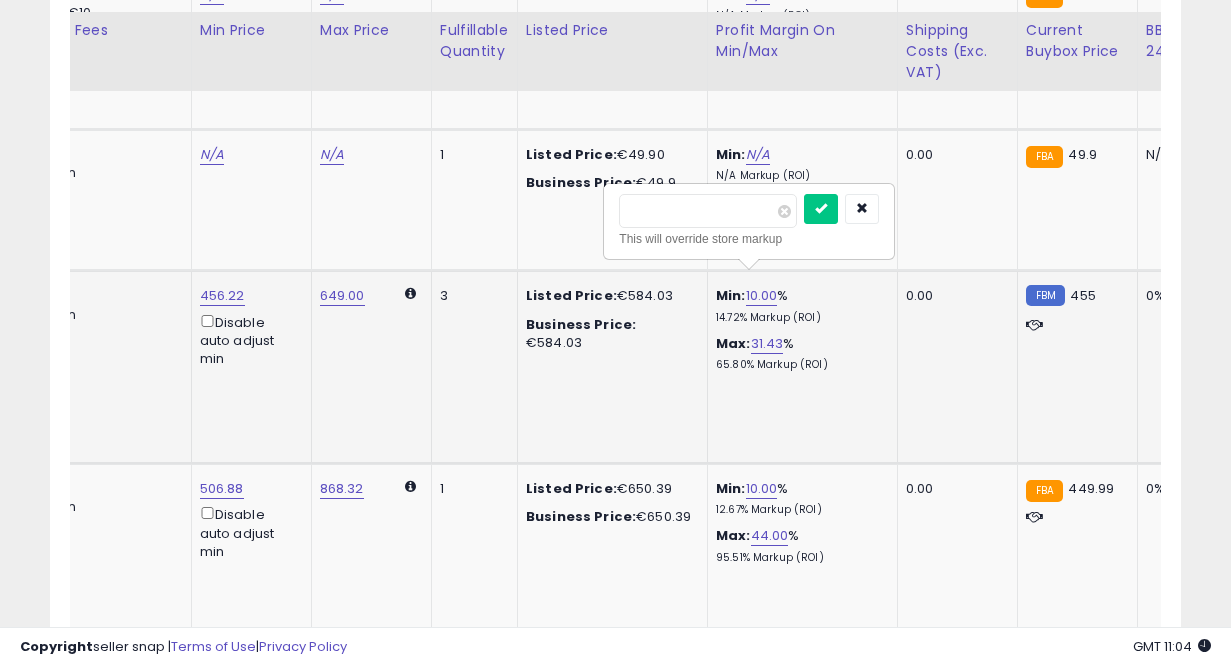 click on "*****" at bounding box center (708, 211) 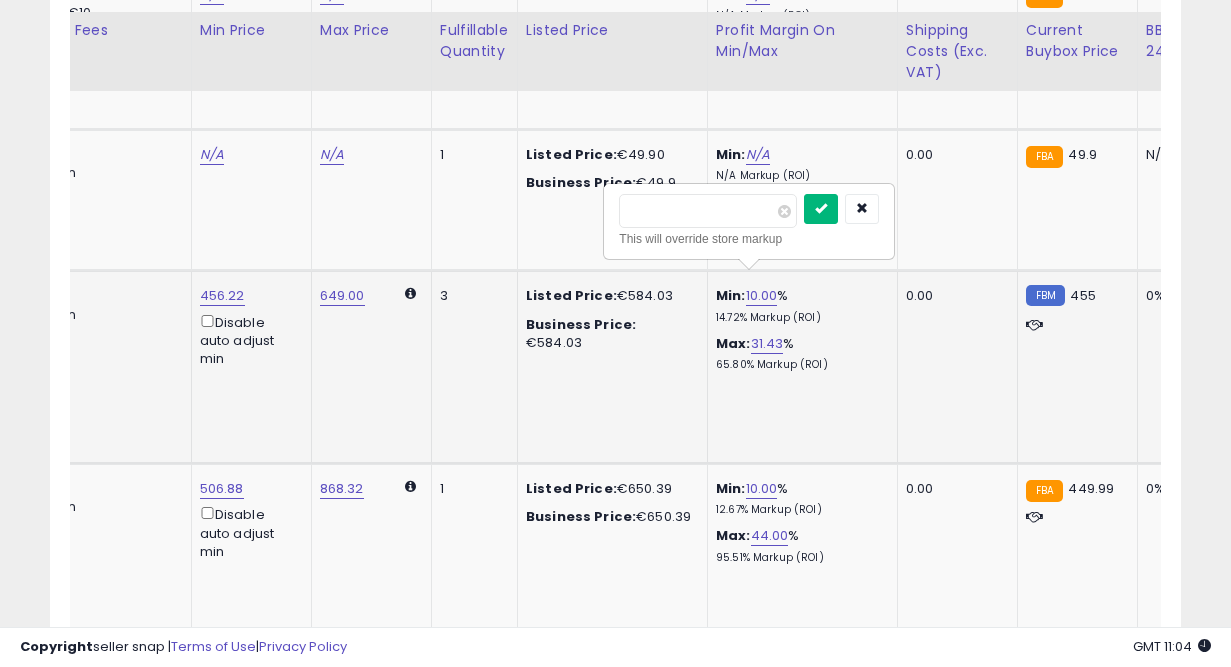 type on "*" 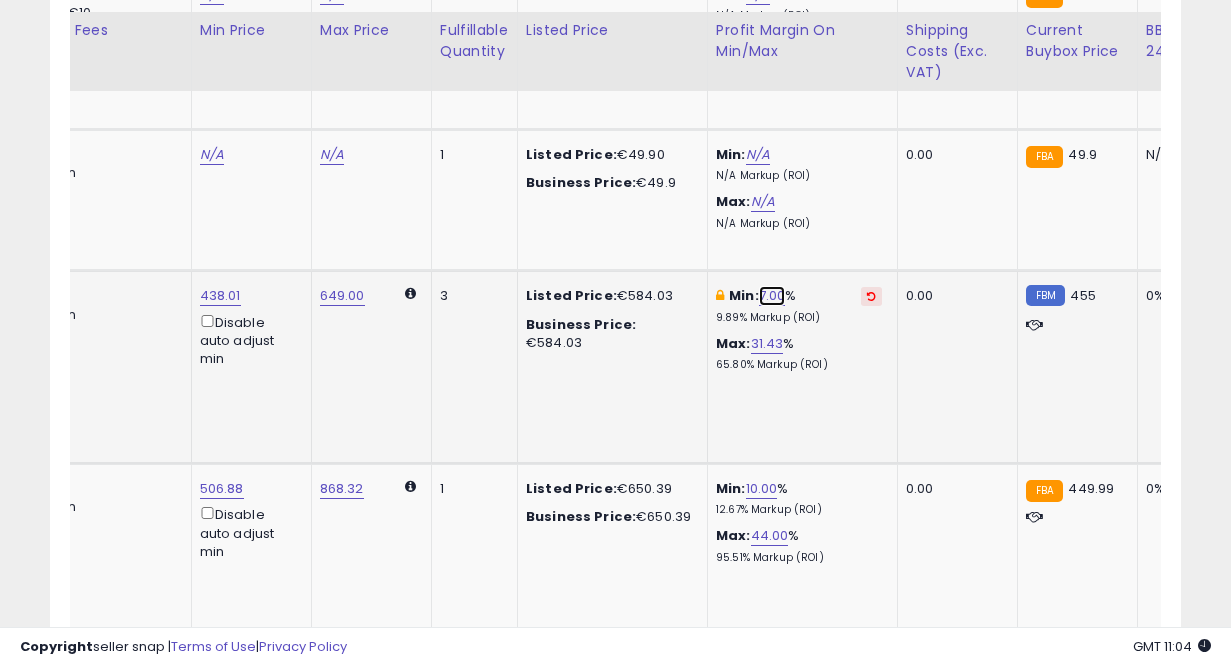 click on "7.00" at bounding box center (772, 296) 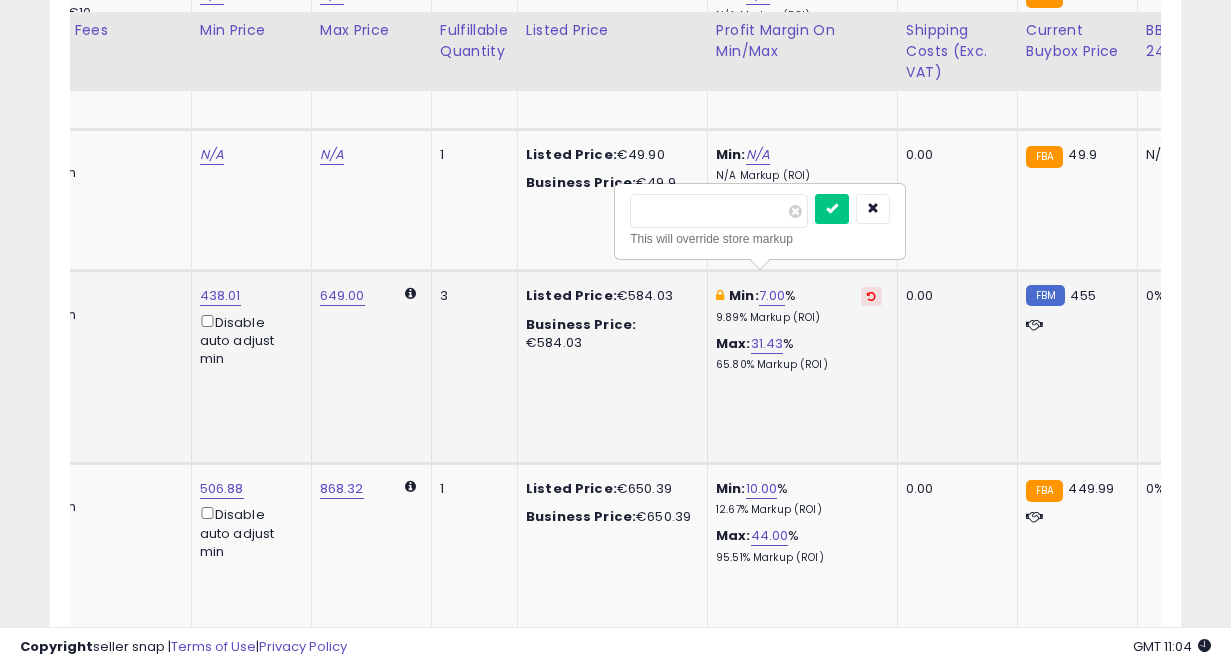 click on "****" at bounding box center [719, 211] 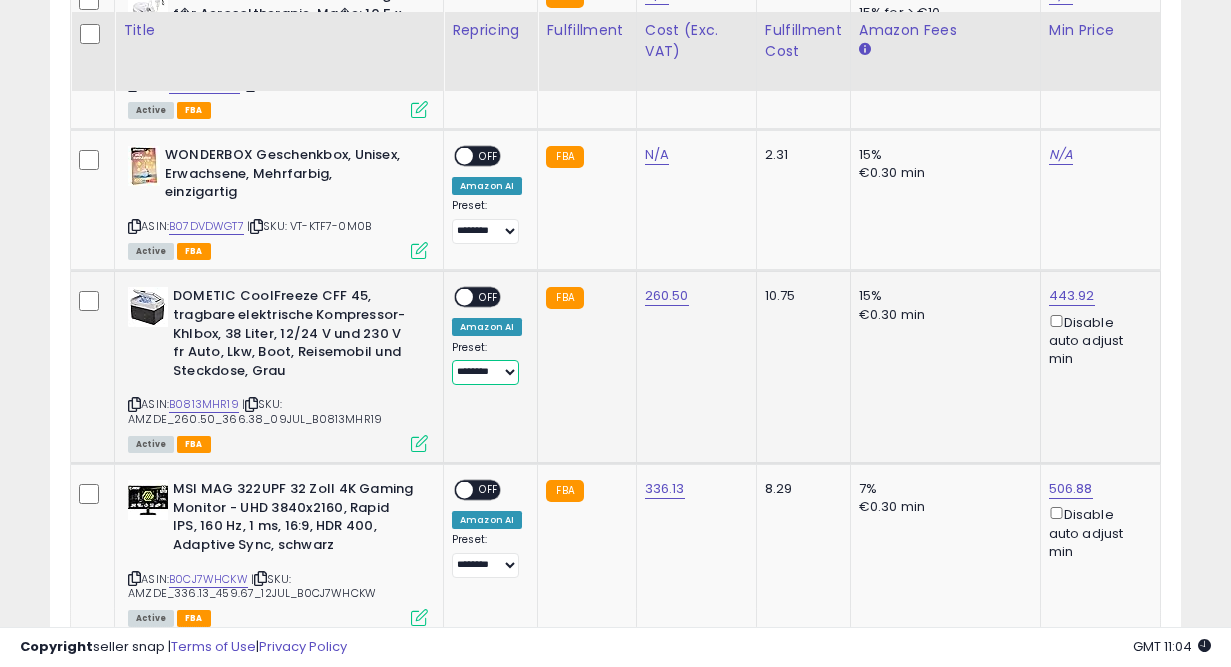 click on "**********" at bounding box center [485, 372] 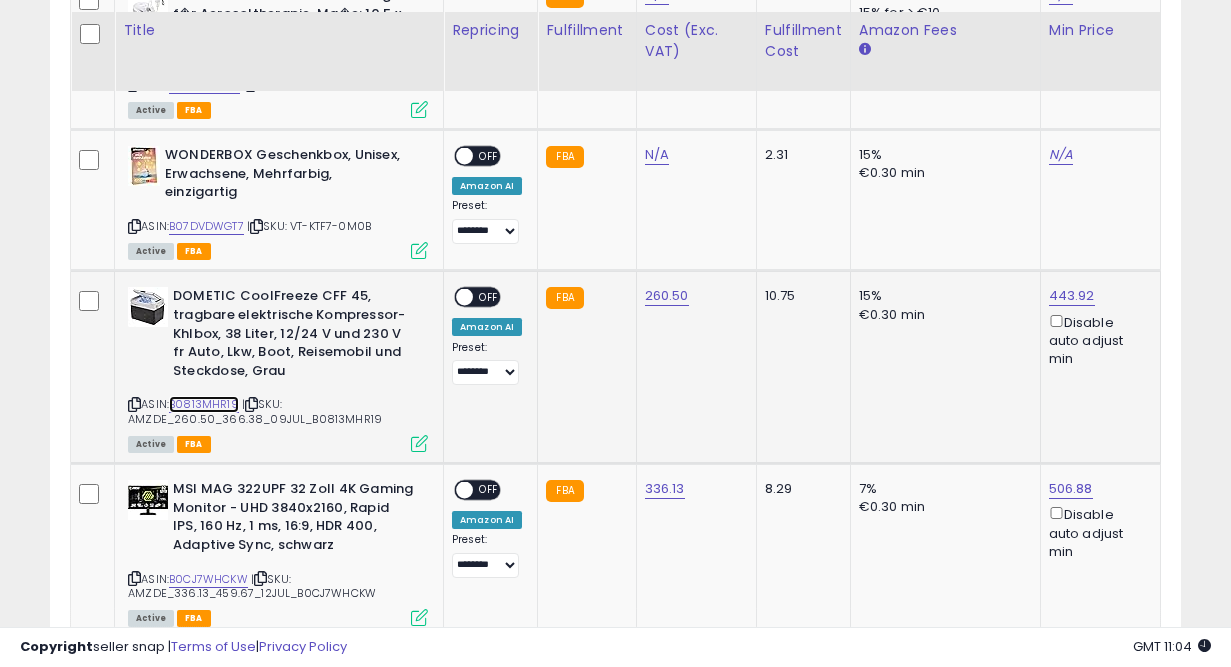click on "B0813MHR19" at bounding box center (204, 404) 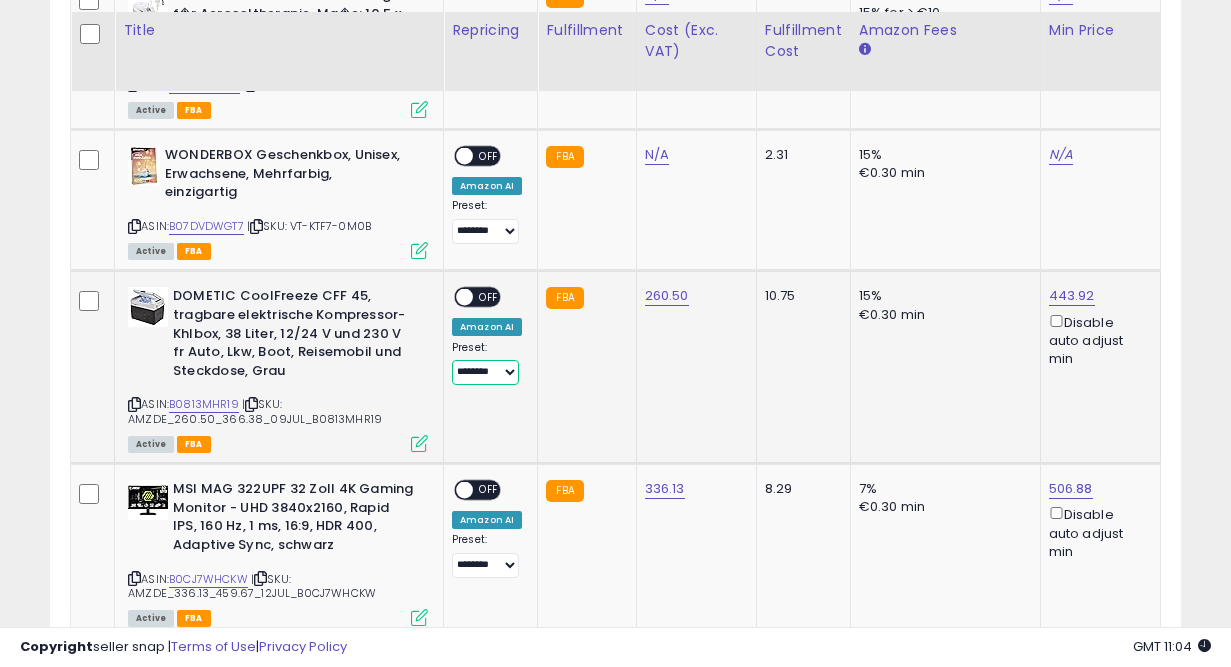 click on "**********" at bounding box center [485, 372] 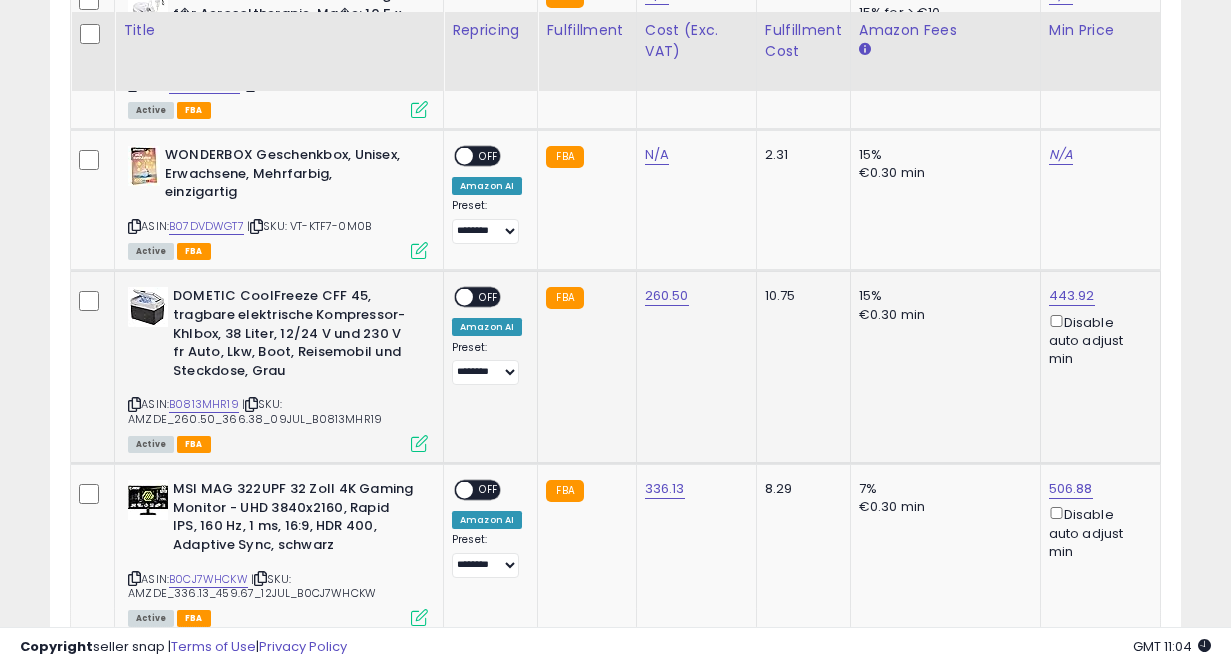 click on "OFF" at bounding box center (489, 297) 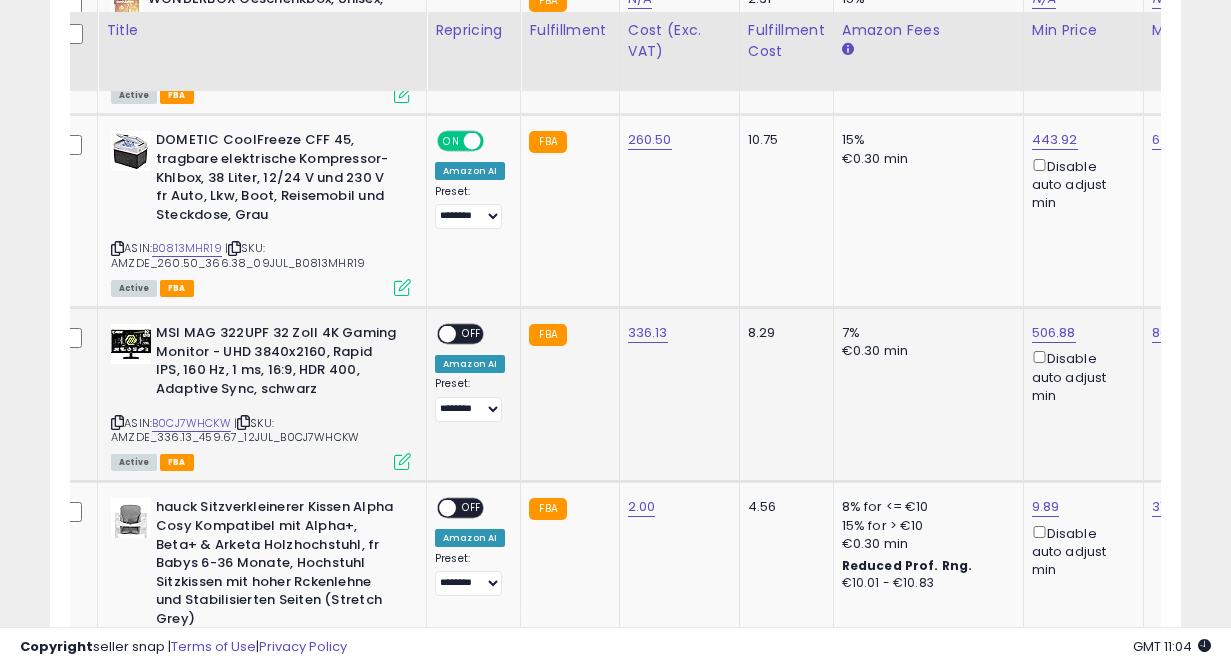 click on "OFF" at bounding box center (472, 334) 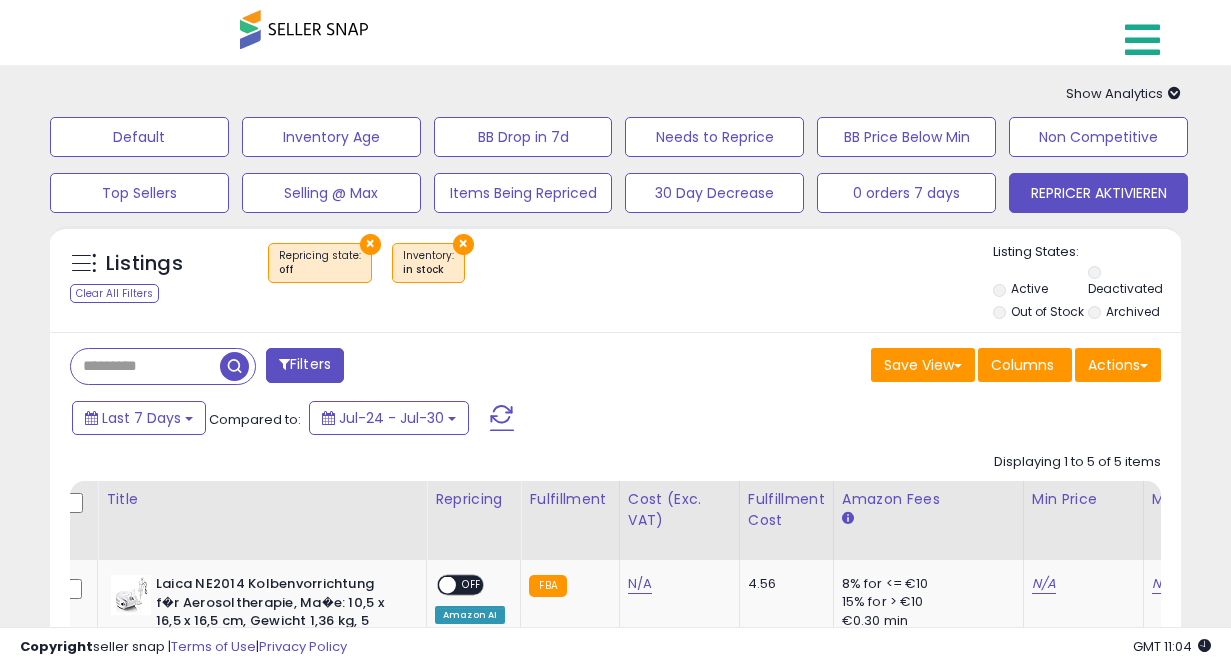 click at bounding box center (1142, 40) 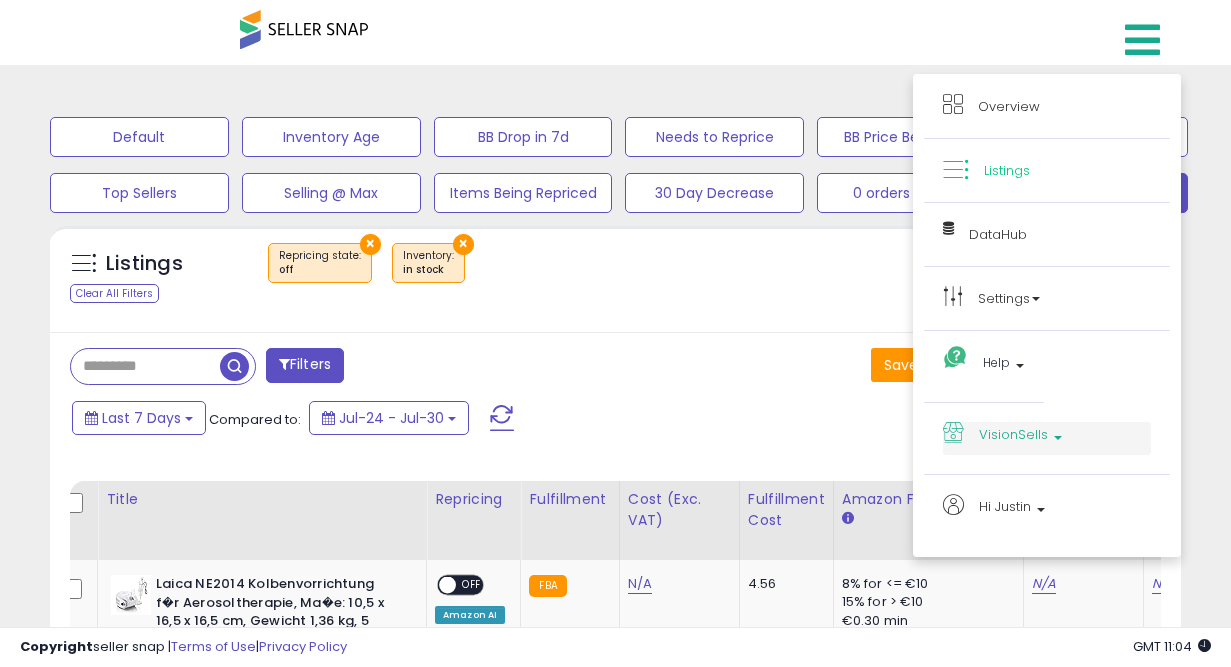 click on "VisionSells" at bounding box center (1047, 438) 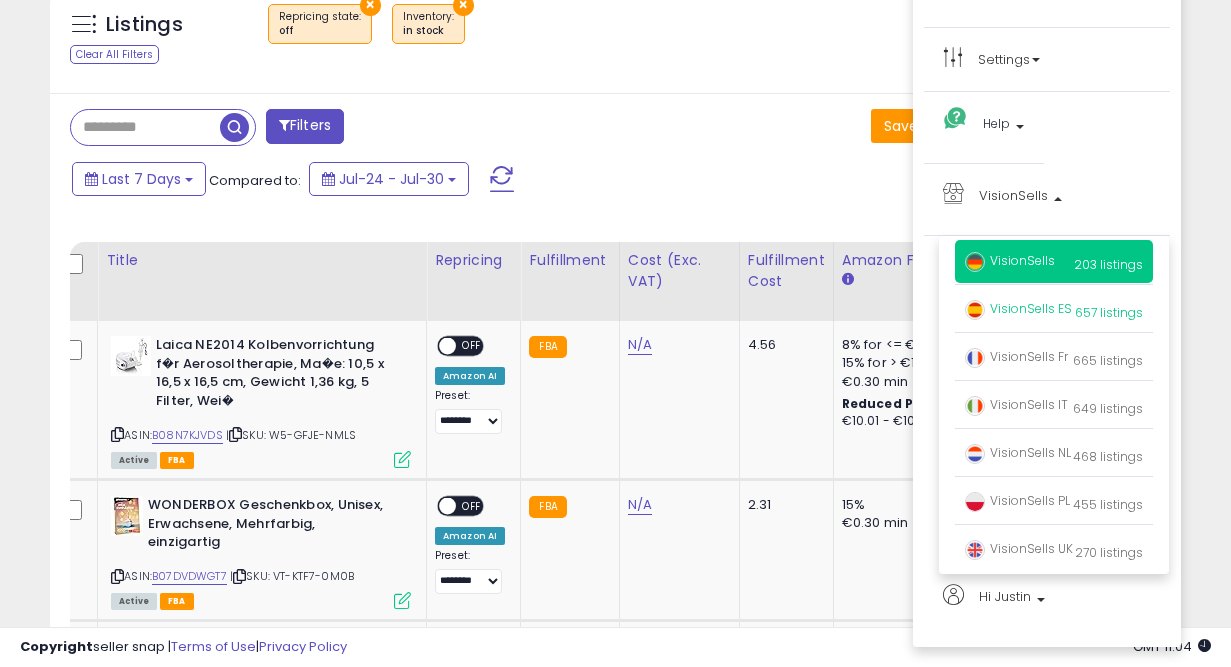 click on "VisionSells ES" at bounding box center (1018, 308) 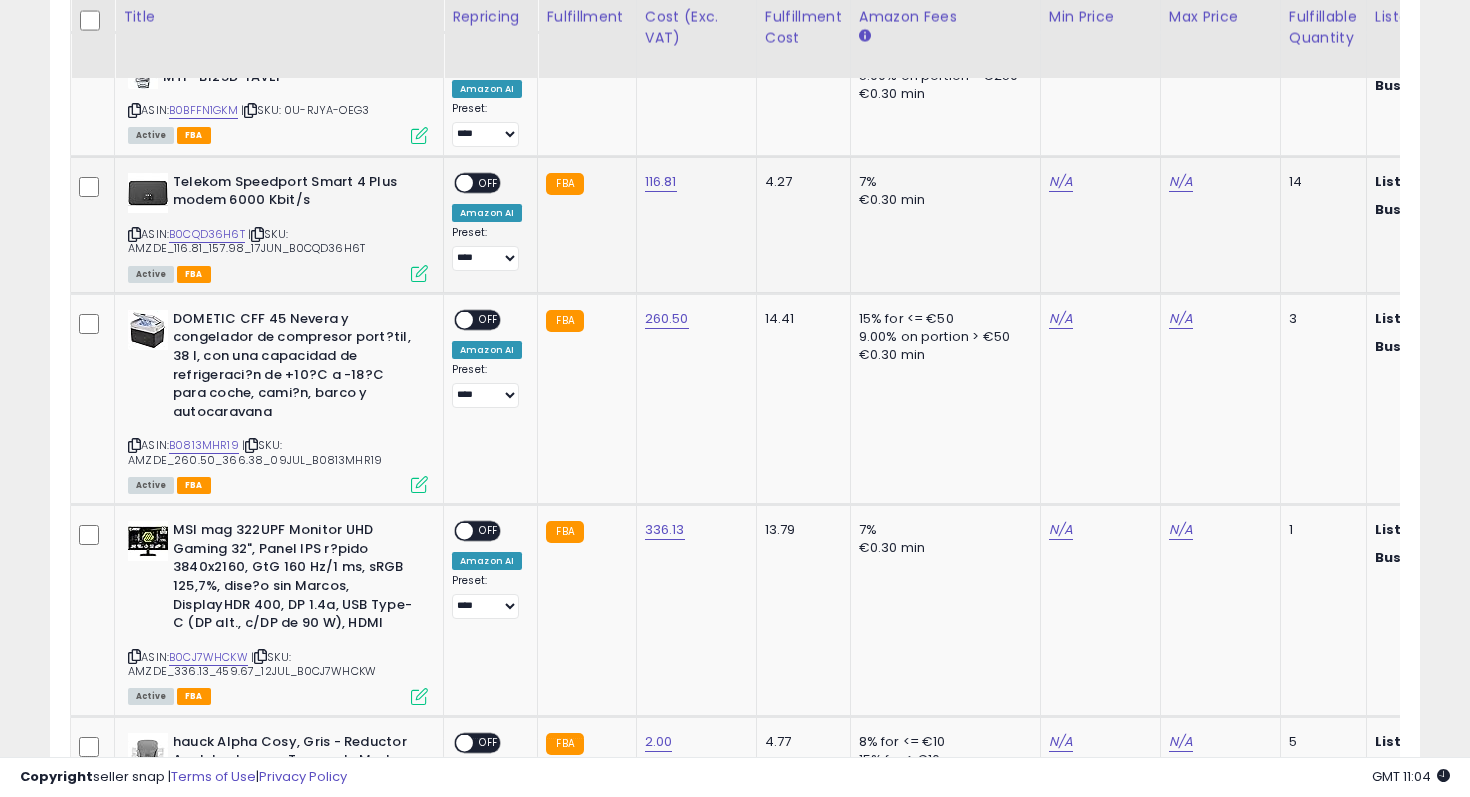 scroll, scrollTop: 741, scrollLeft: 0, axis: vertical 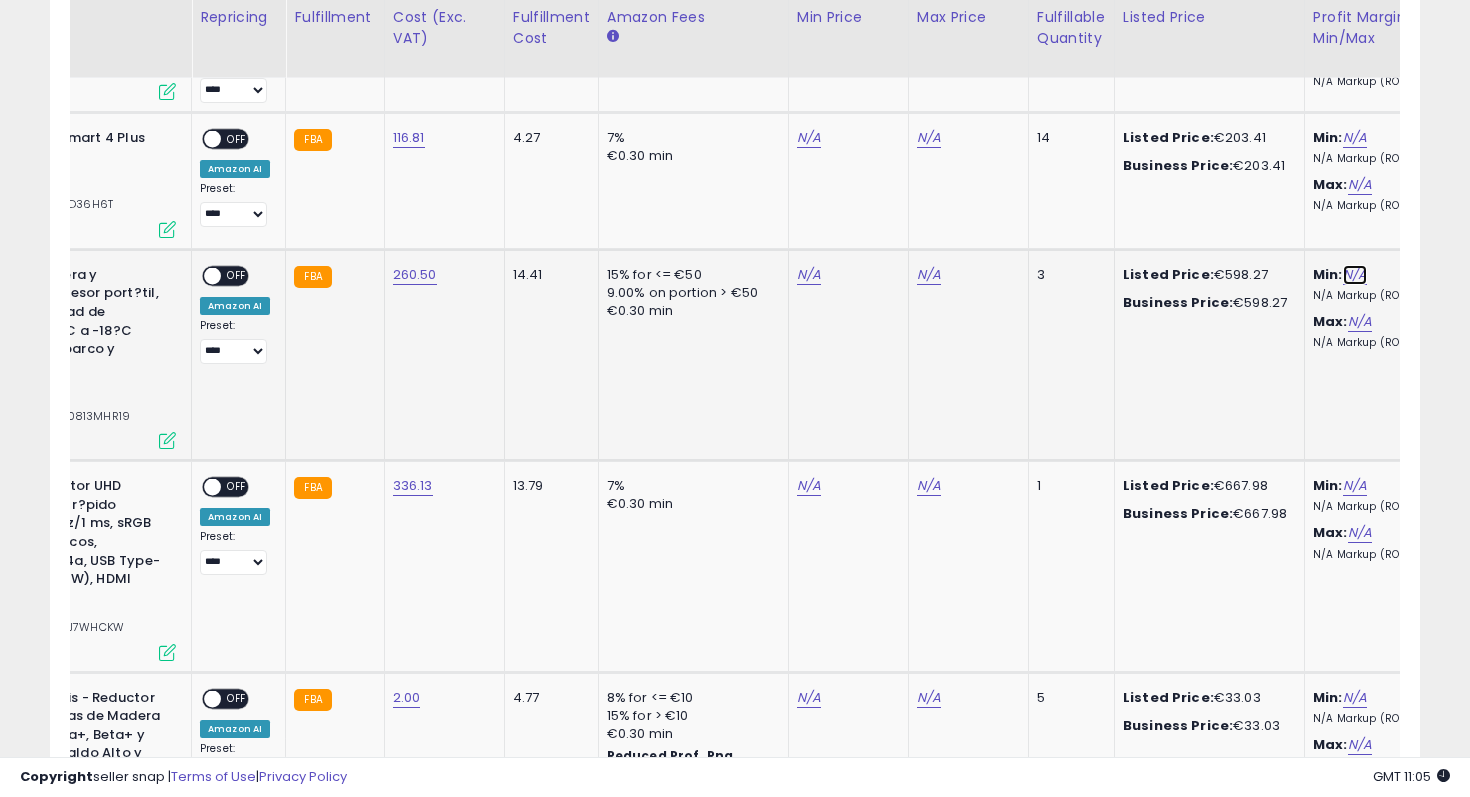 click on "N/A" at bounding box center [1355, 275] 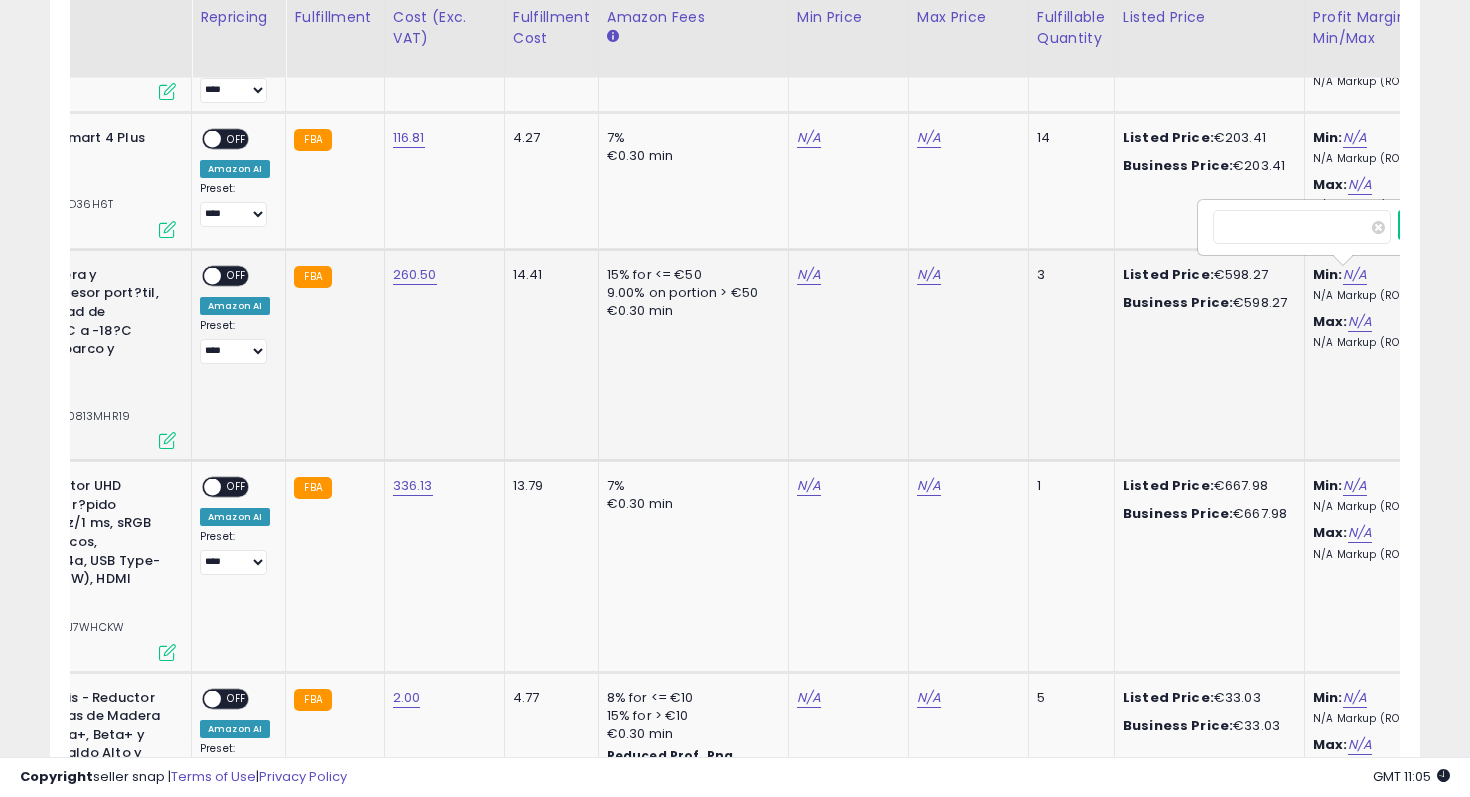 scroll, scrollTop: 0, scrollLeft: 384, axis: horizontal 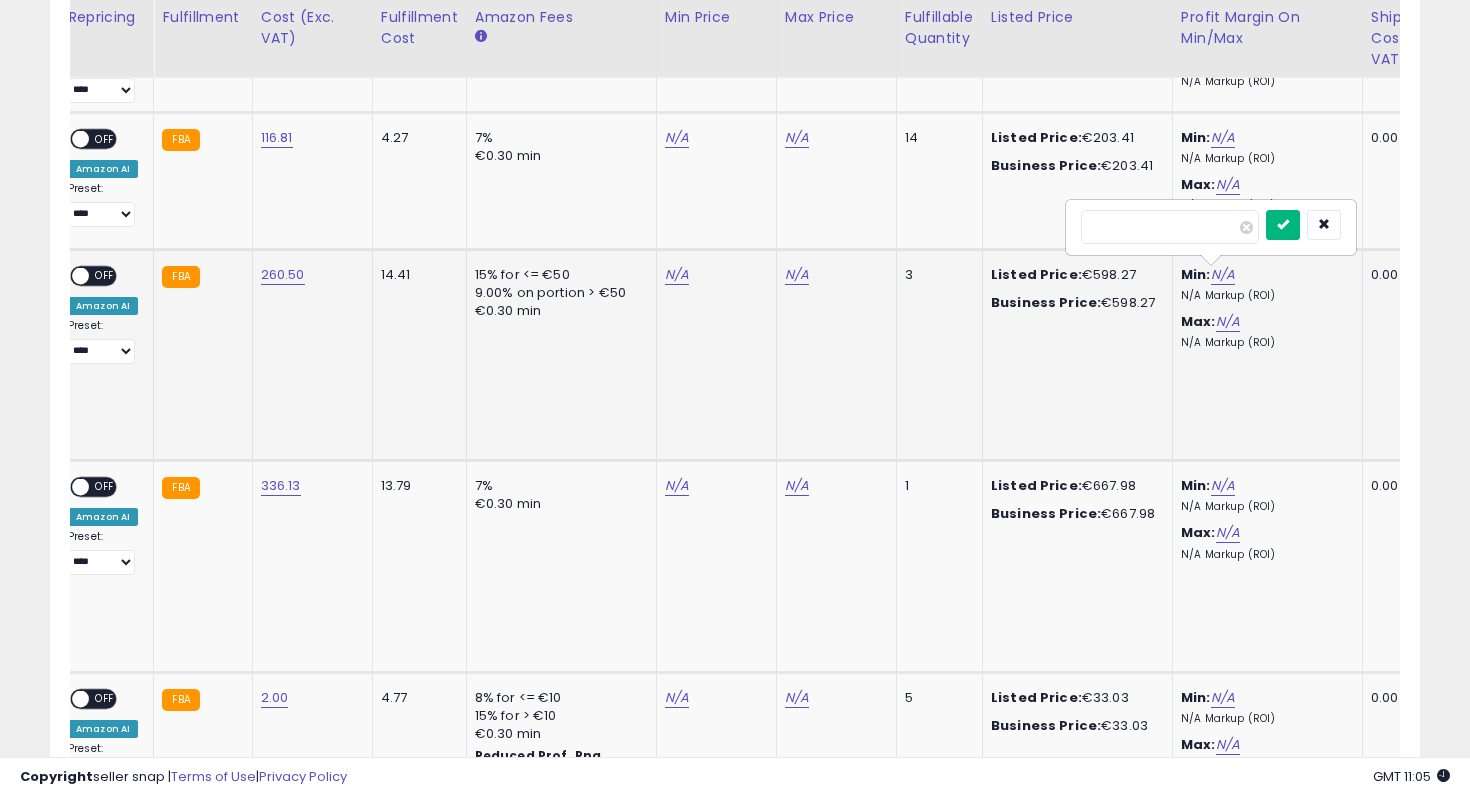 type on "**" 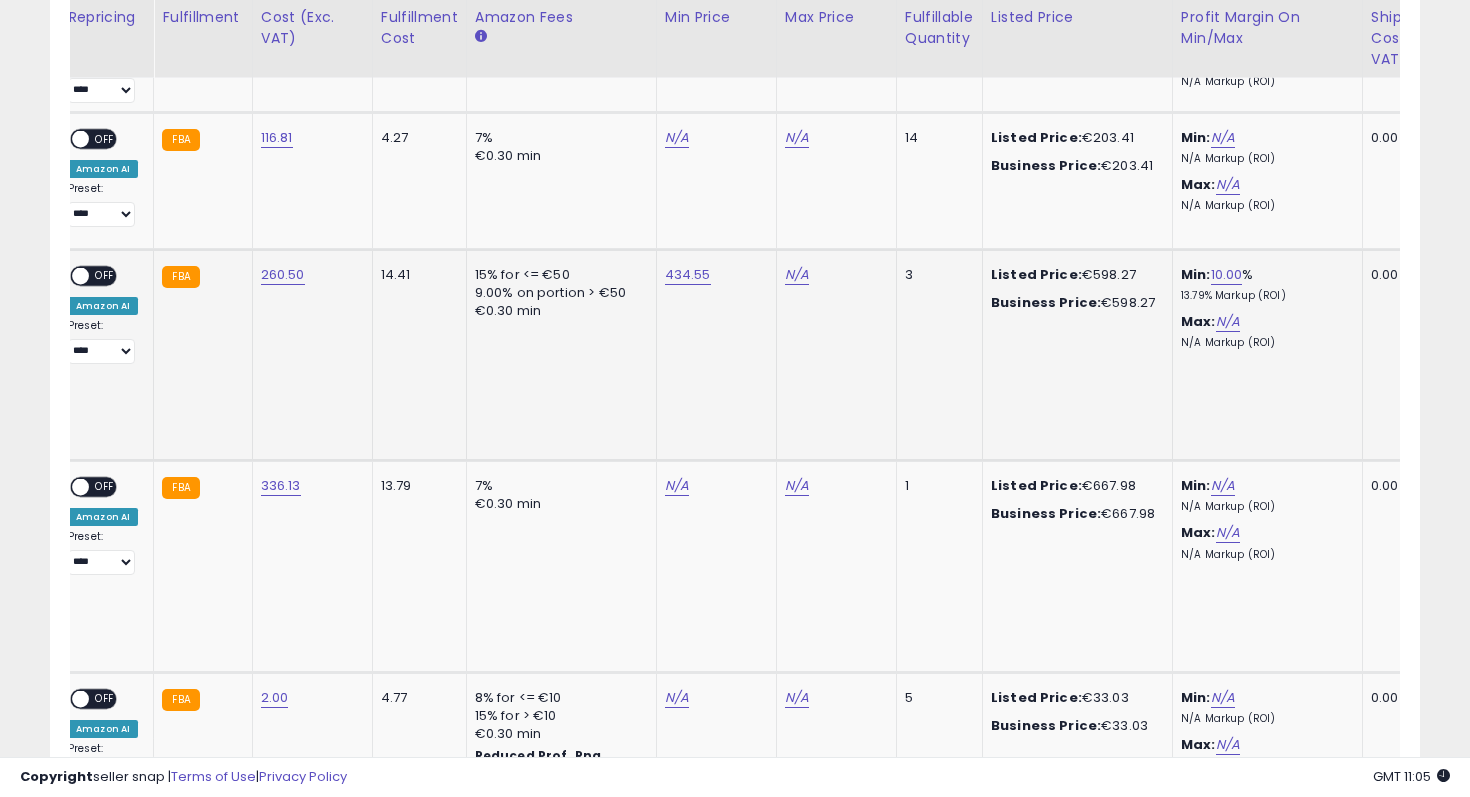 scroll, scrollTop: 0, scrollLeft: 568, axis: horizontal 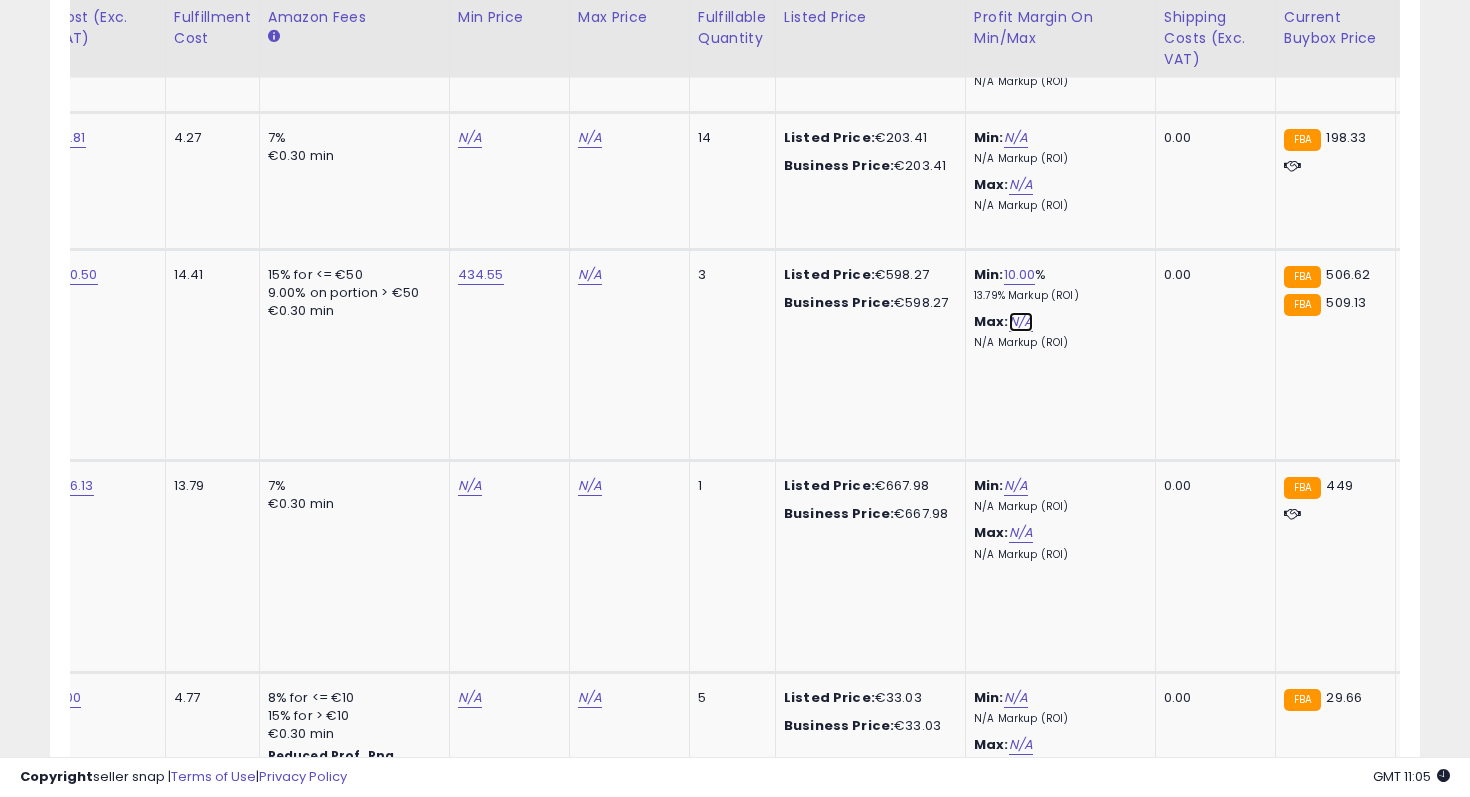 click on "N/A" at bounding box center [1021, 322] 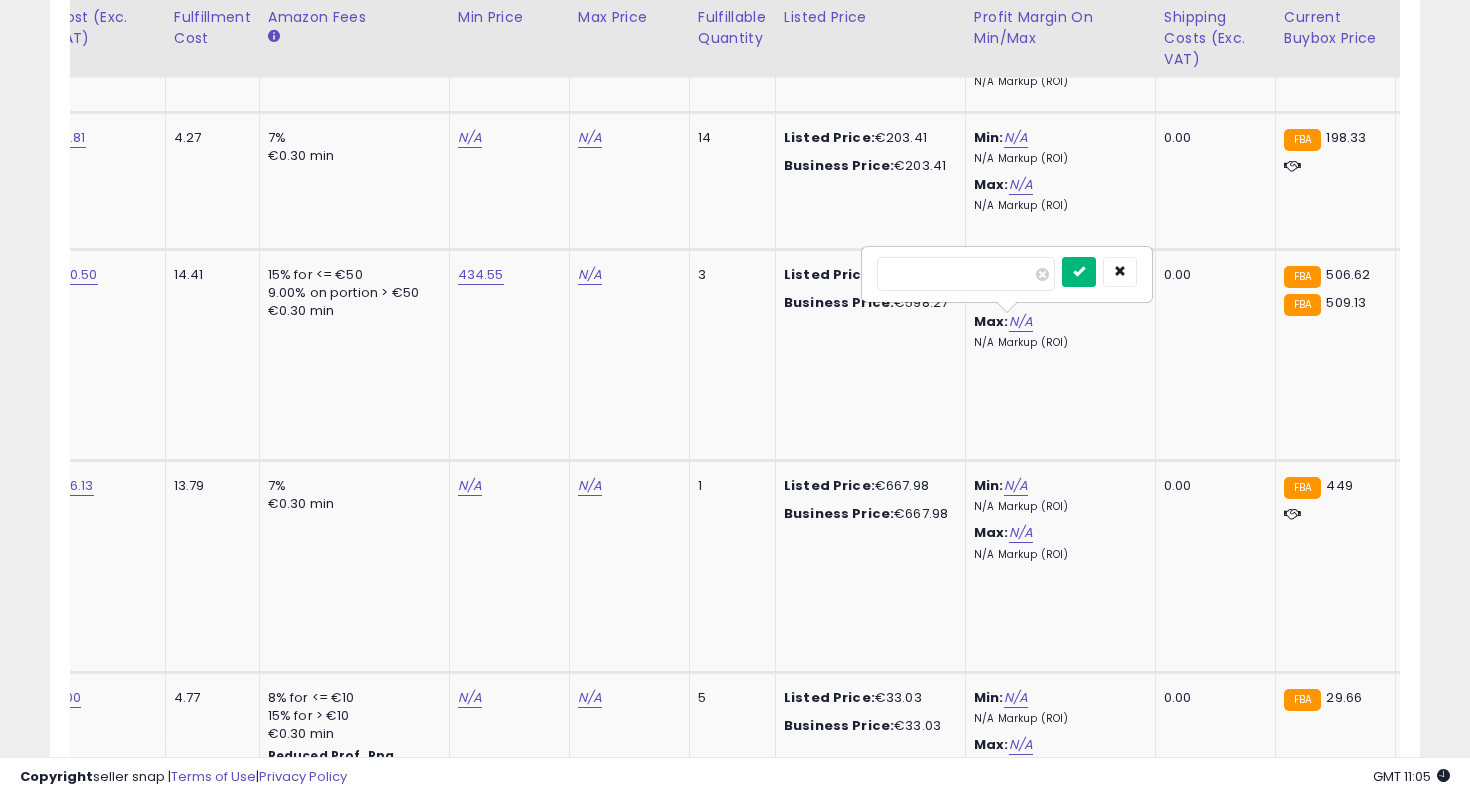 type on "**" 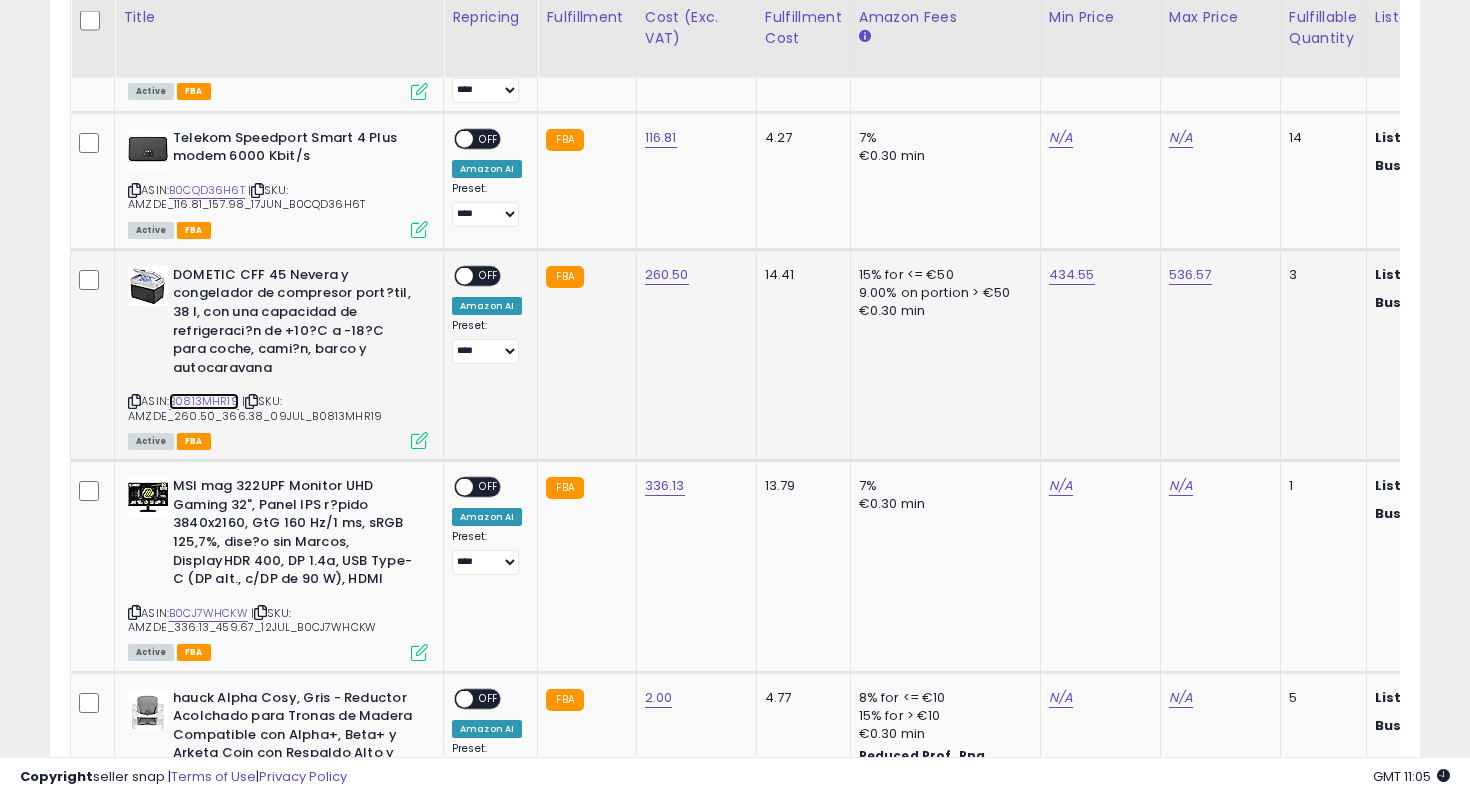 click on "B0813MHR19" at bounding box center [204, 401] 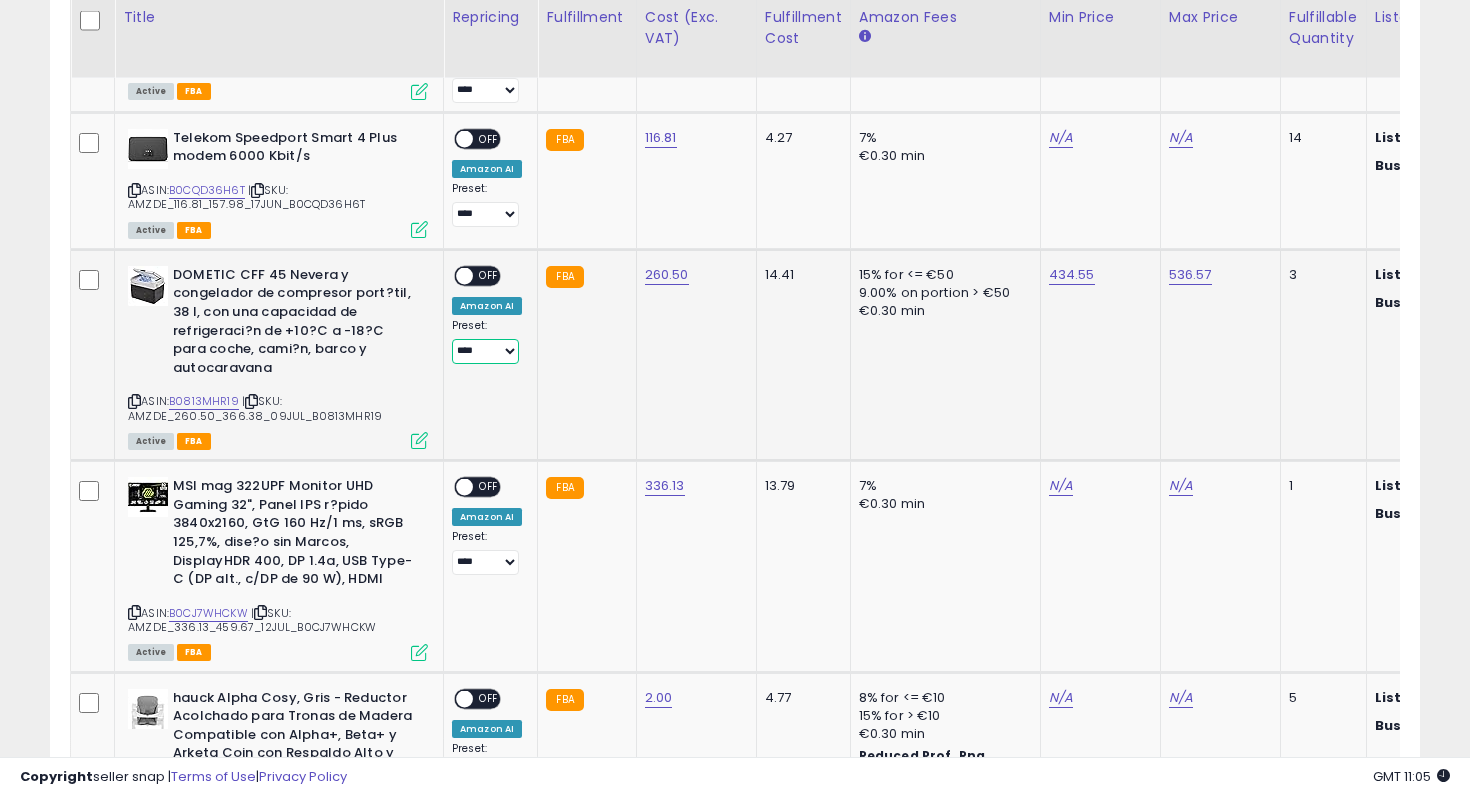 click on "**** ********" at bounding box center (485, 351) 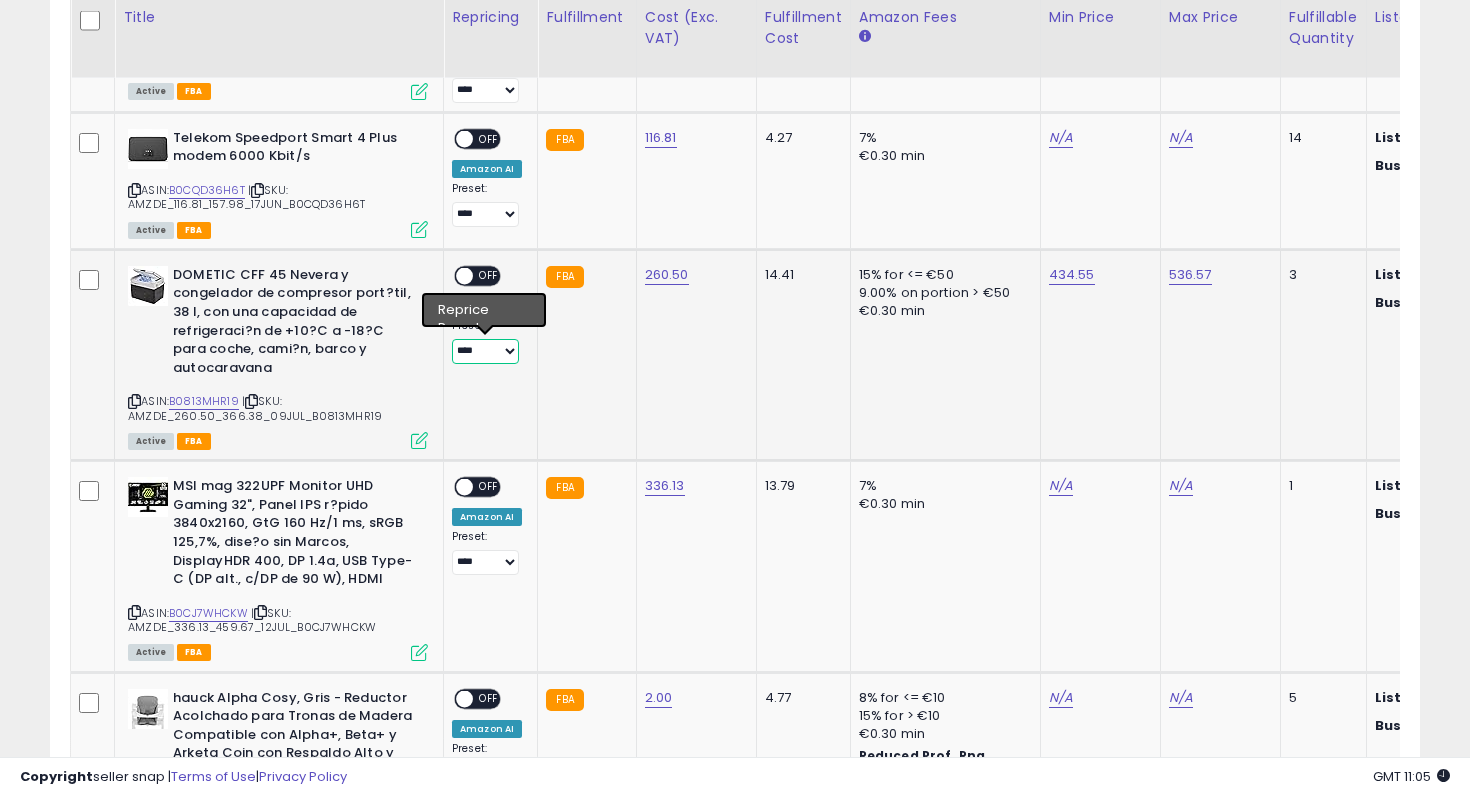 select on "********" 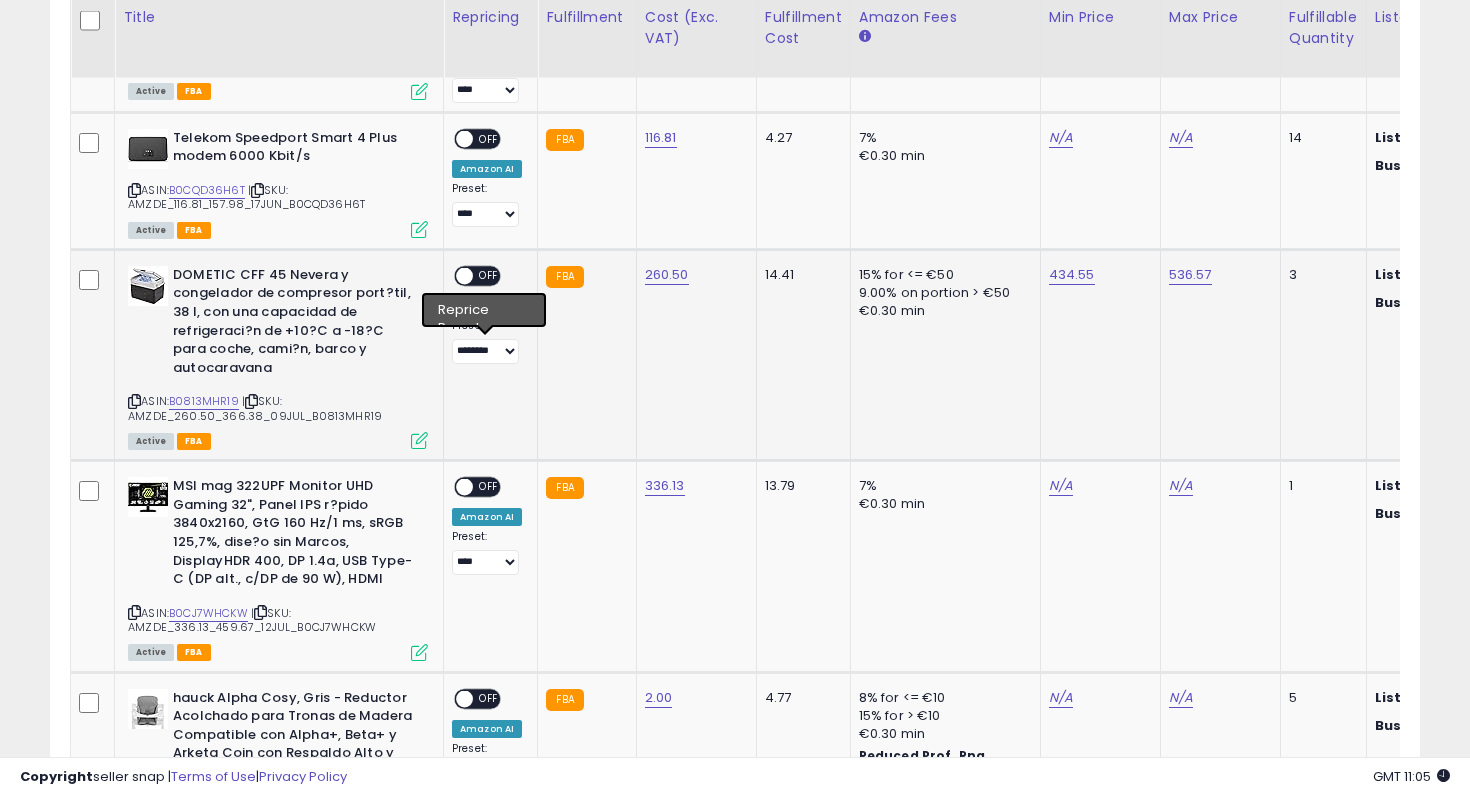 click on "OFF" at bounding box center (489, 275) 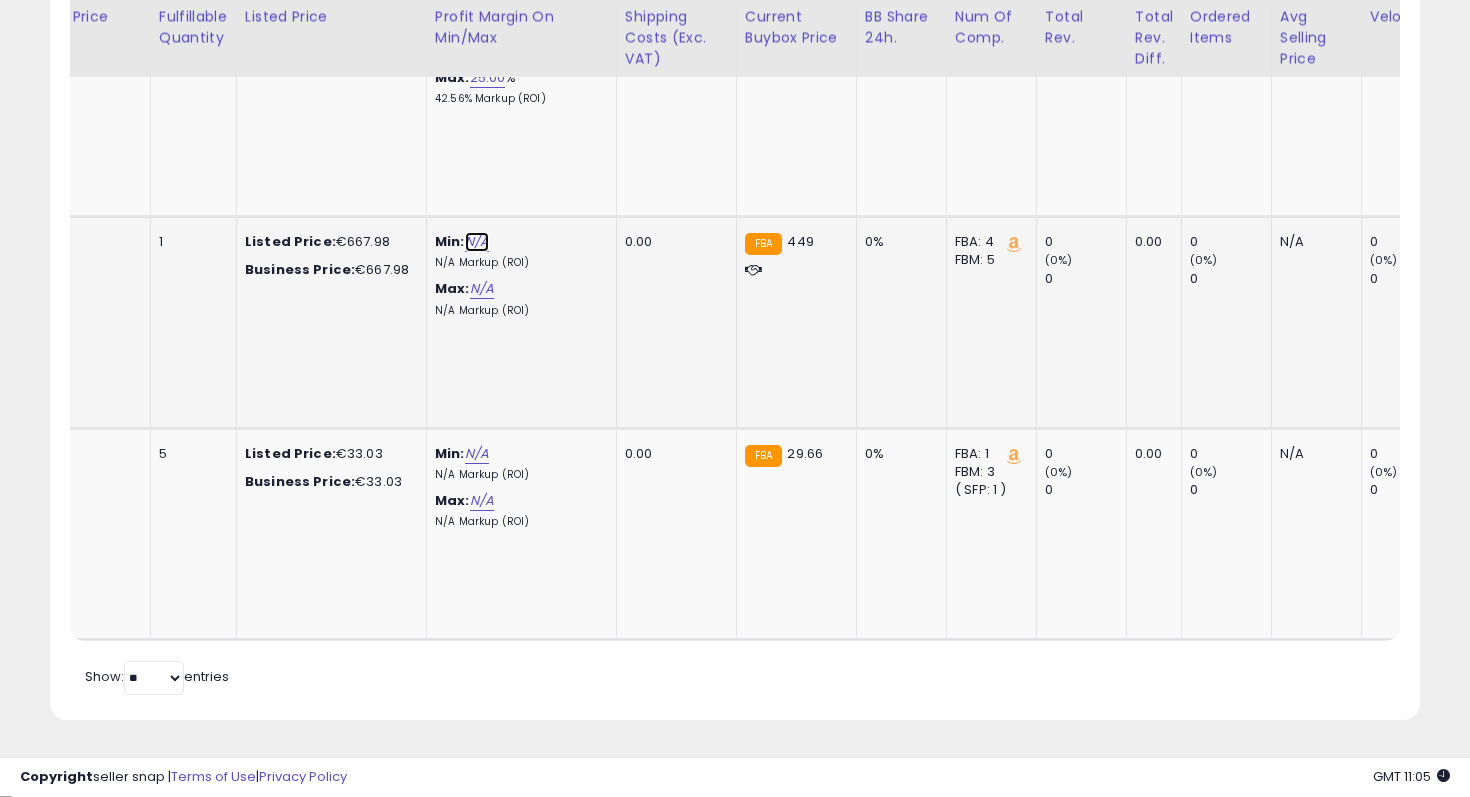 click on "N/A" at bounding box center [477, 242] 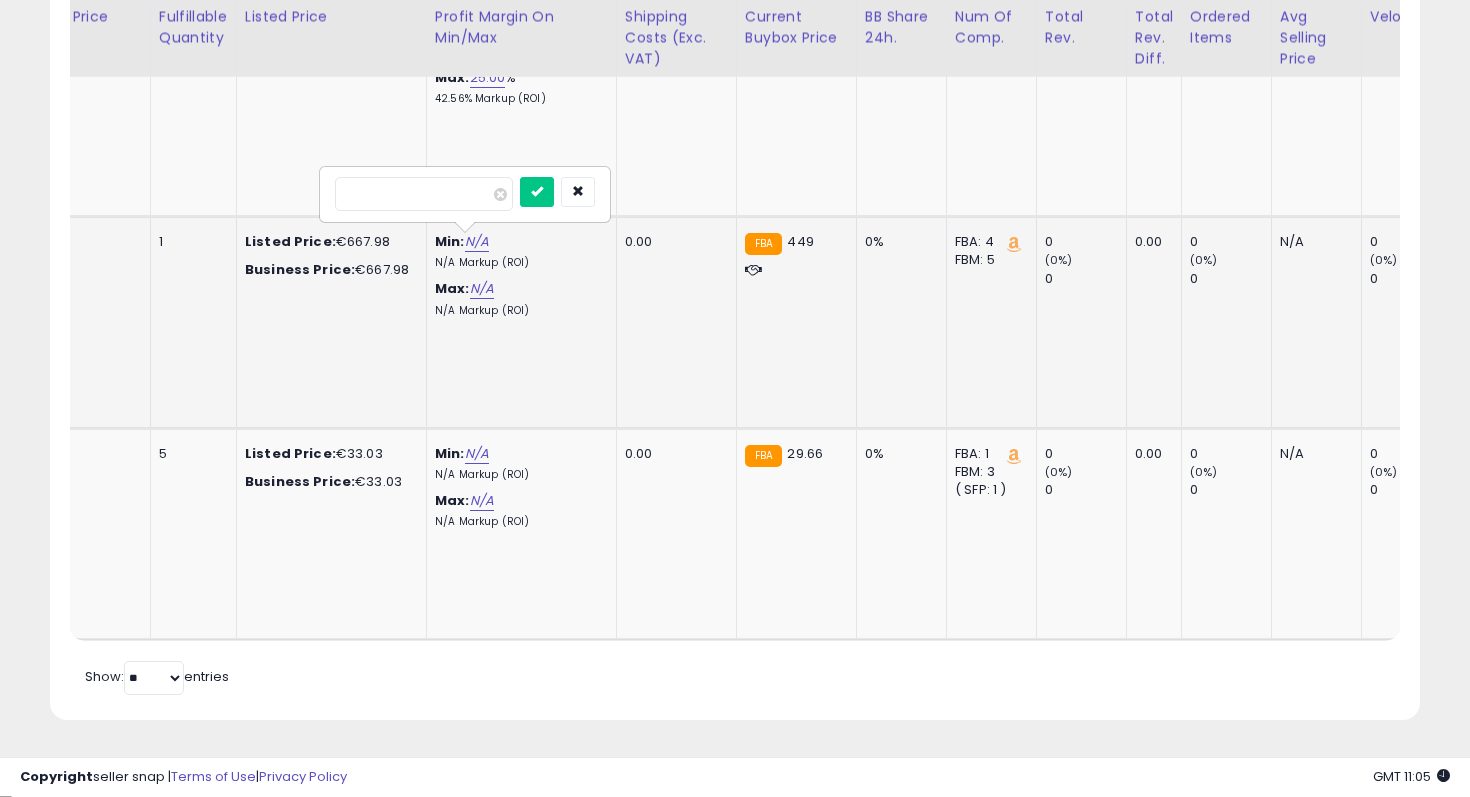 type on "**" 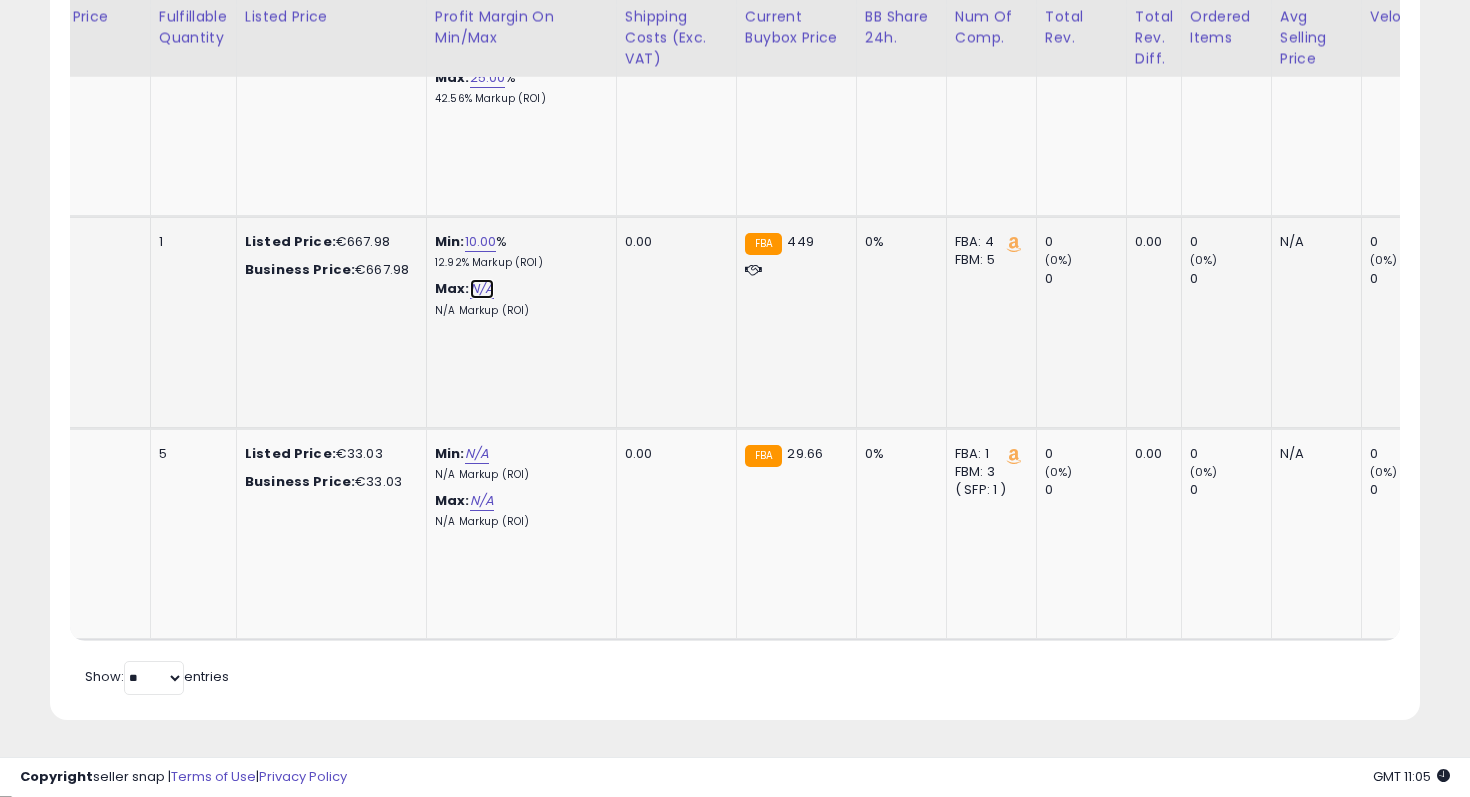 click on "N/A" at bounding box center [482, 289] 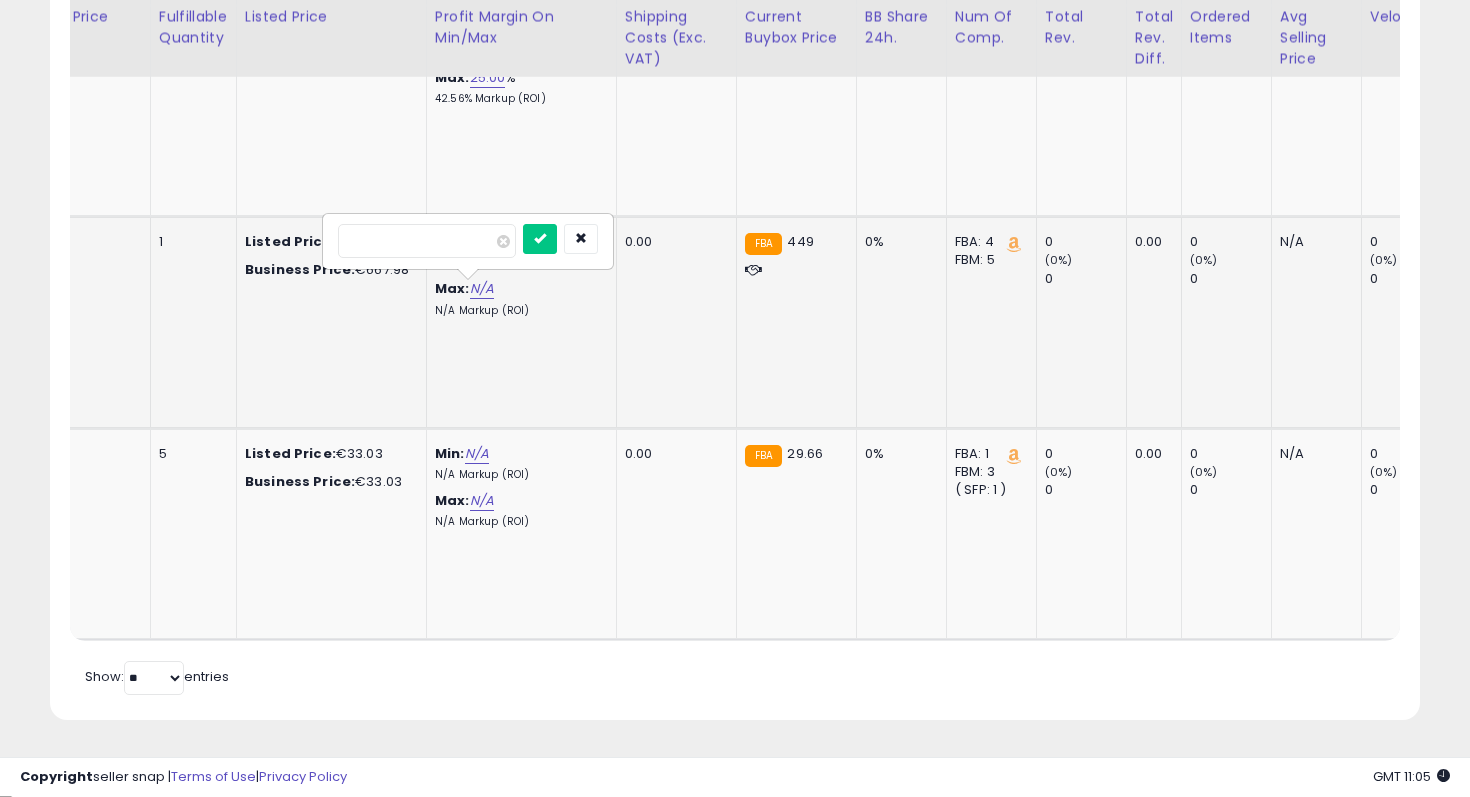type on "**" 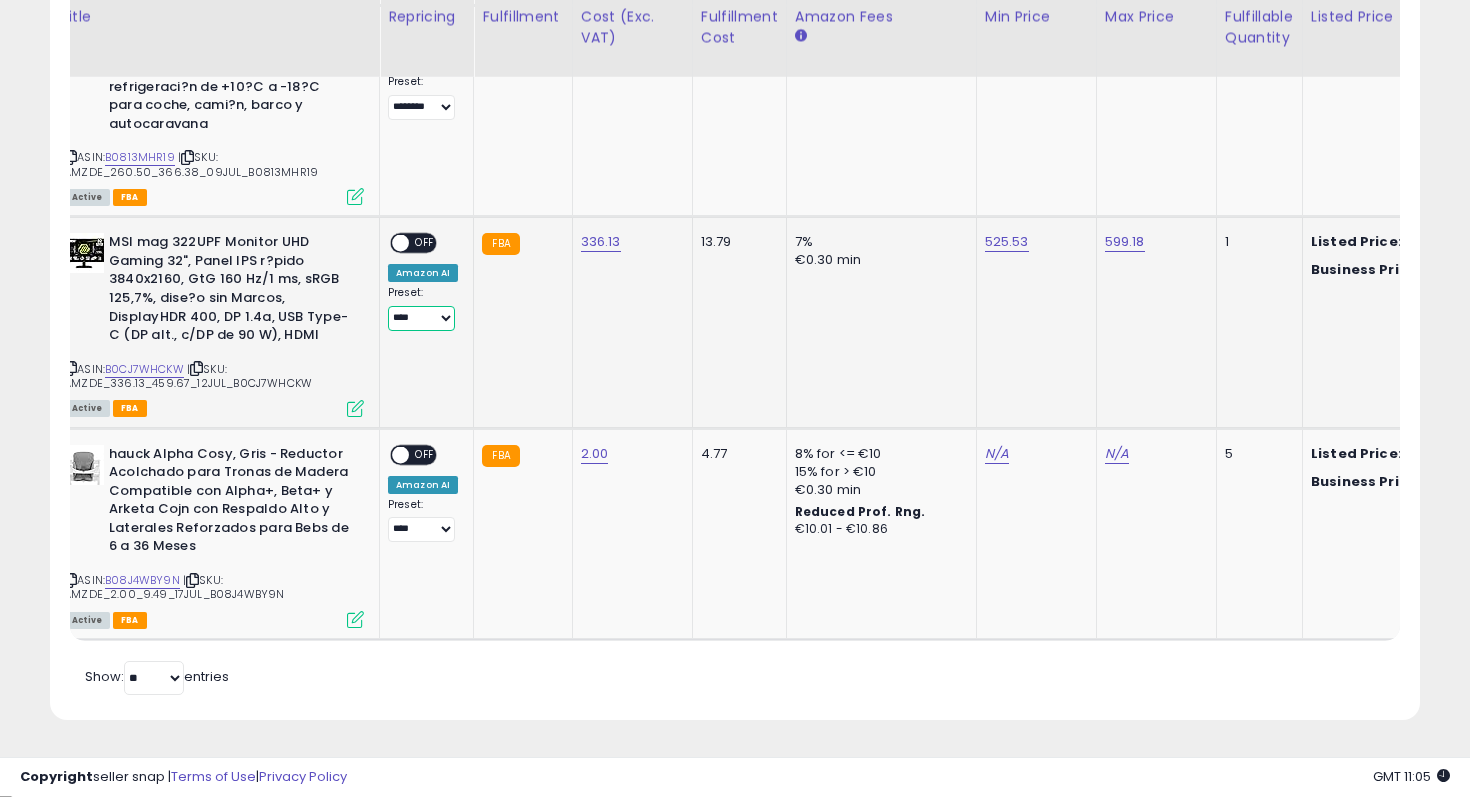 click on "**** ********" at bounding box center [421, 318] 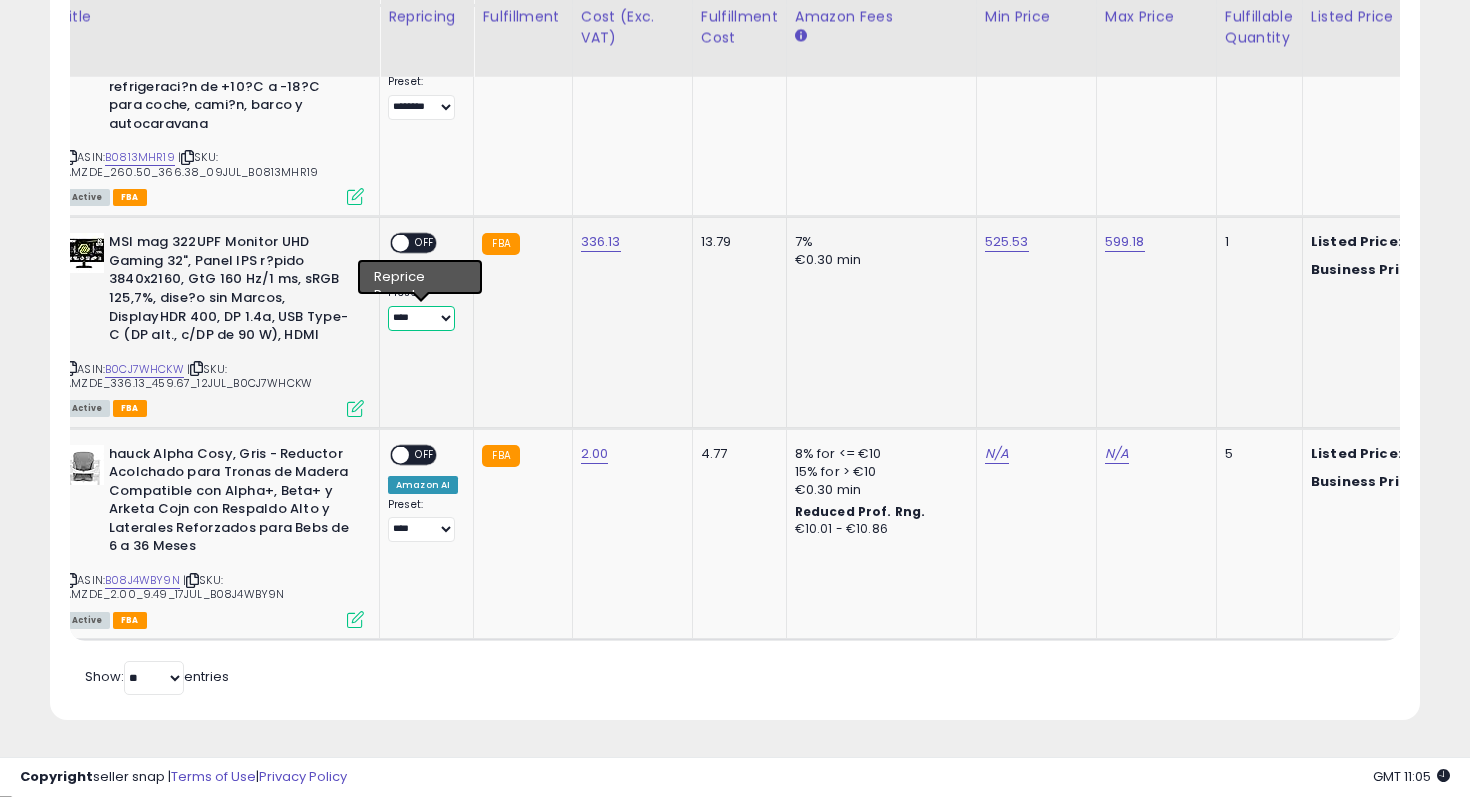 select on "********" 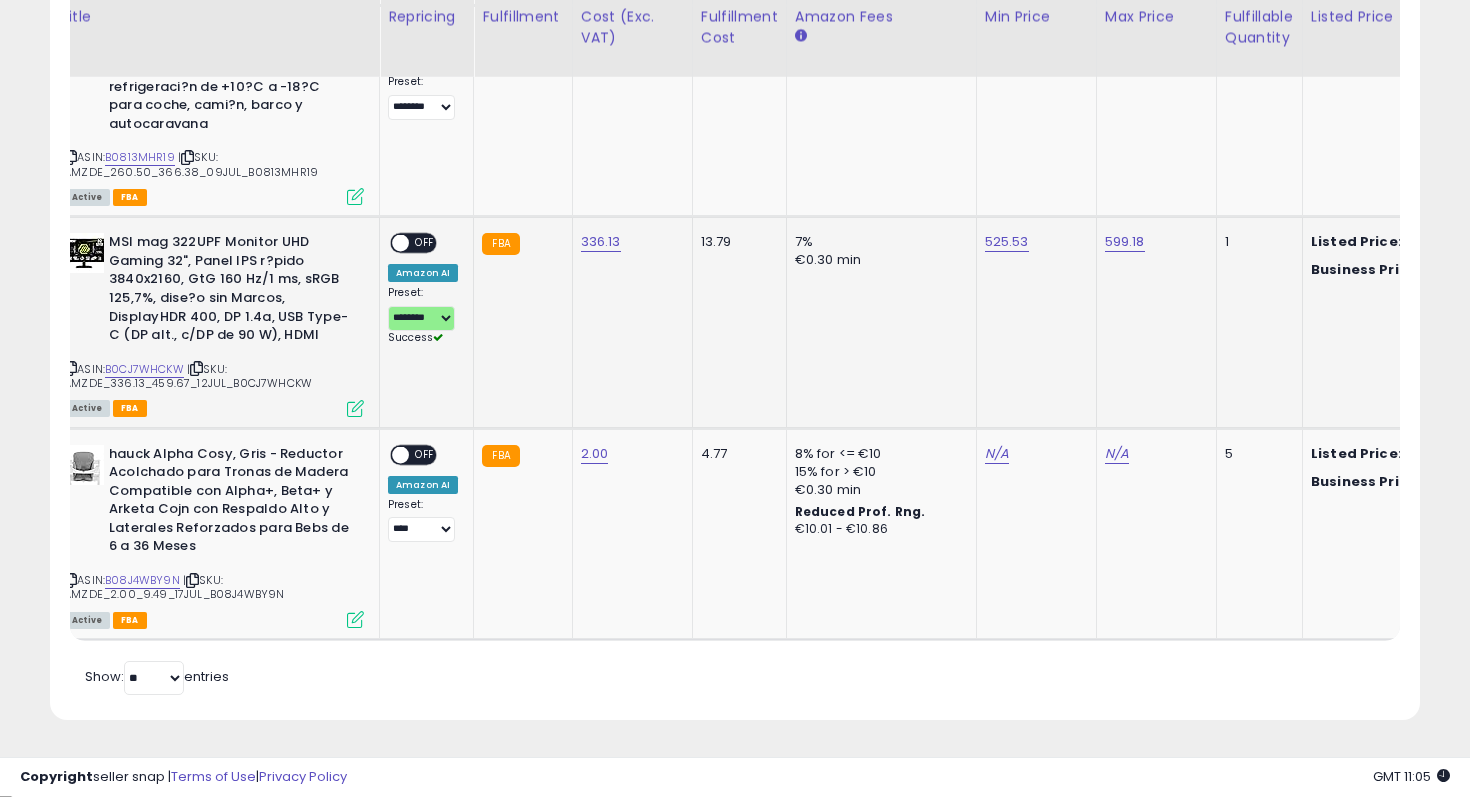 click on "OFF" at bounding box center (425, 243) 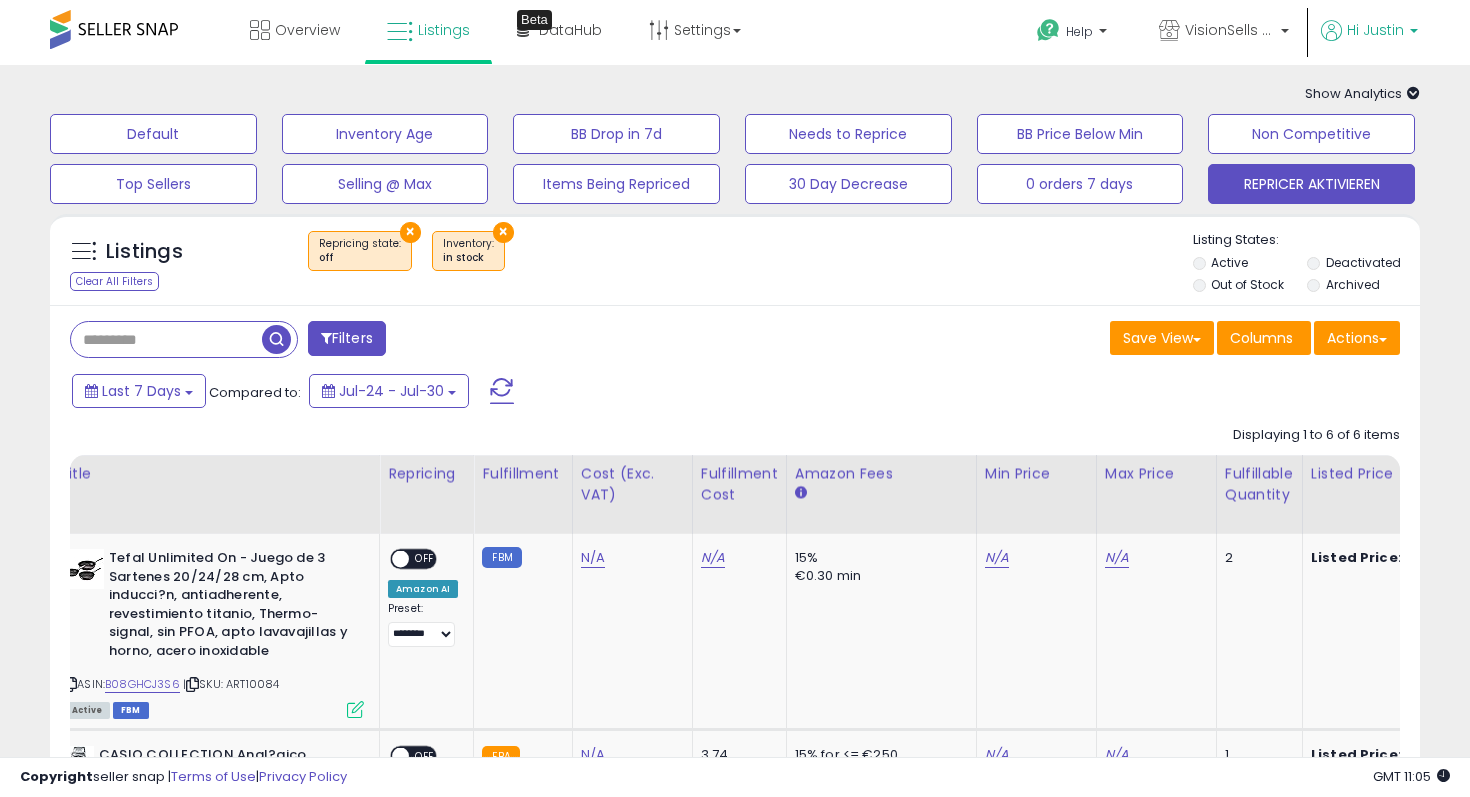 click at bounding box center [1331, 30] 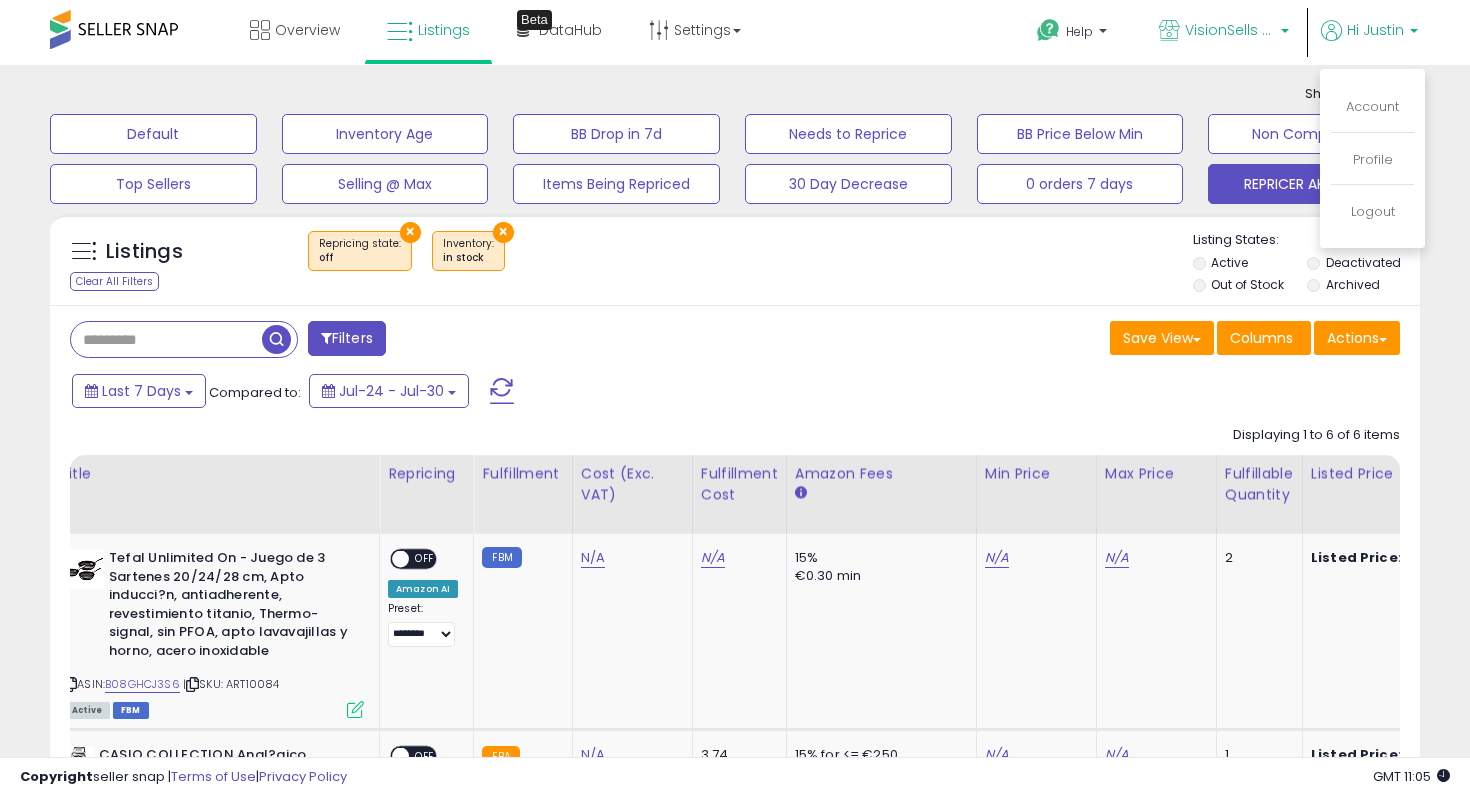 click on "VisionSells ES" at bounding box center (1230, 30) 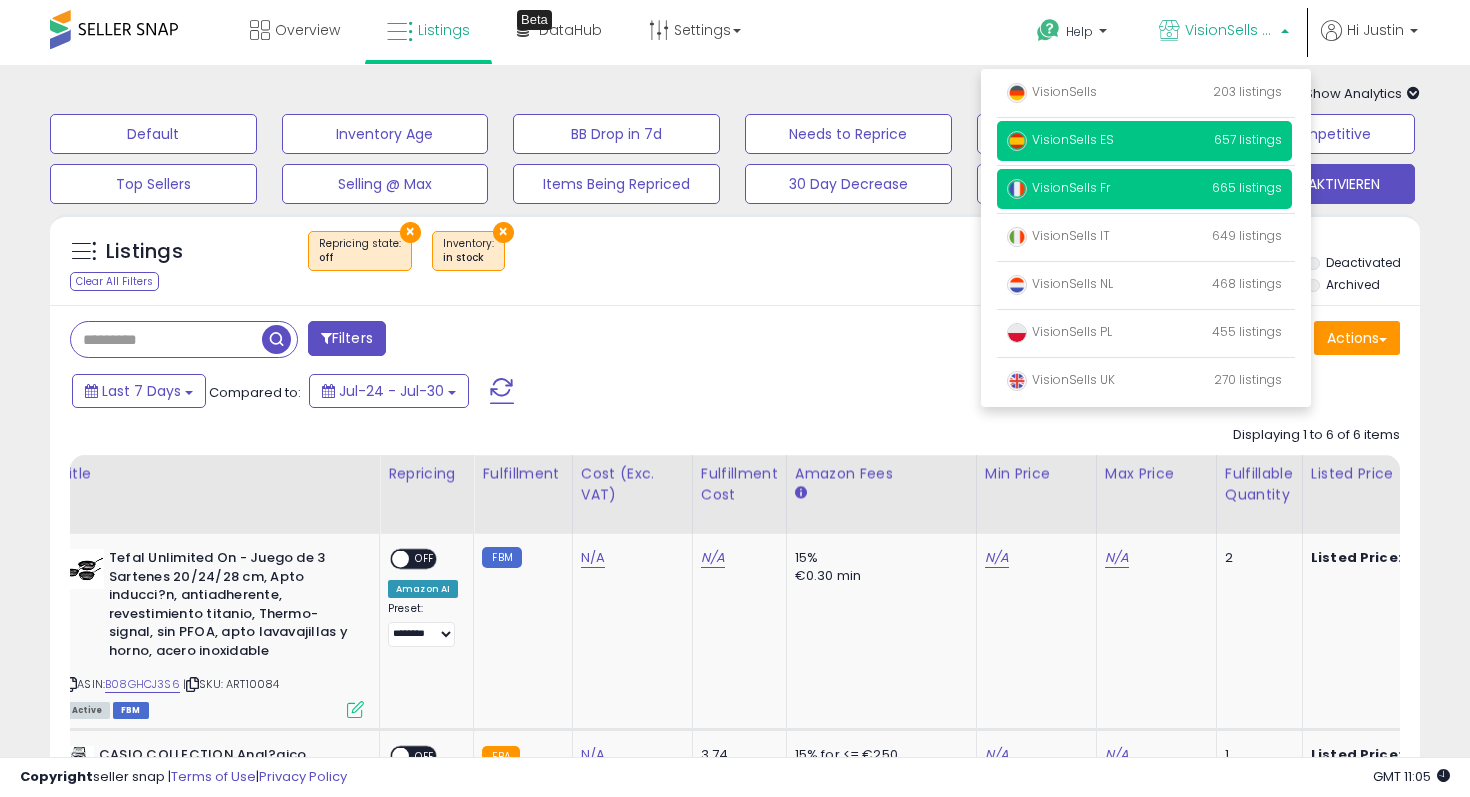click on "VisionSells Fr" at bounding box center [1058, 187] 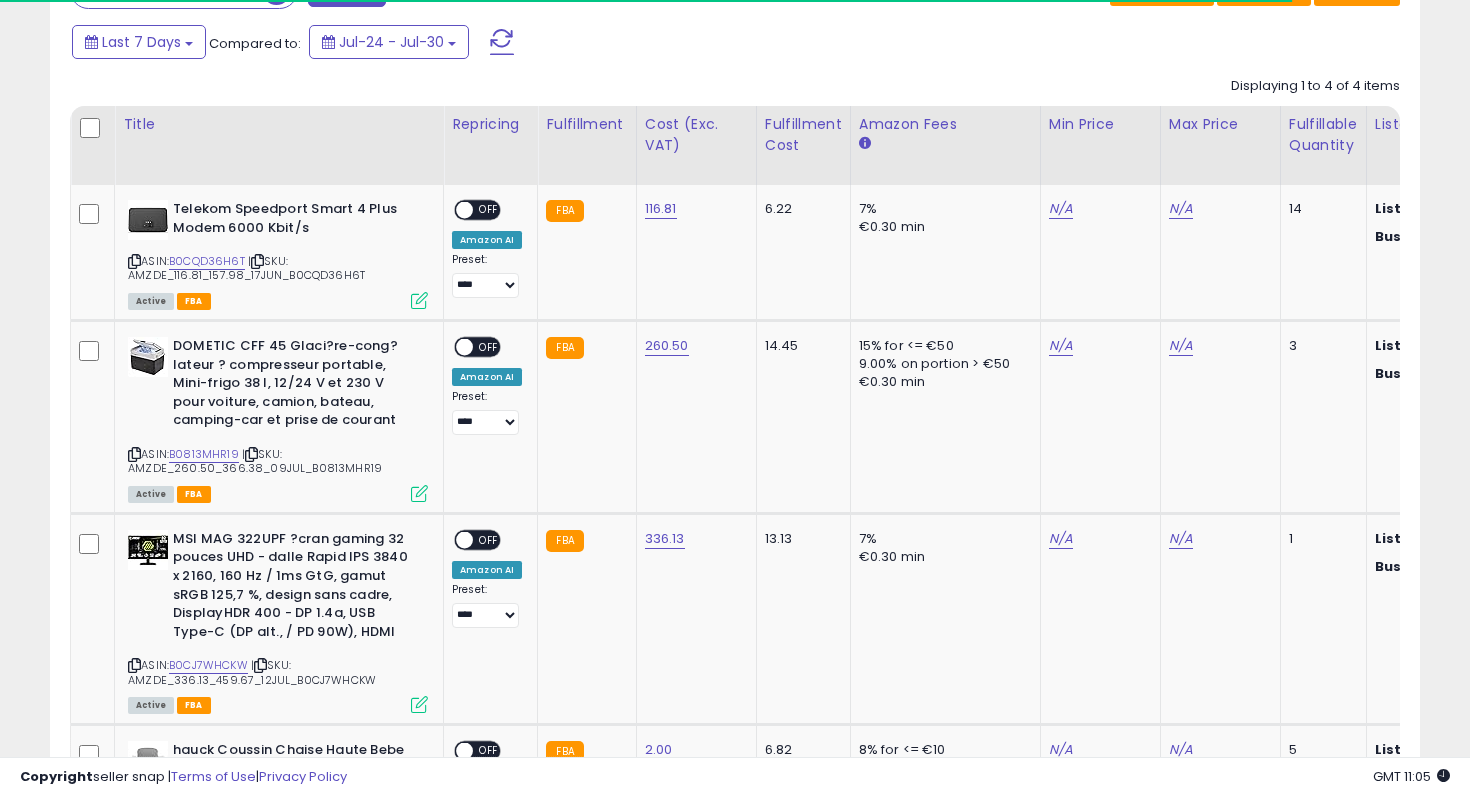 scroll, scrollTop: 353, scrollLeft: 0, axis: vertical 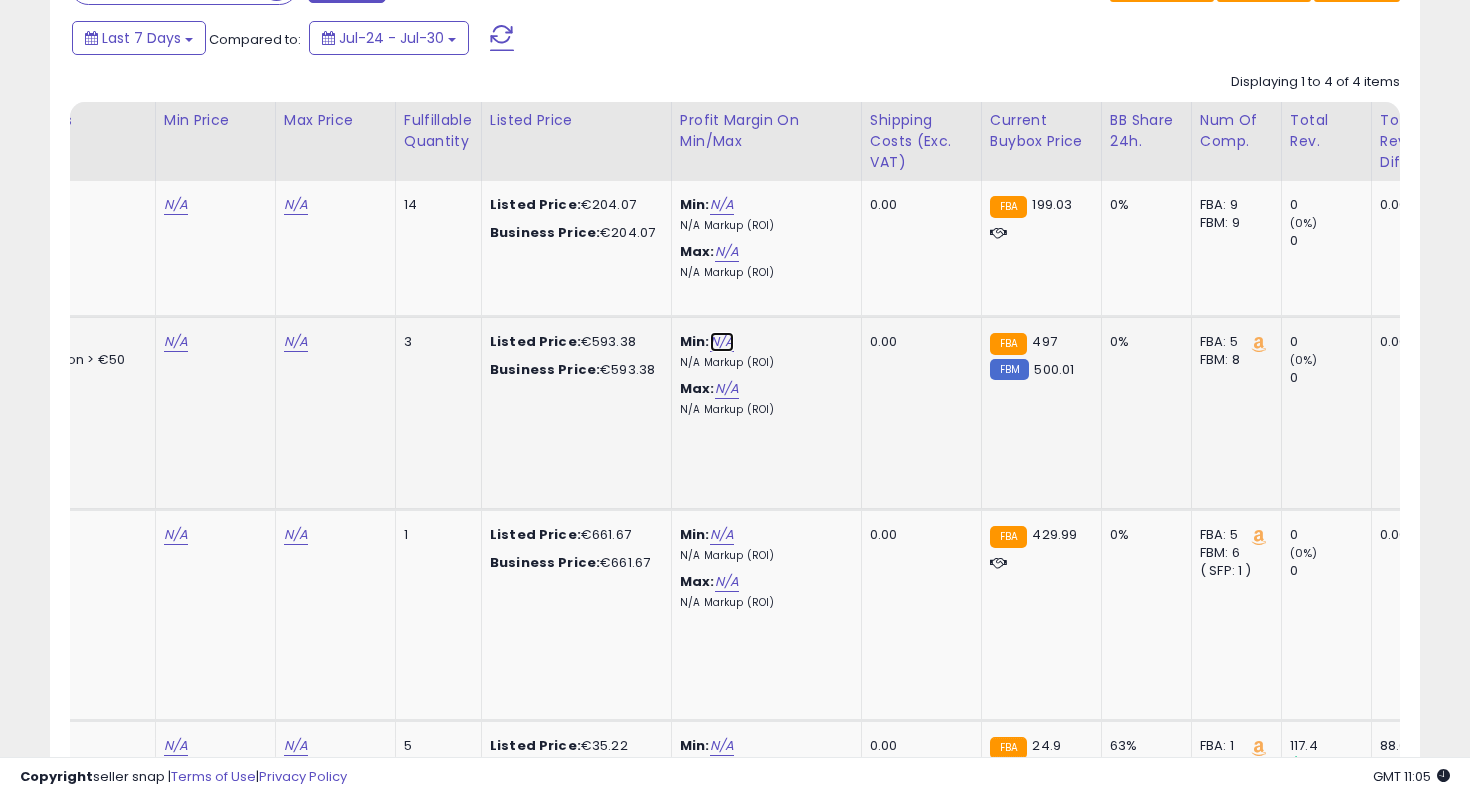 click on "N/A" at bounding box center (722, 342) 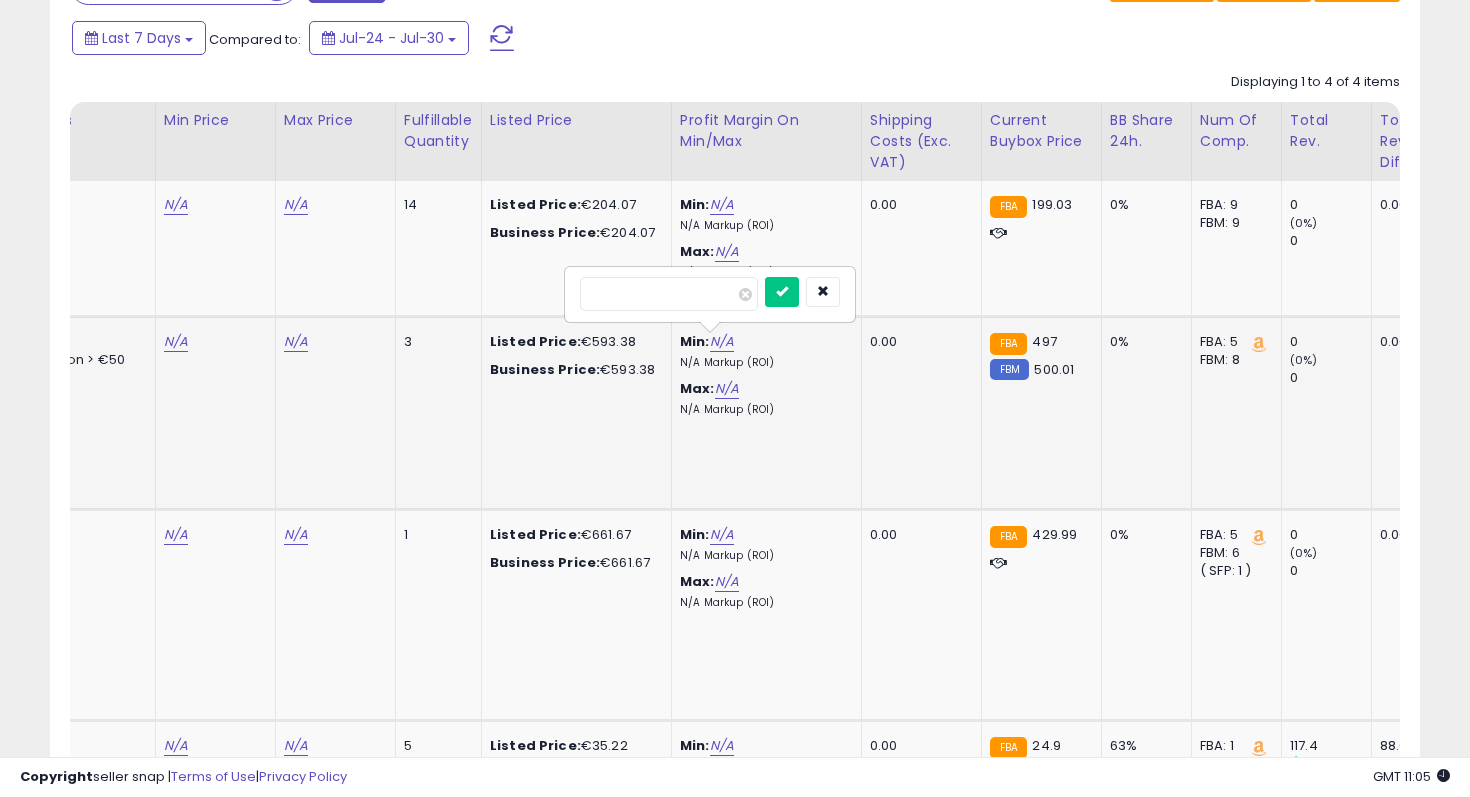 type on "**" 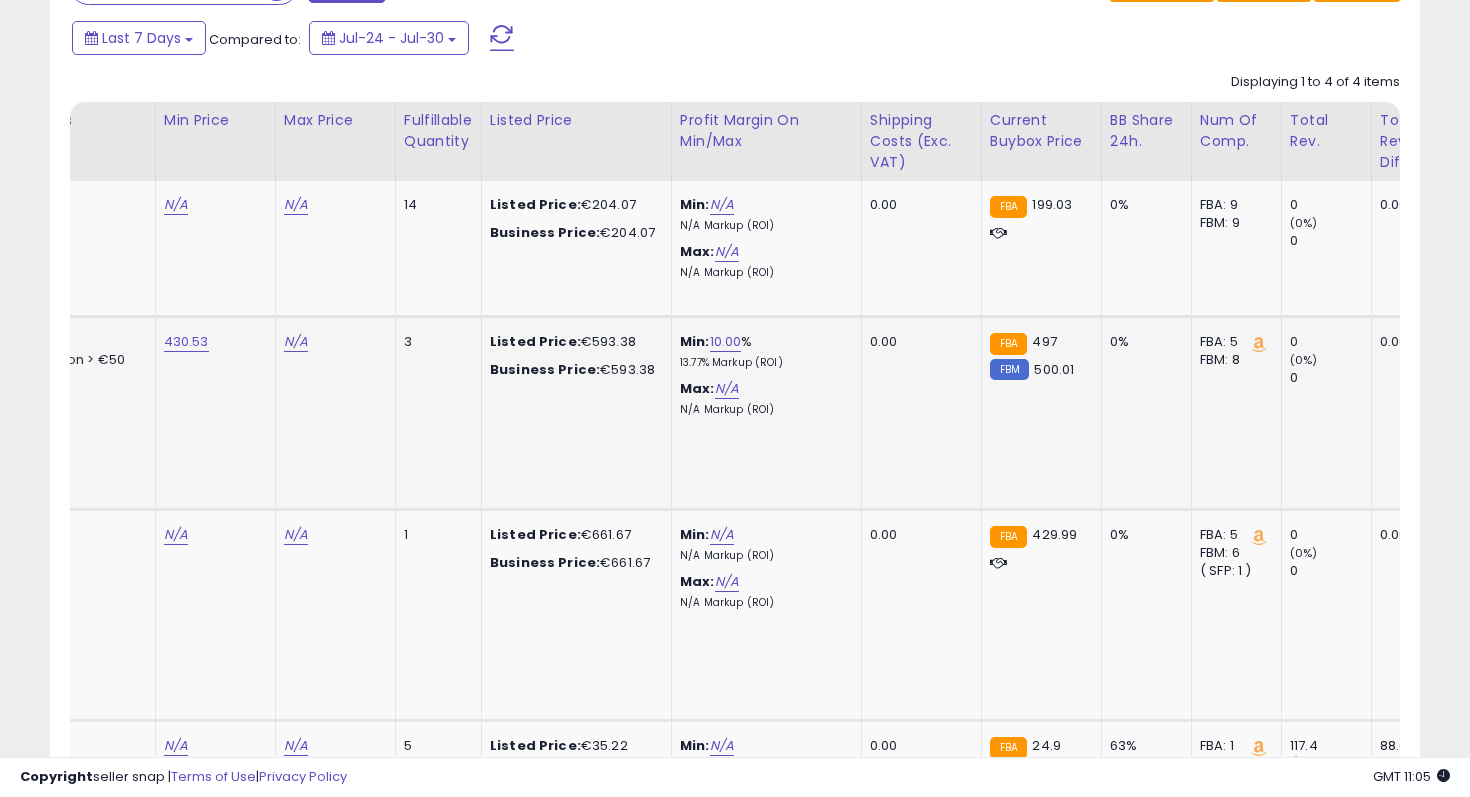 scroll, scrollTop: 0, scrollLeft: 840, axis: horizontal 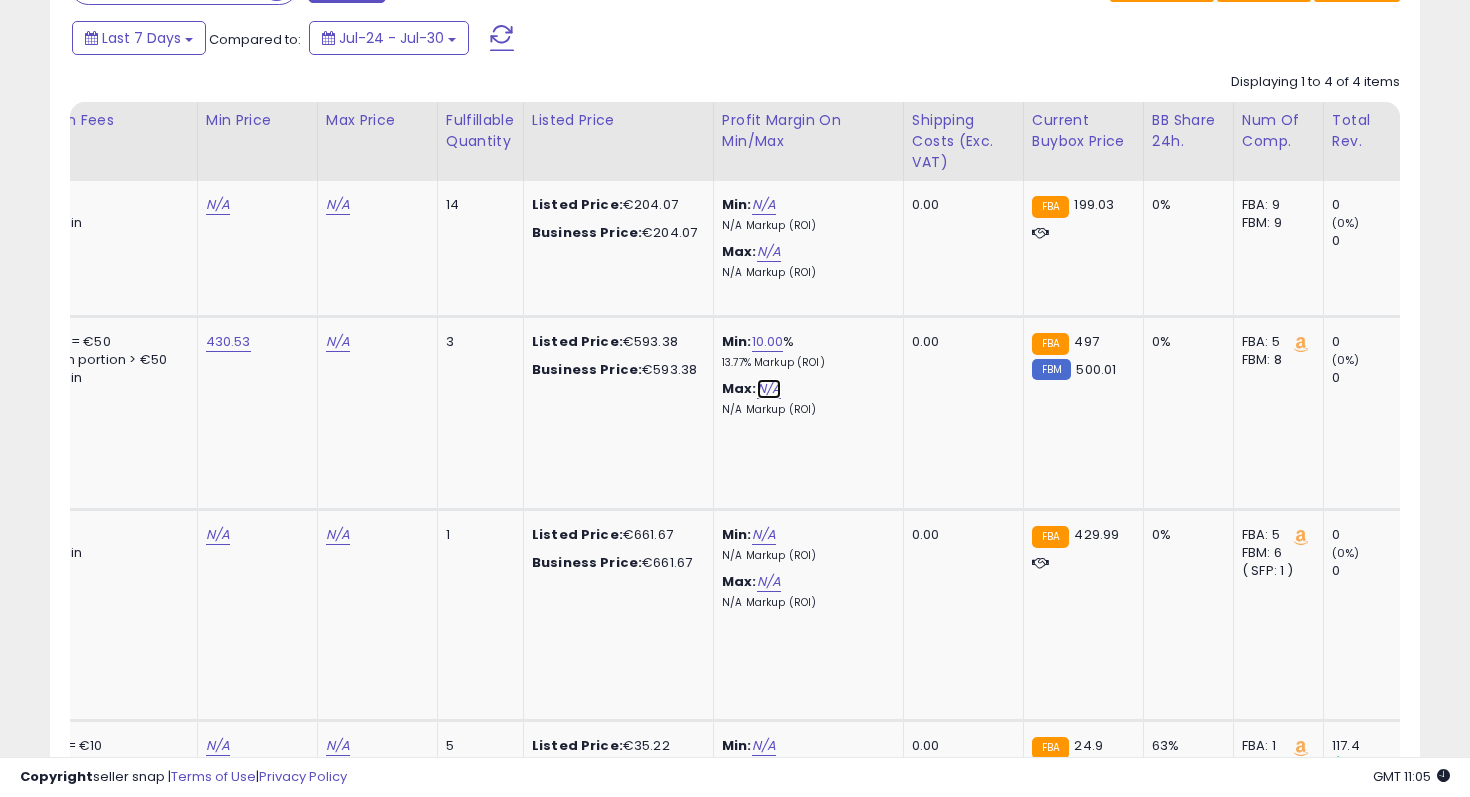 click on "N/A" at bounding box center [769, 389] 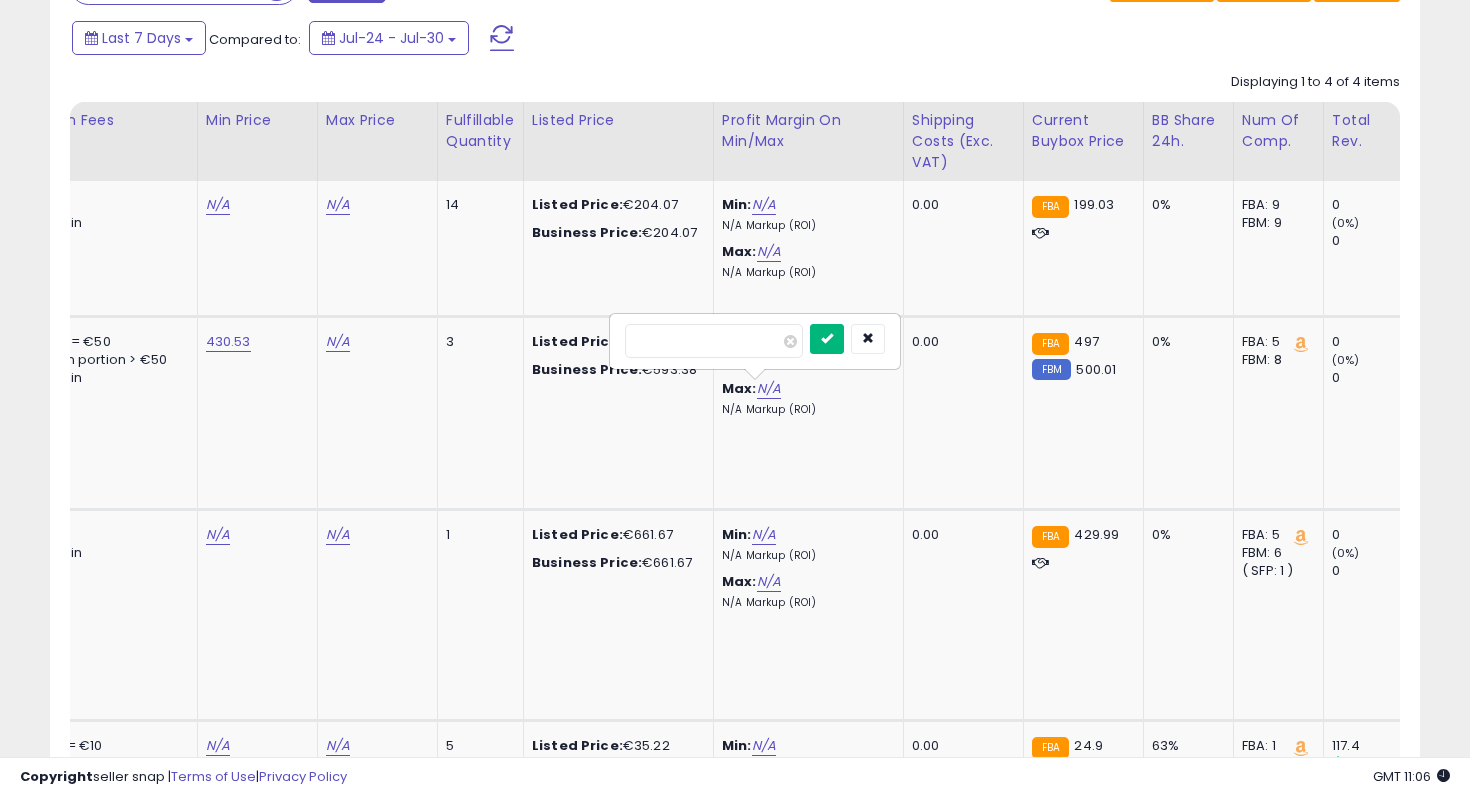type on "**" 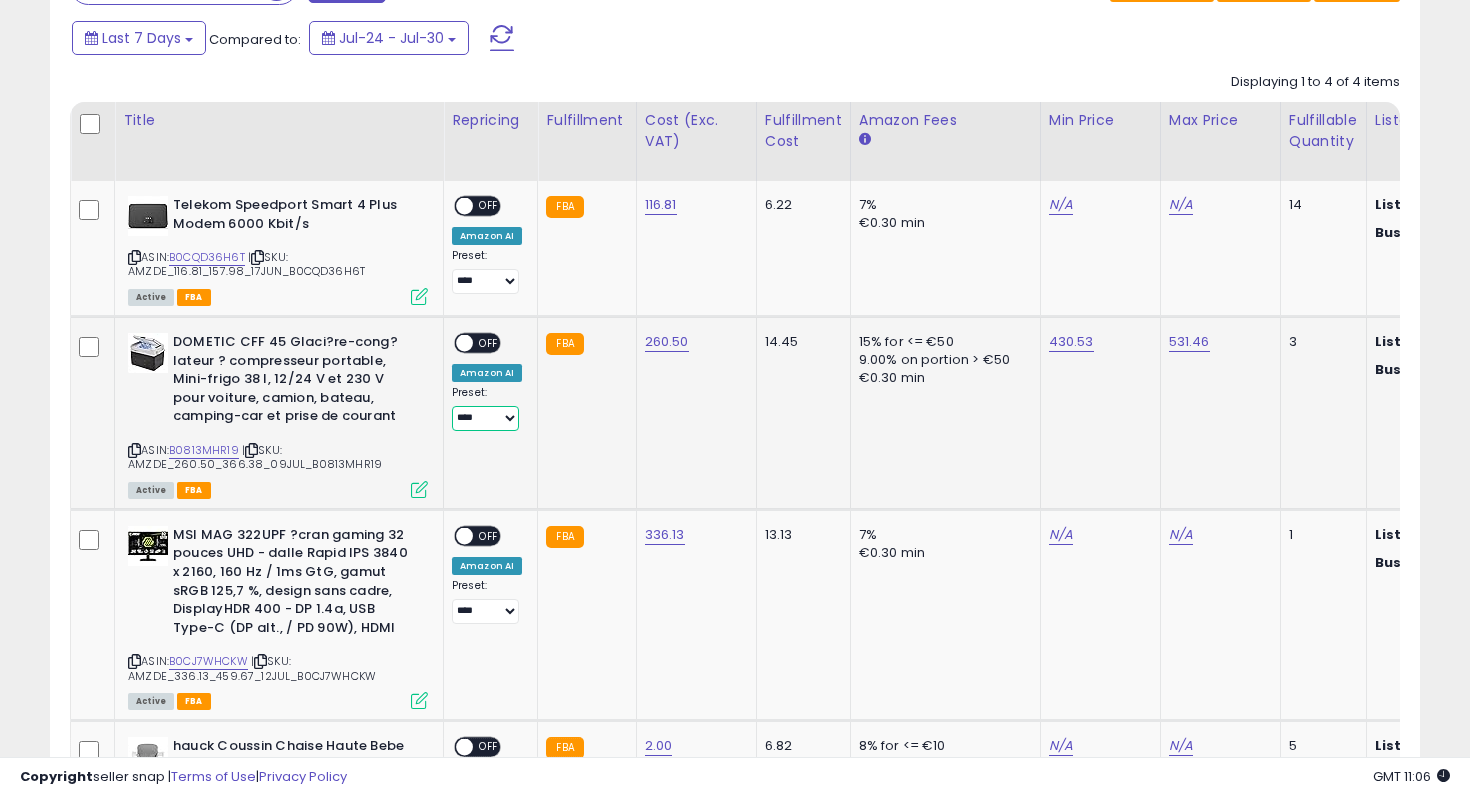 click on "**********" at bounding box center [485, 418] 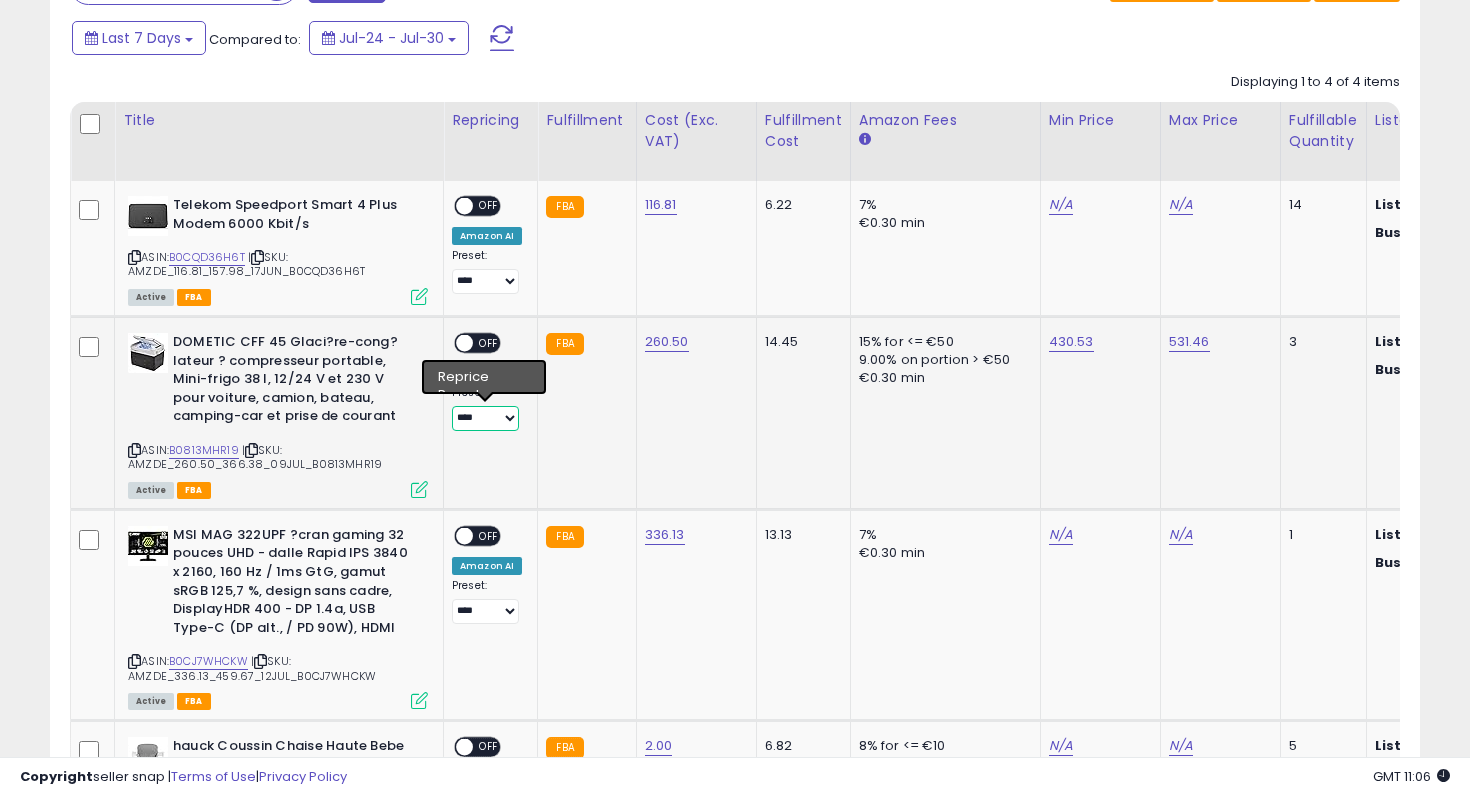 select on "**********" 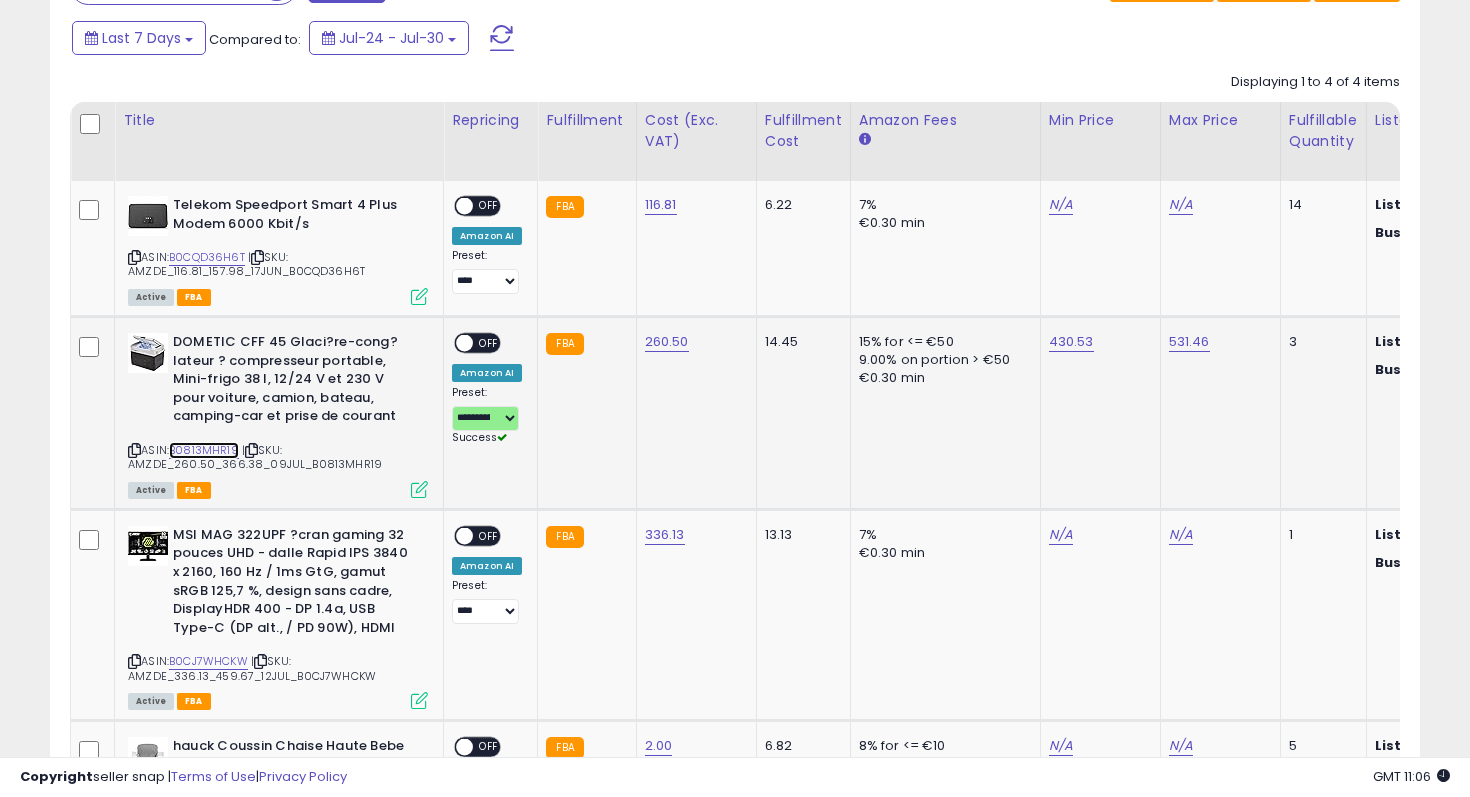 click on "B0813MHR19" at bounding box center [204, 450] 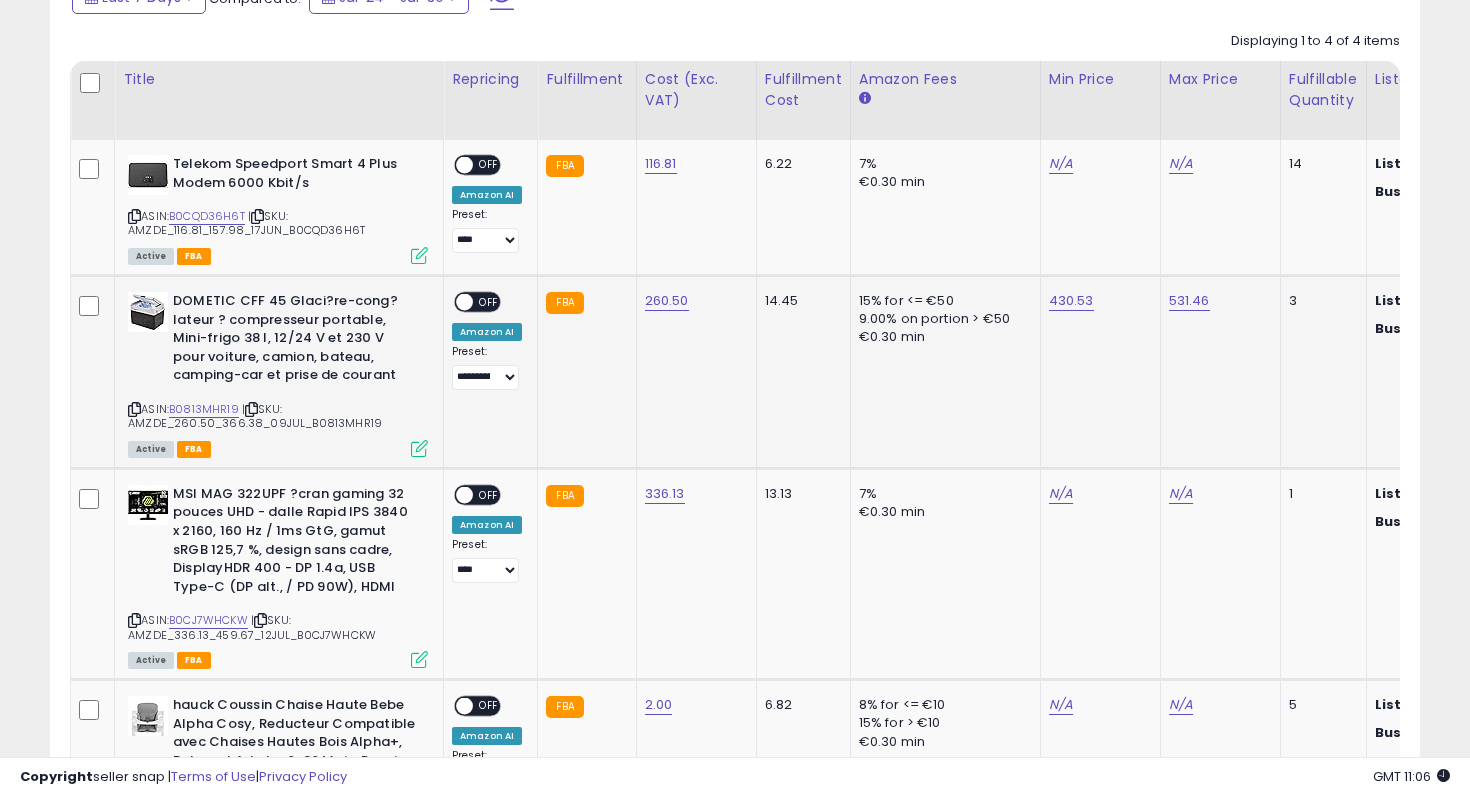 click on "OFF" at bounding box center (489, 302) 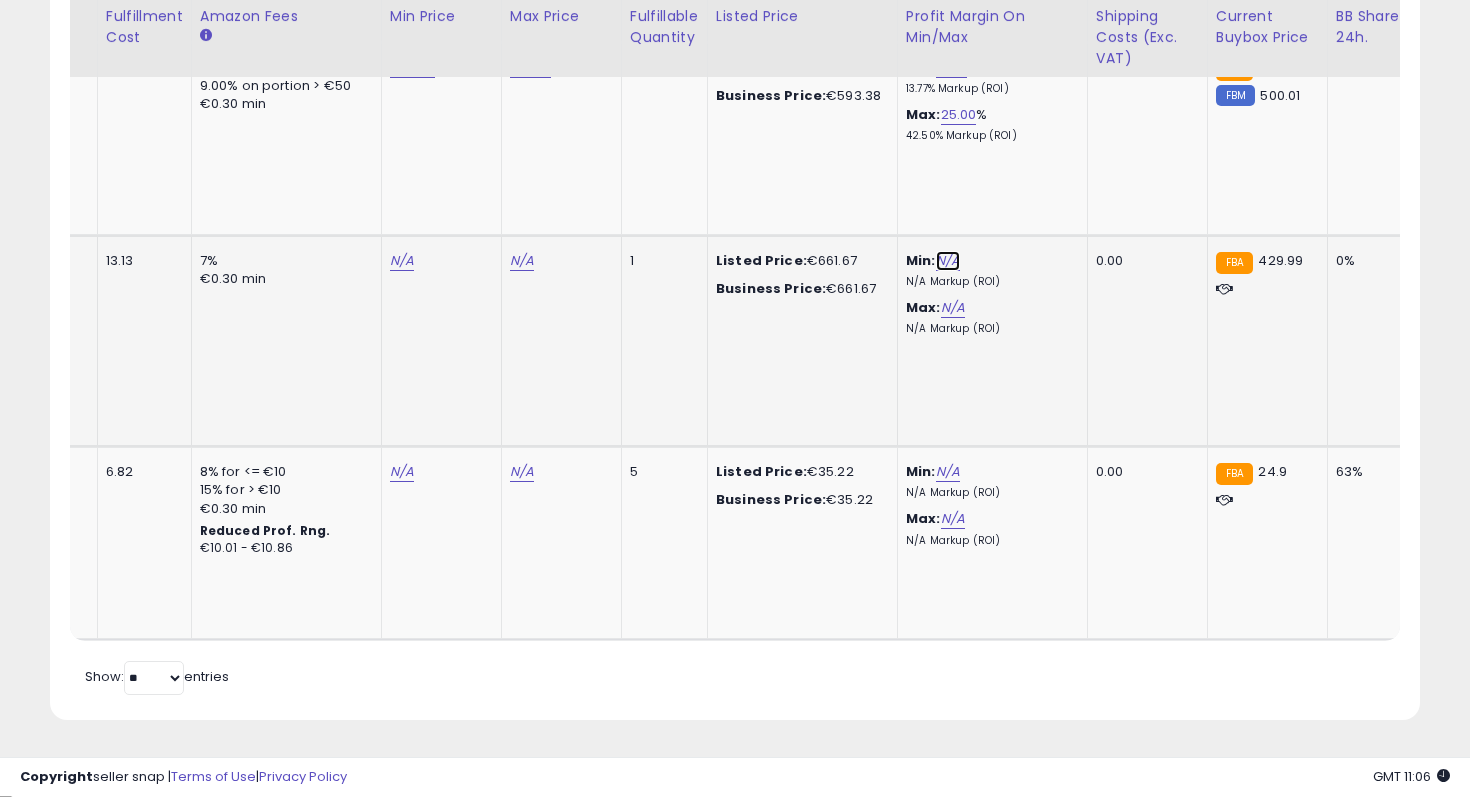 click on "N/A" at bounding box center (948, 261) 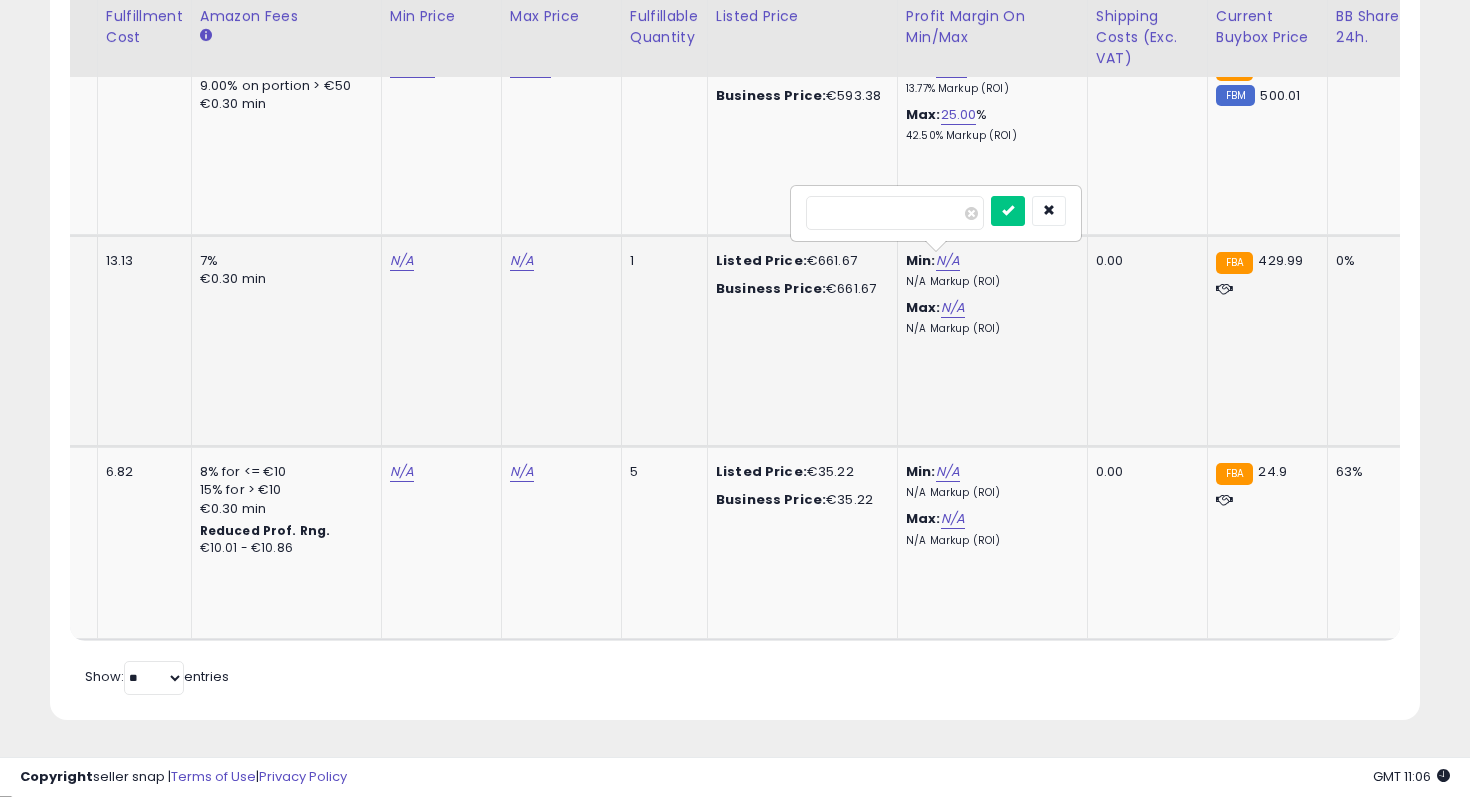 type on "**" 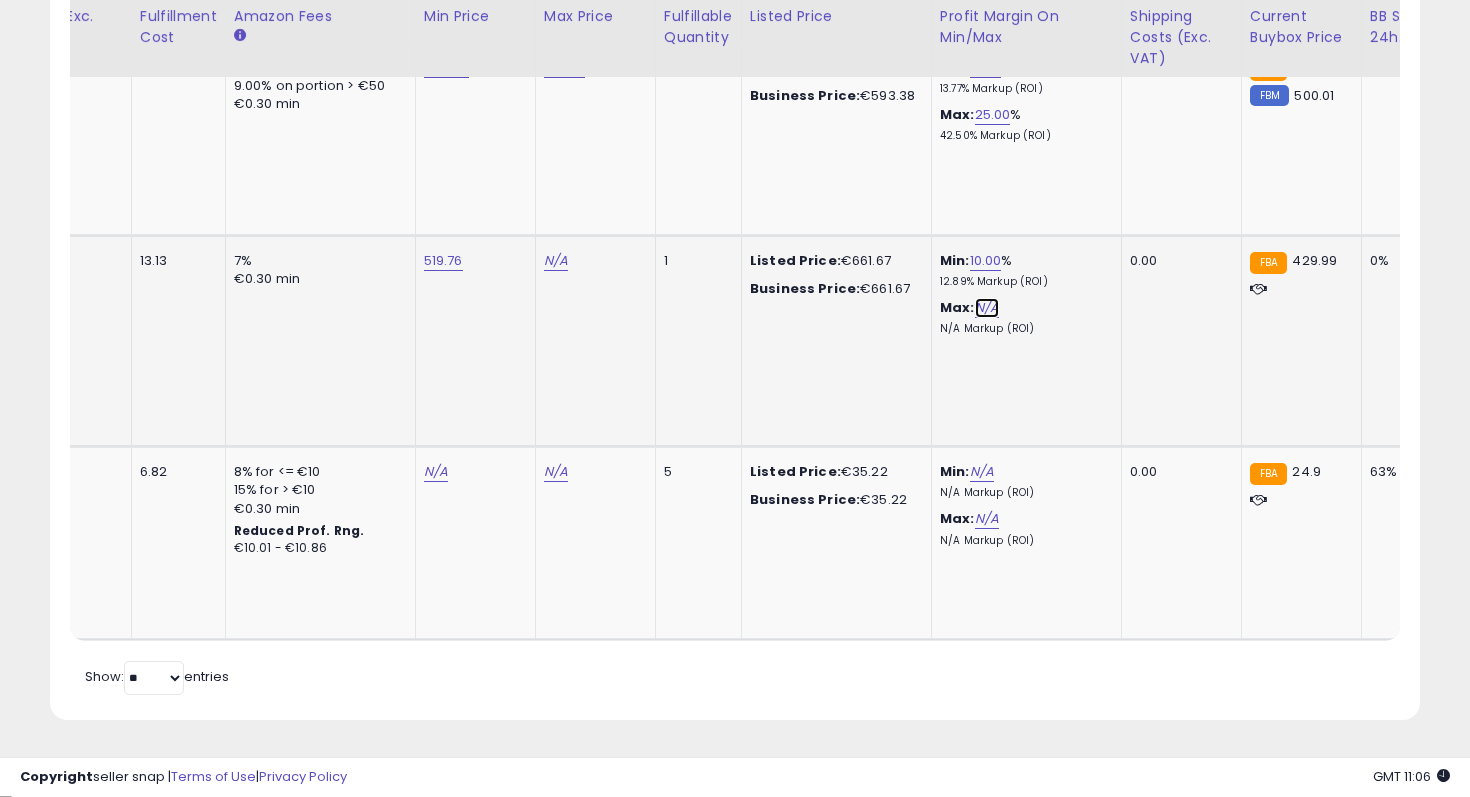 click on "N/A" at bounding box center [987, 308] 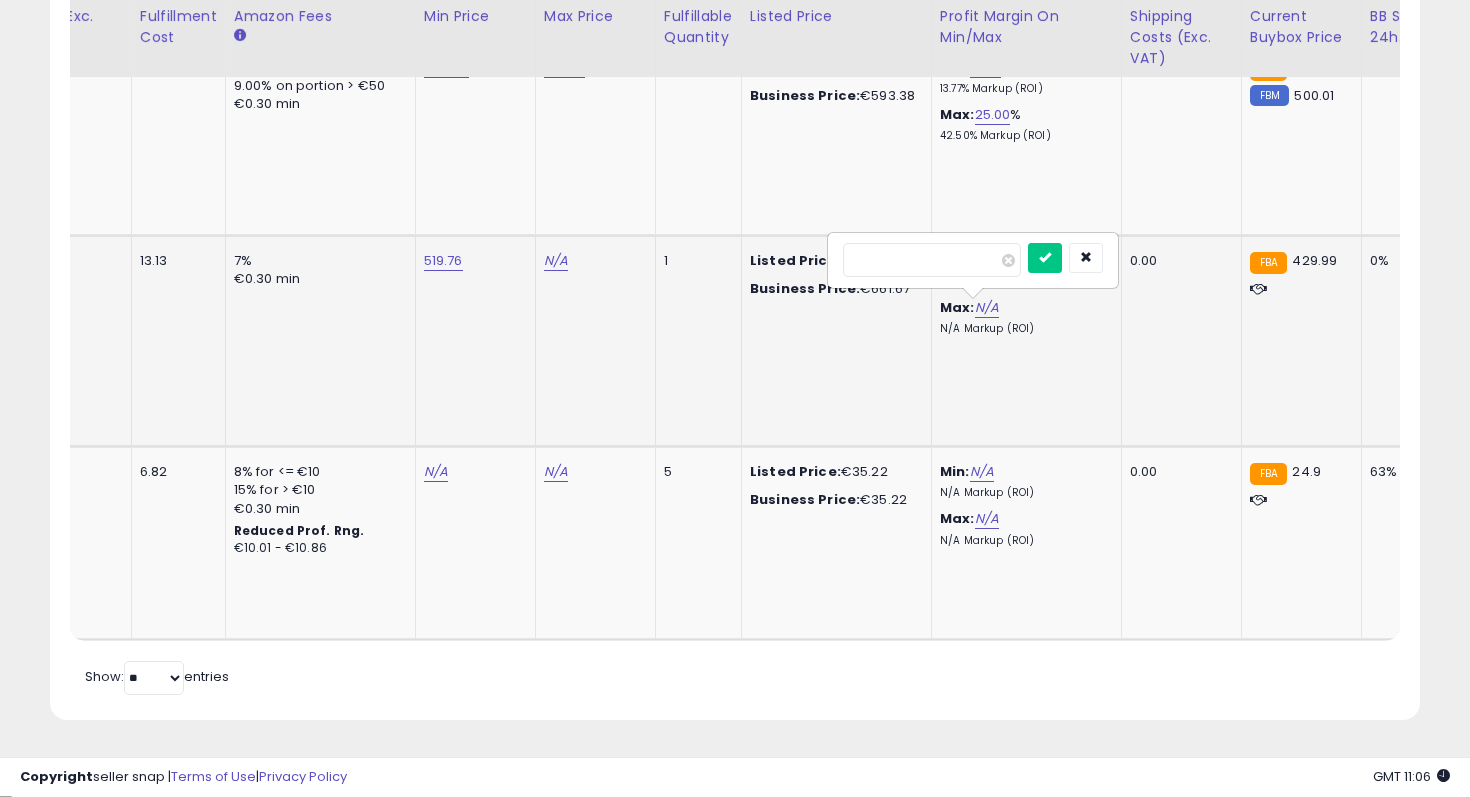 type on "**" 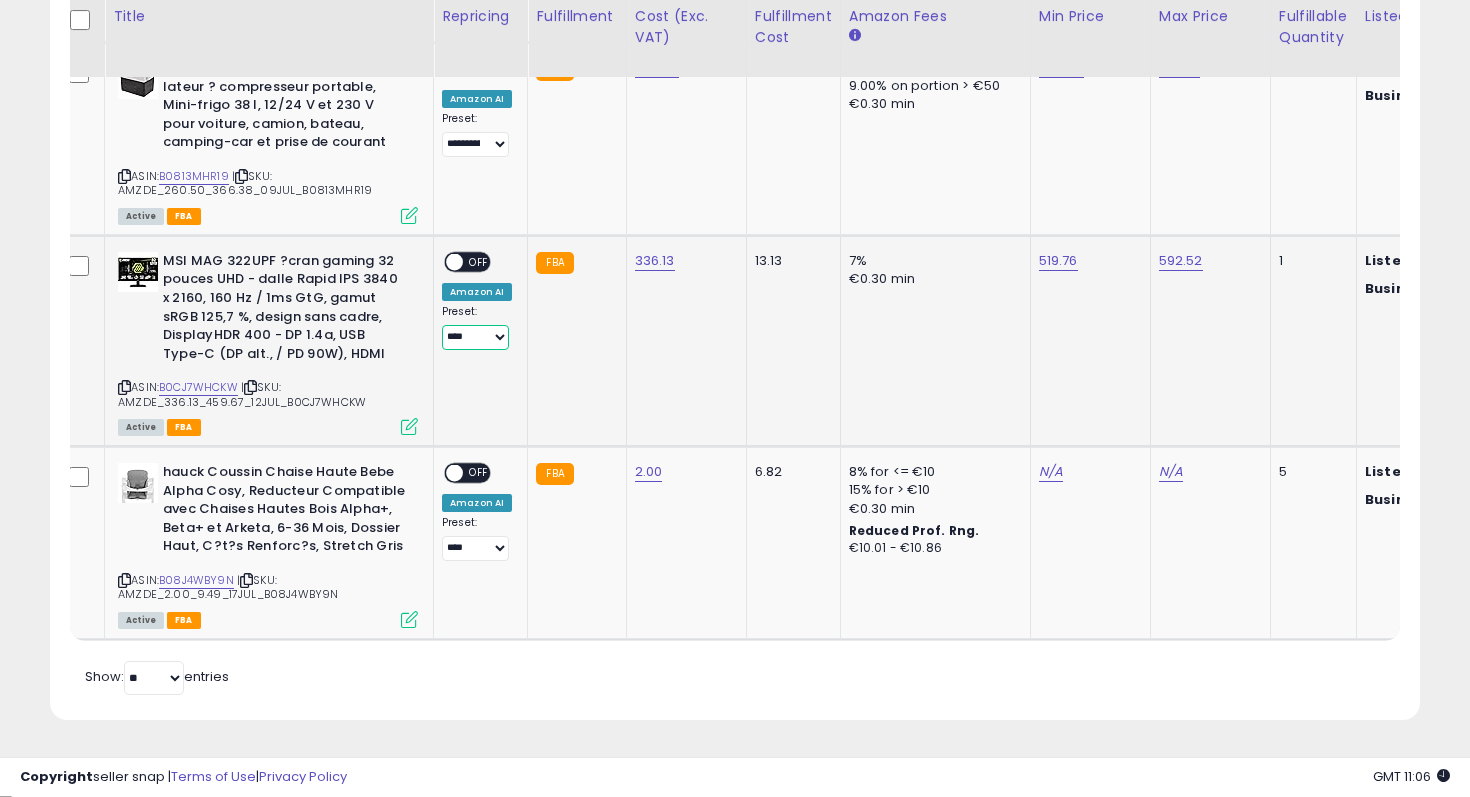 click on "**********" at bounding box center (475, 337) 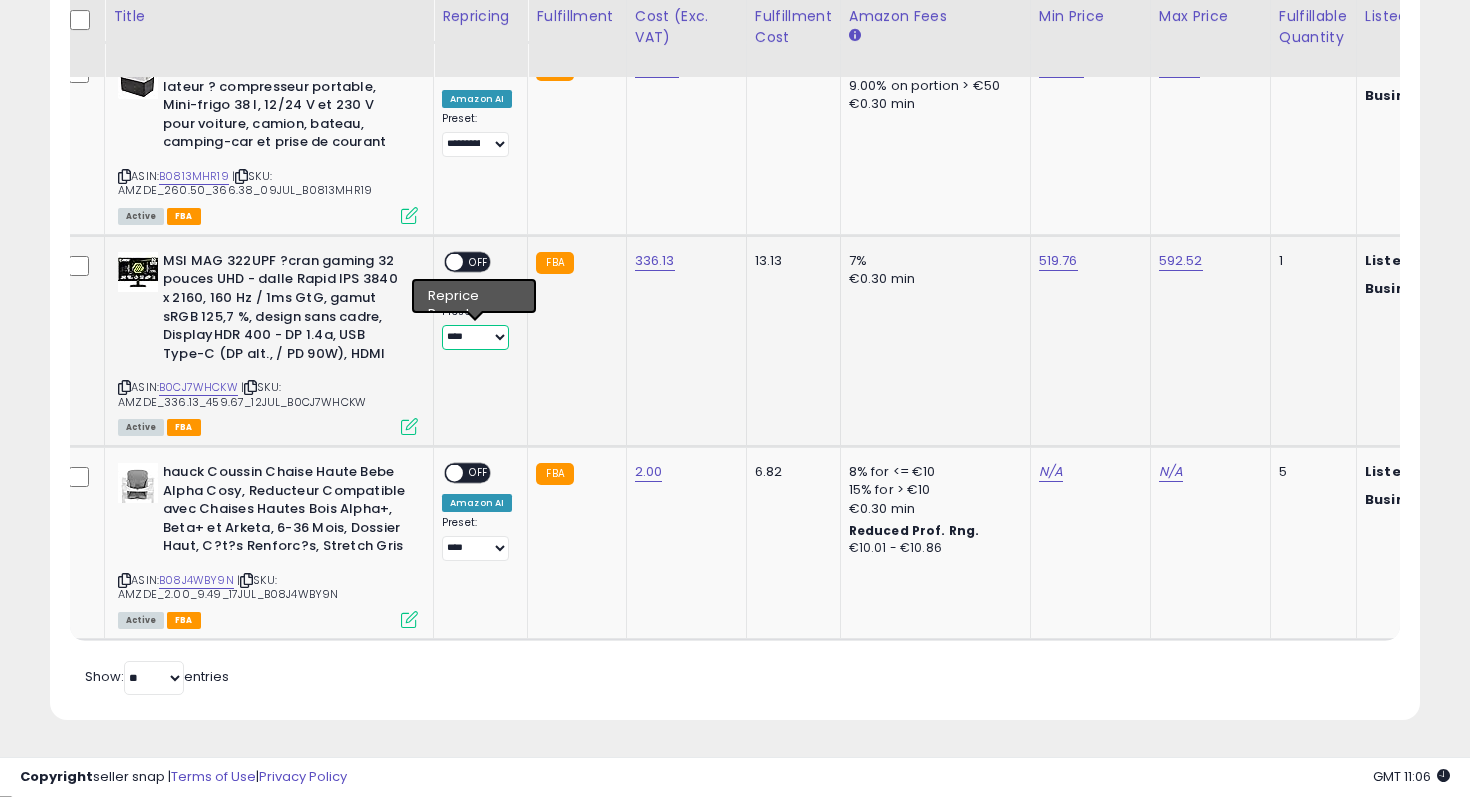 select on "********" 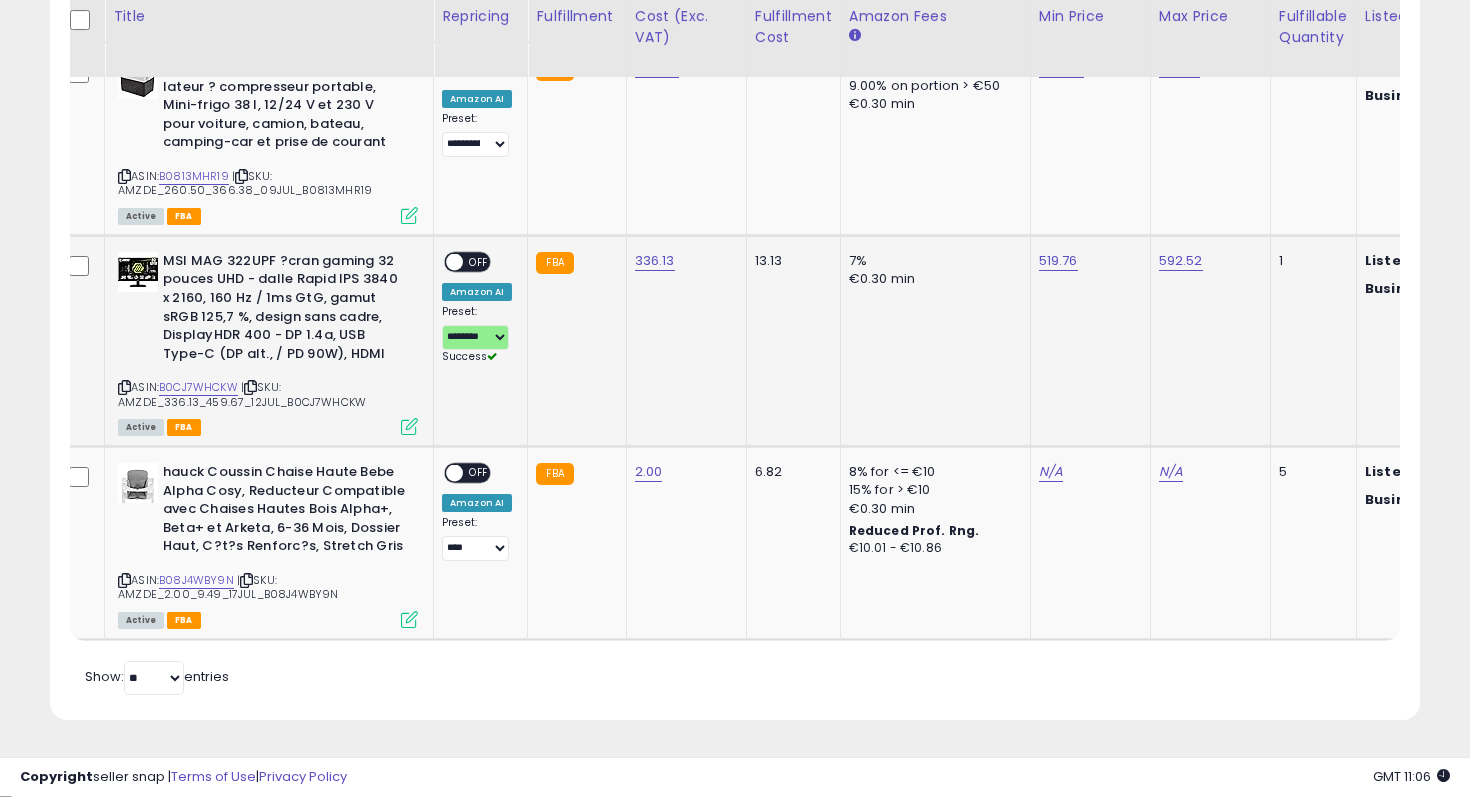click on "OFF" at bounding box center [479, 261] 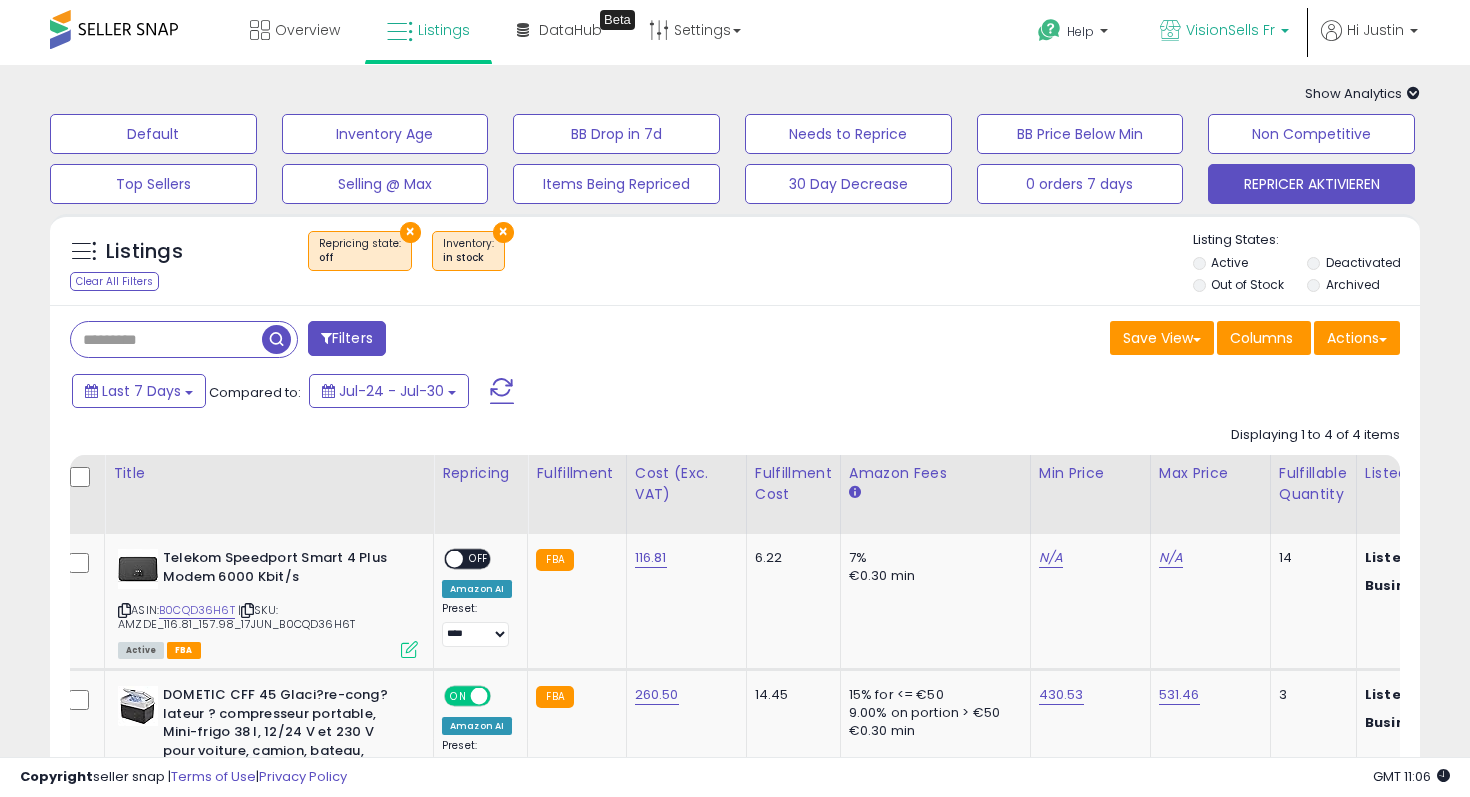 click on "VisionSells Fr" at bounding box center (1224, 32) 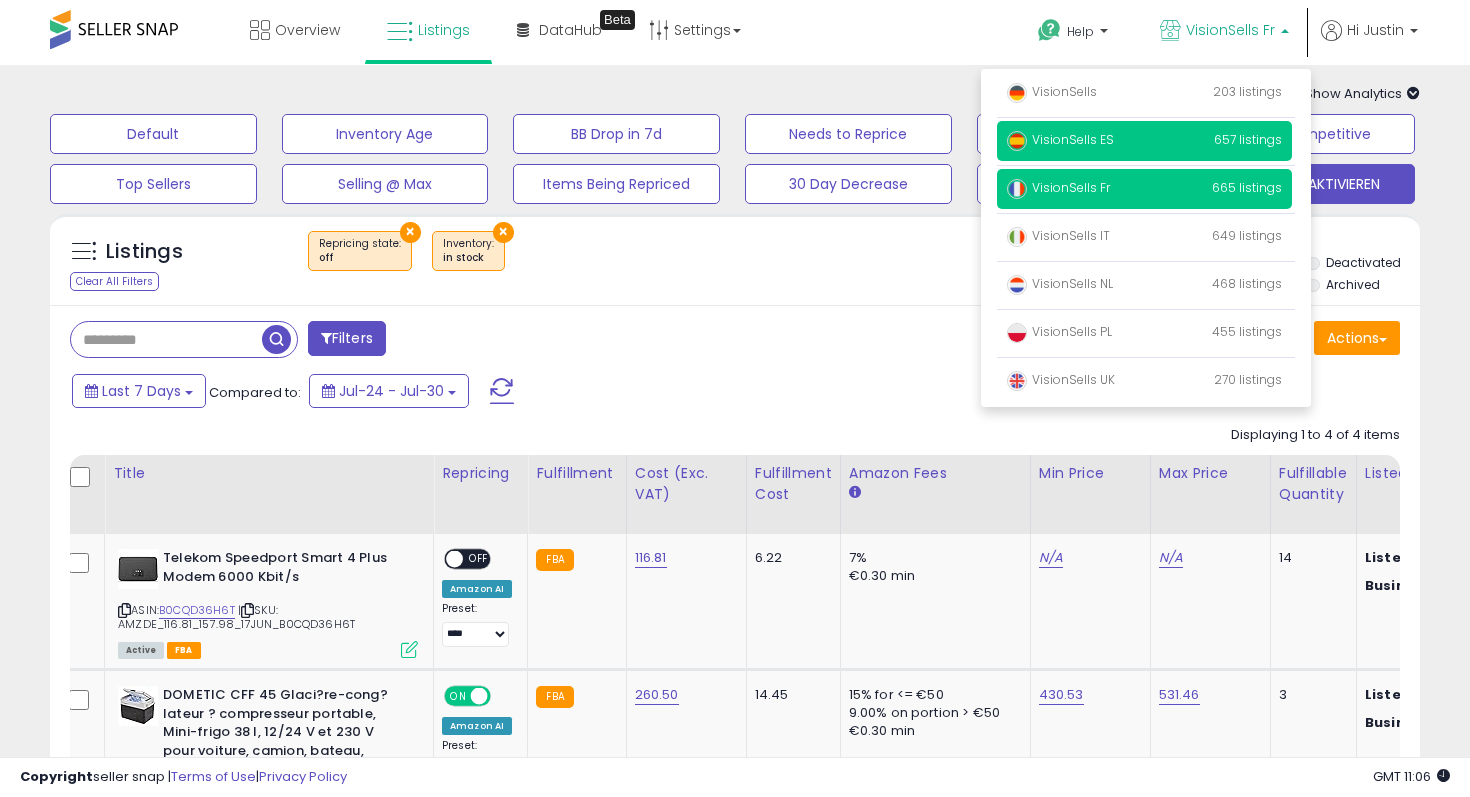 click on "VisionSells ES
657
listings" at bounding box center (1144, 141) 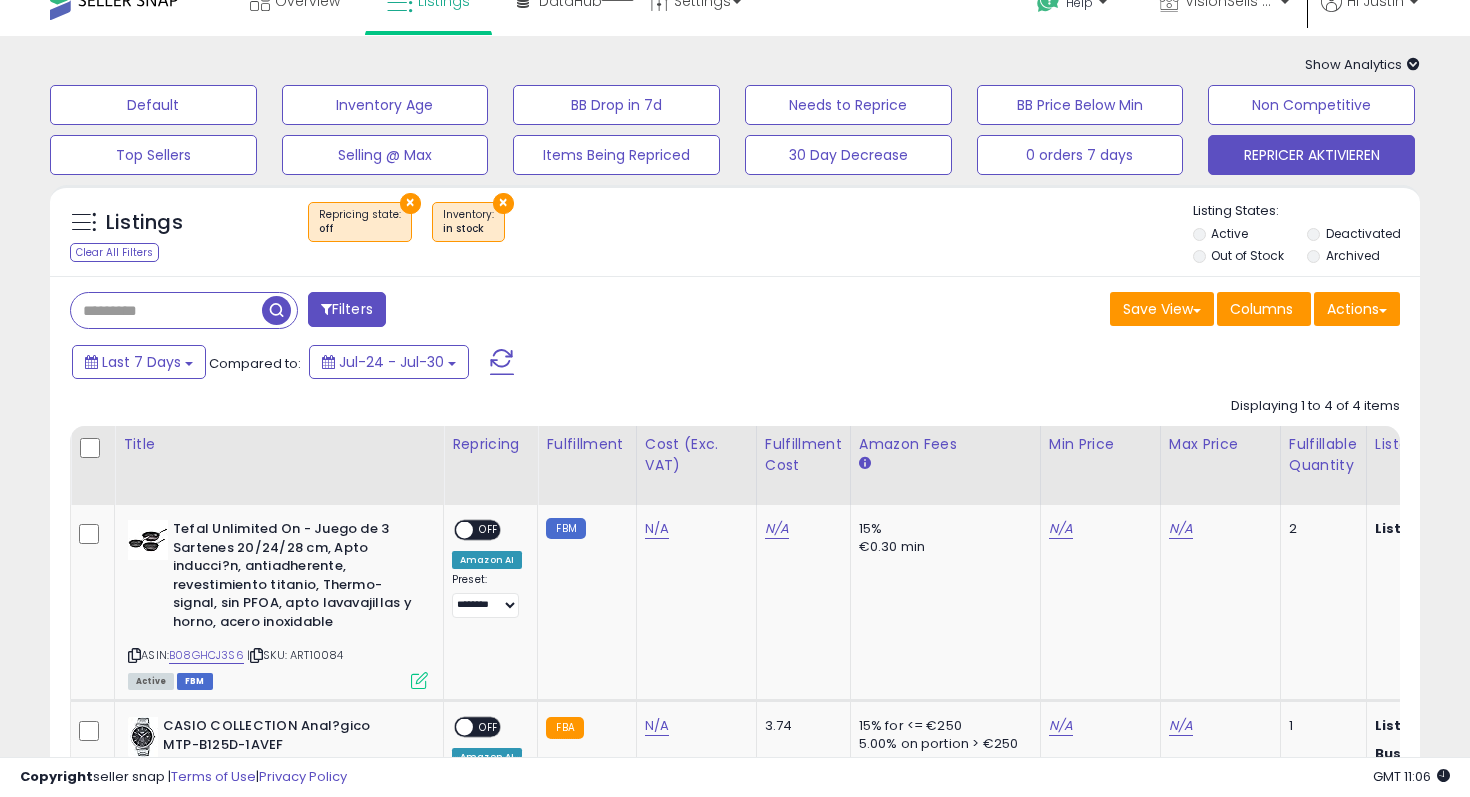 scroll, scrollTop: 2, scrollLeft: 0, axis: vertical 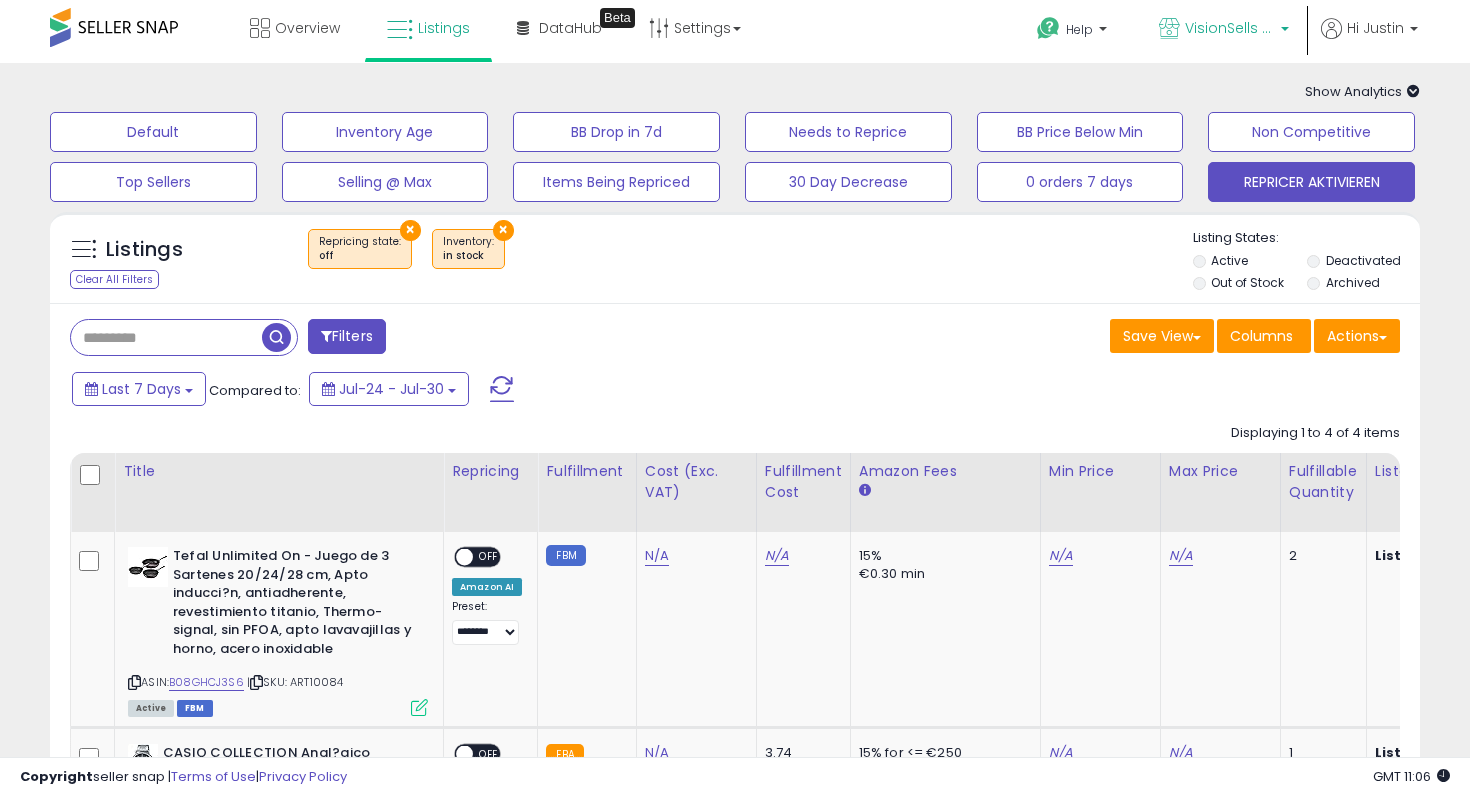 click on "VisionSells ES" at bounding box center (1230, 28) 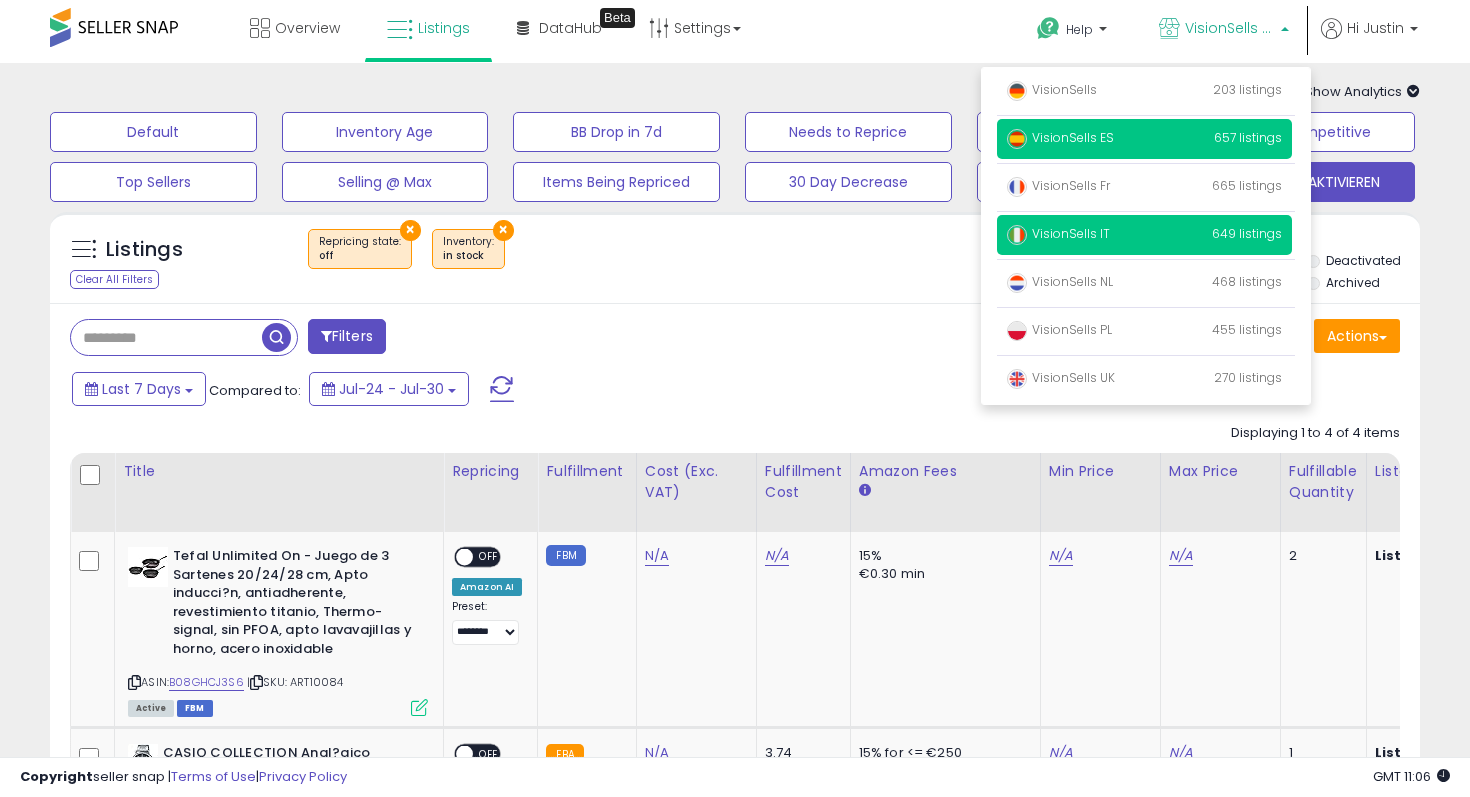 click on "VisionSells IT
649
listings" at bounding box center (1144, 235) 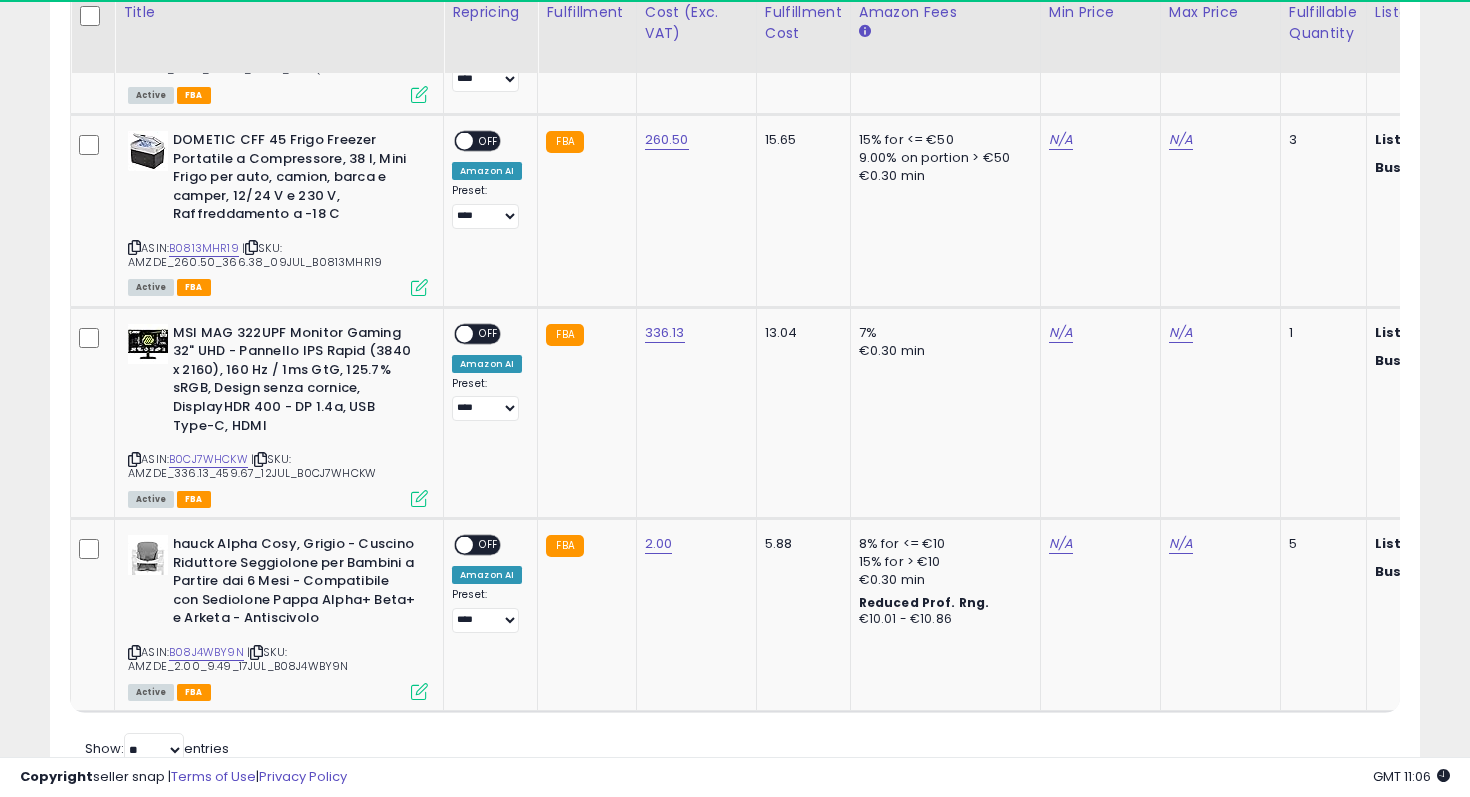 scroll, scrollTop: 702, scrollLeft: 0, axis: vertical 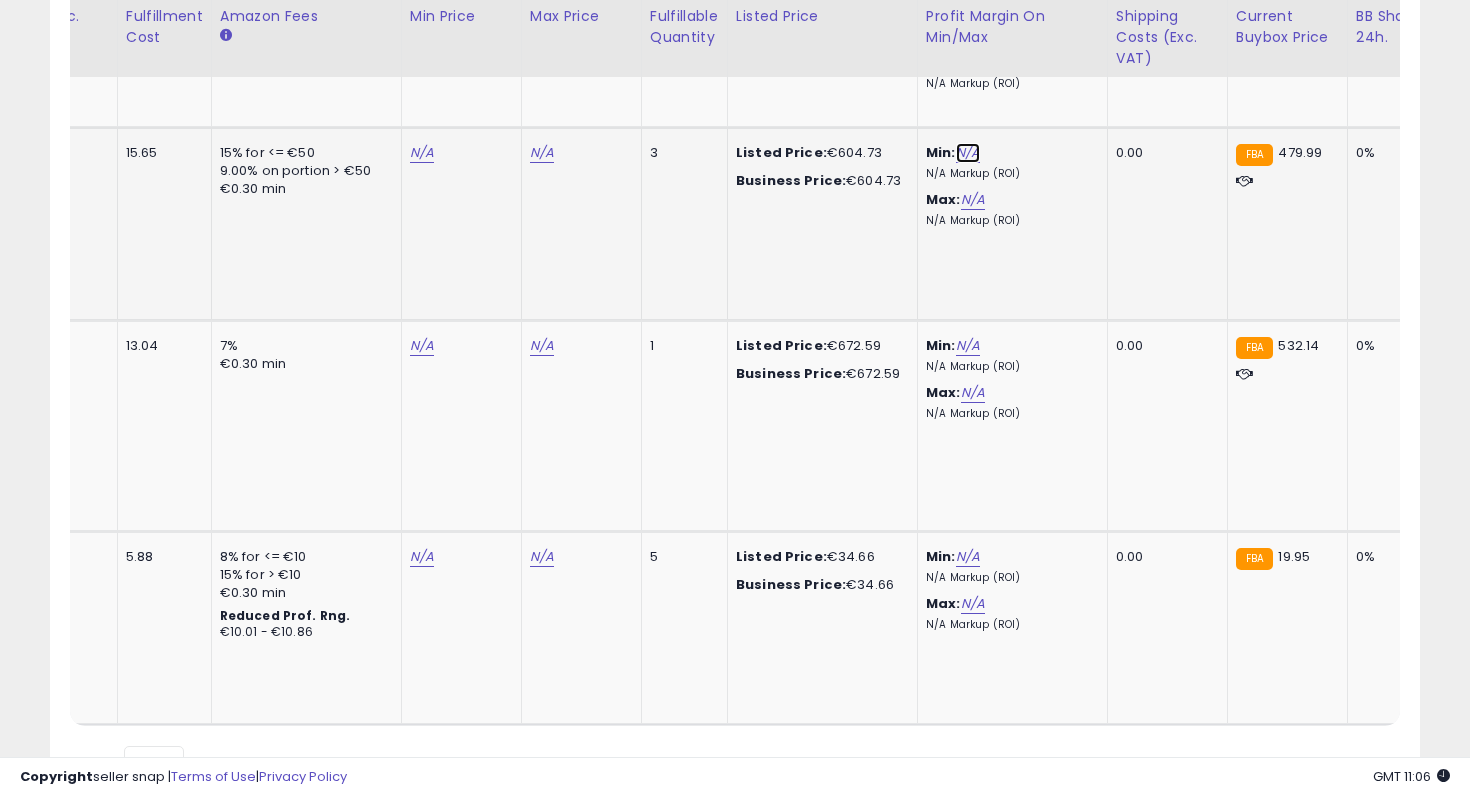 click on "N/A" at bounding box center (968, 153) 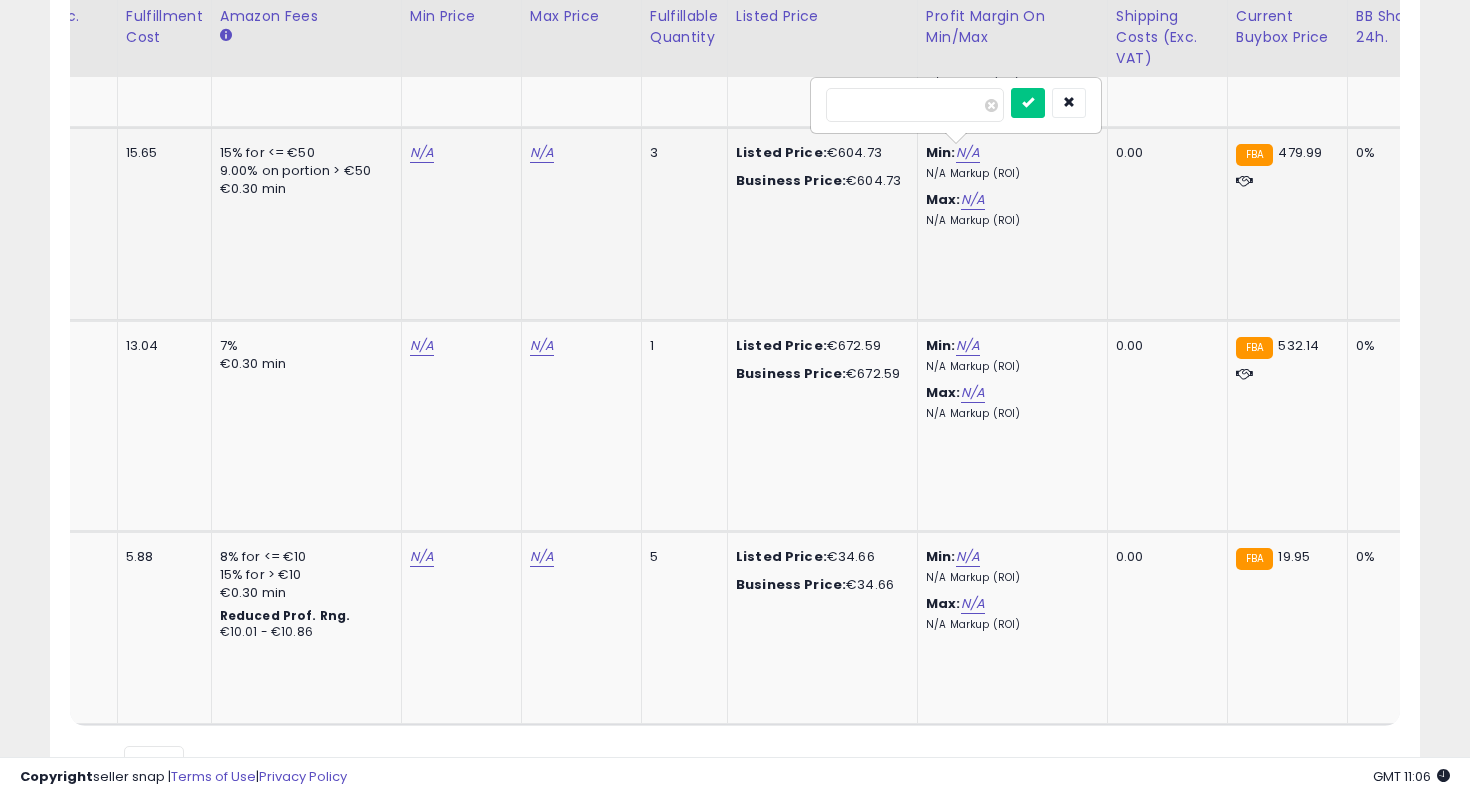 type on "**" 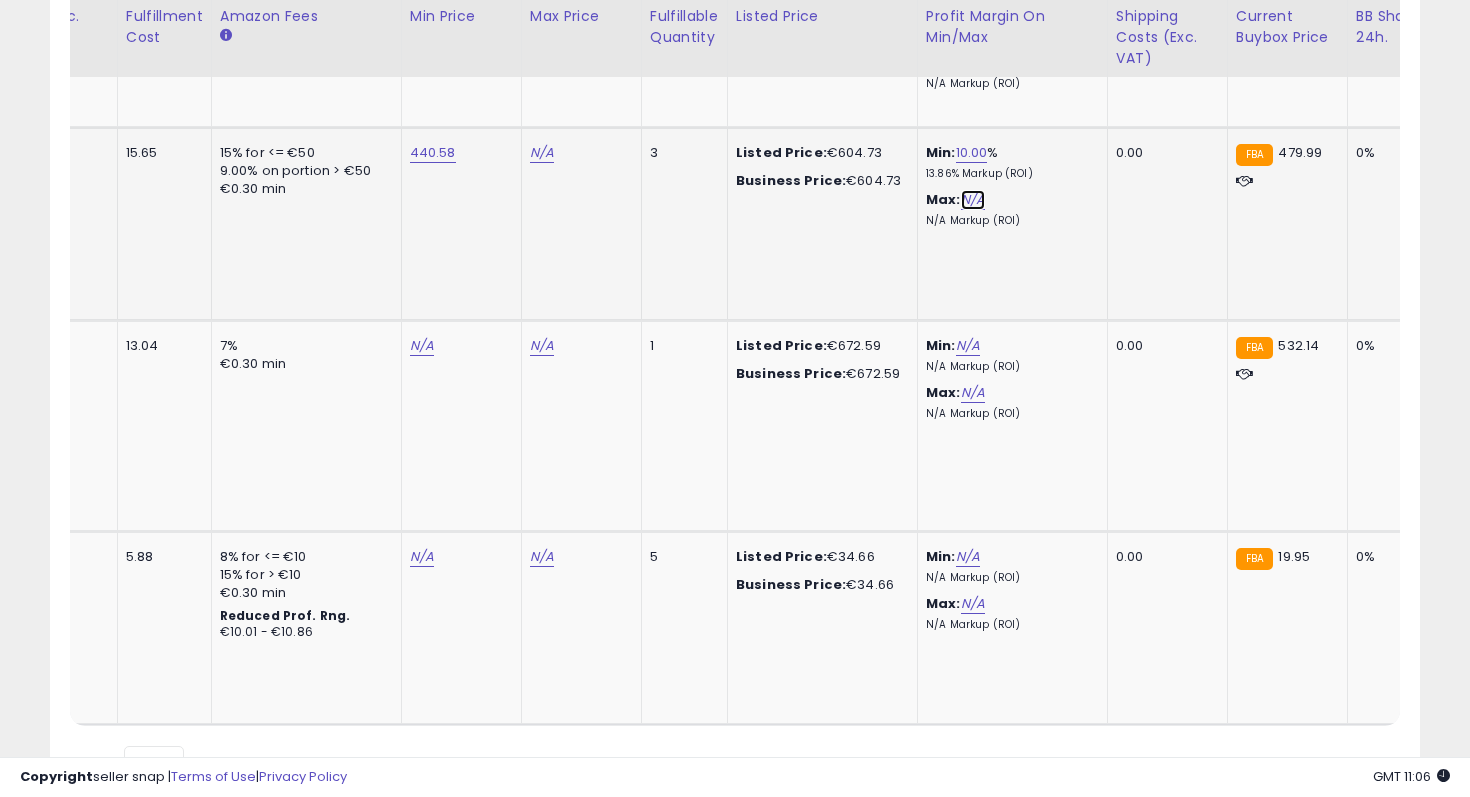 click on "N/A" at bounding box center [973, 200] 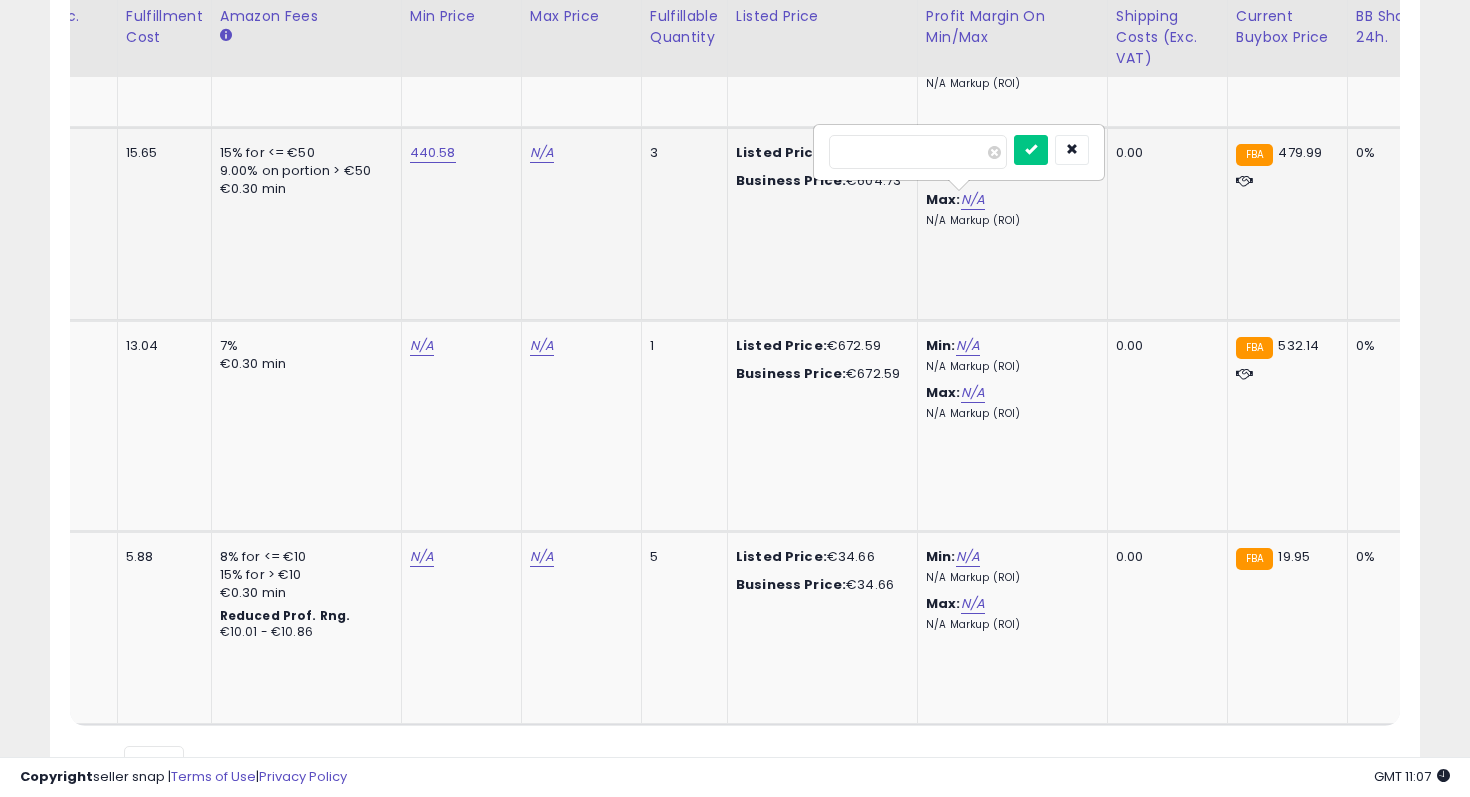 type on "**" 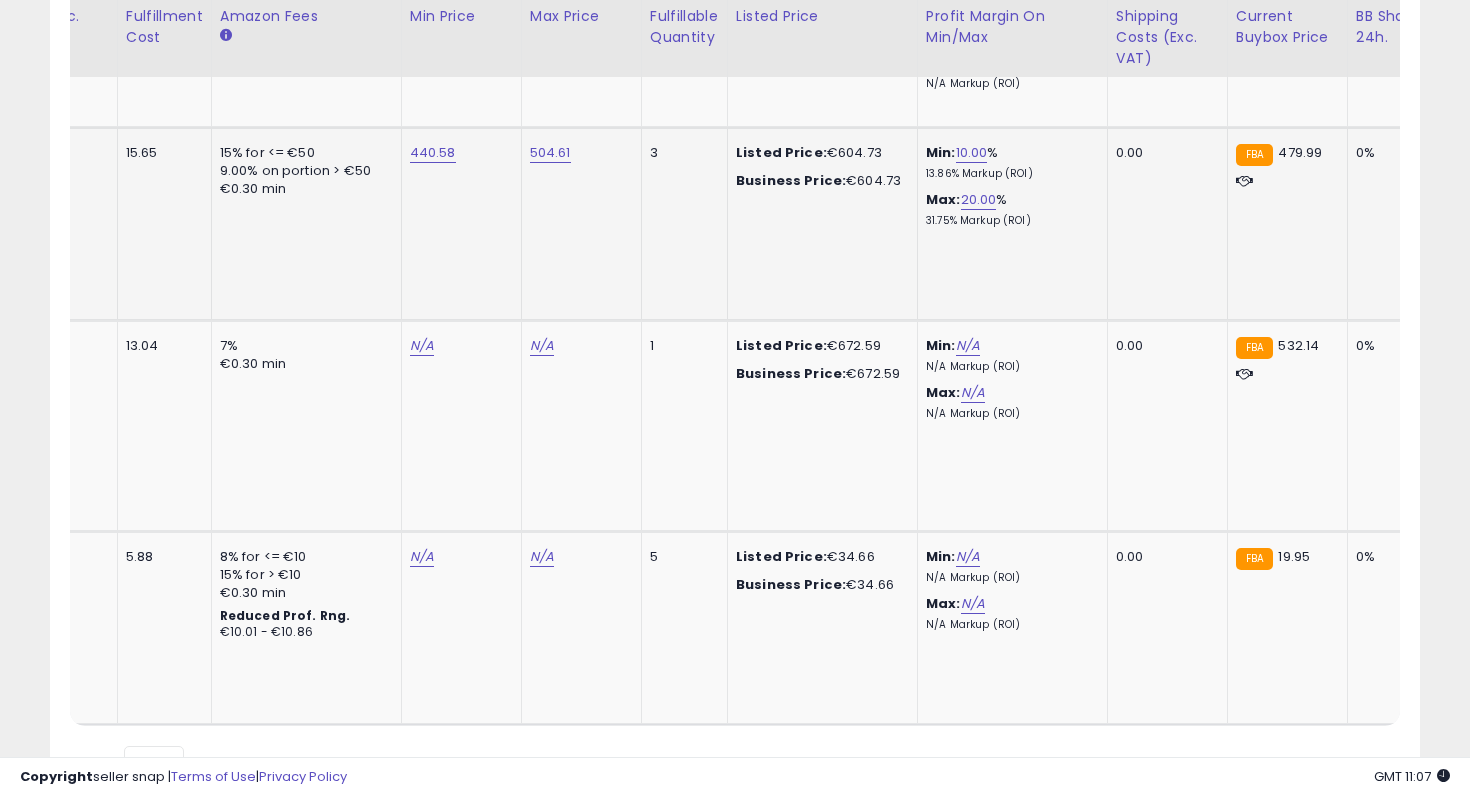 scroll, scrollTop: 0, scrollLeft: 57, axis: horizontal 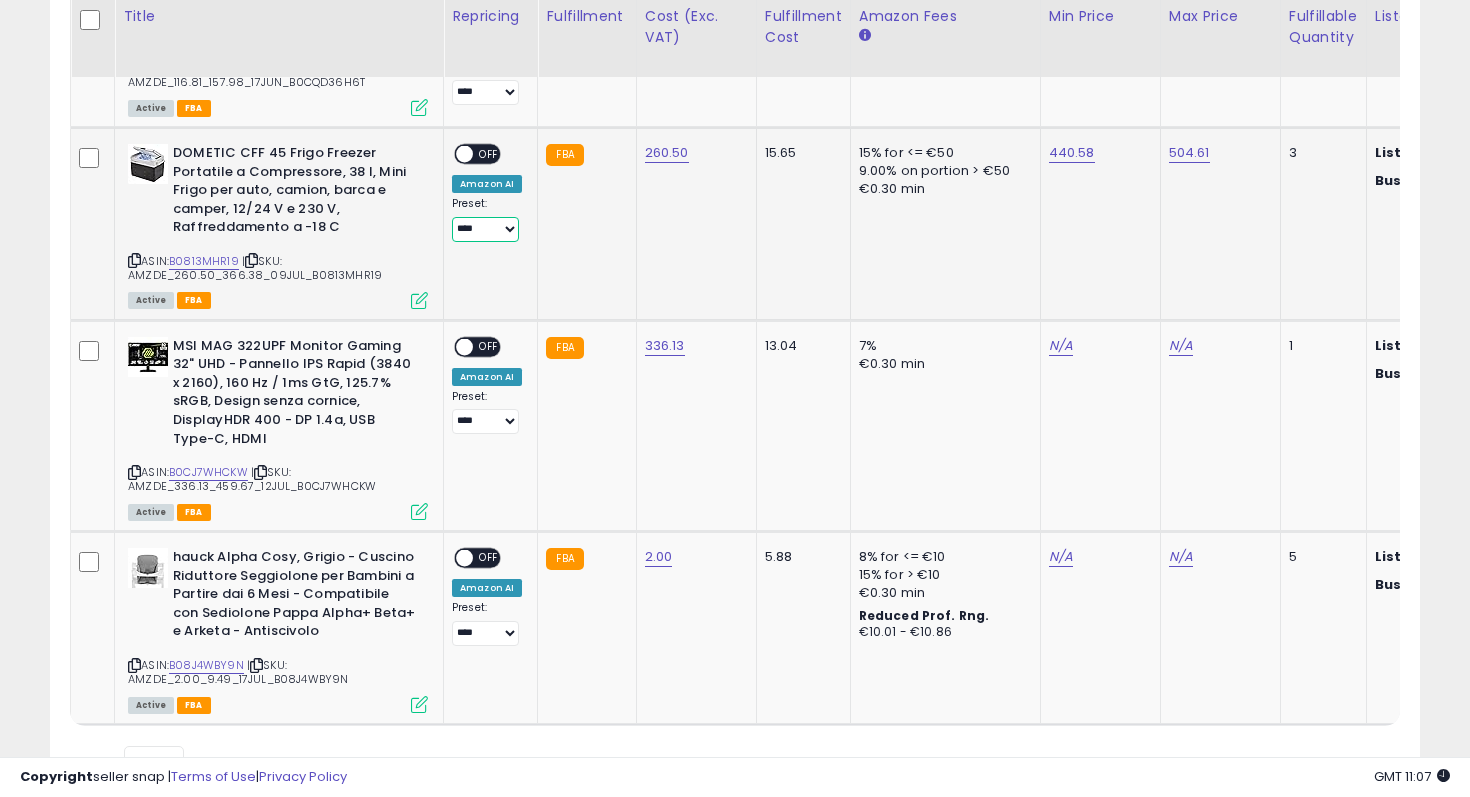click on "**********" at bounding box center (485, 229) 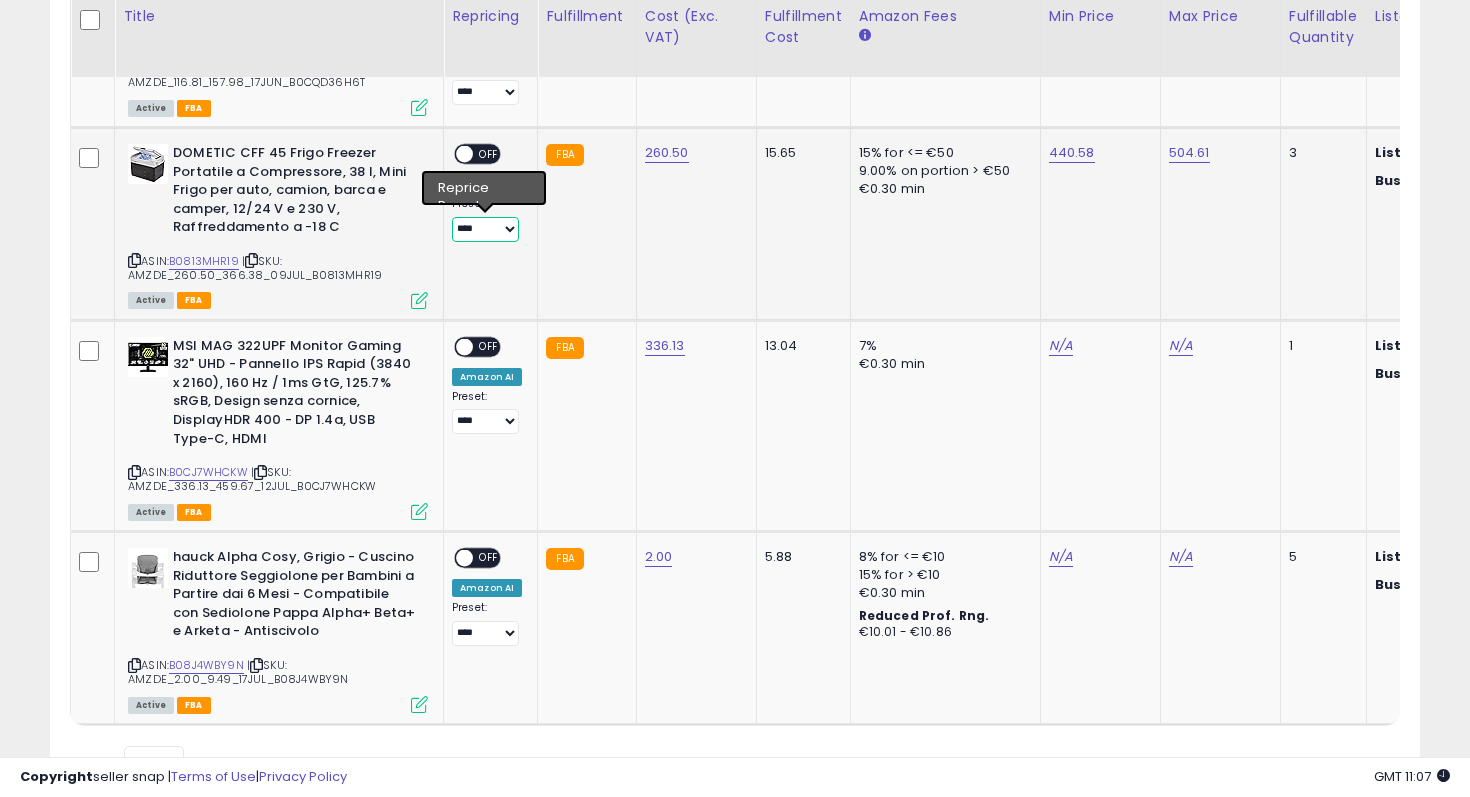 select on "**********" 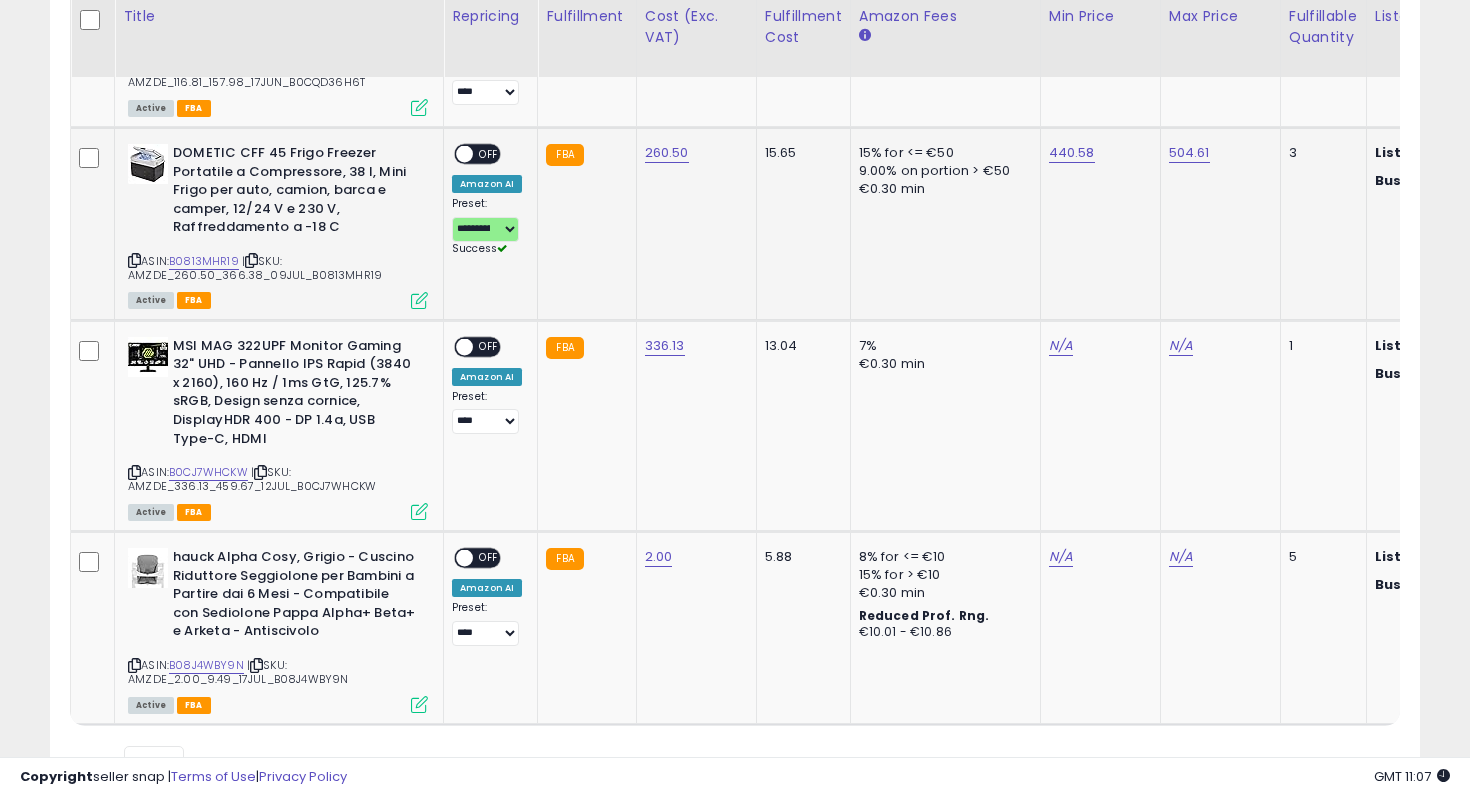 click on "OFF" at bounding box center [489, 154] 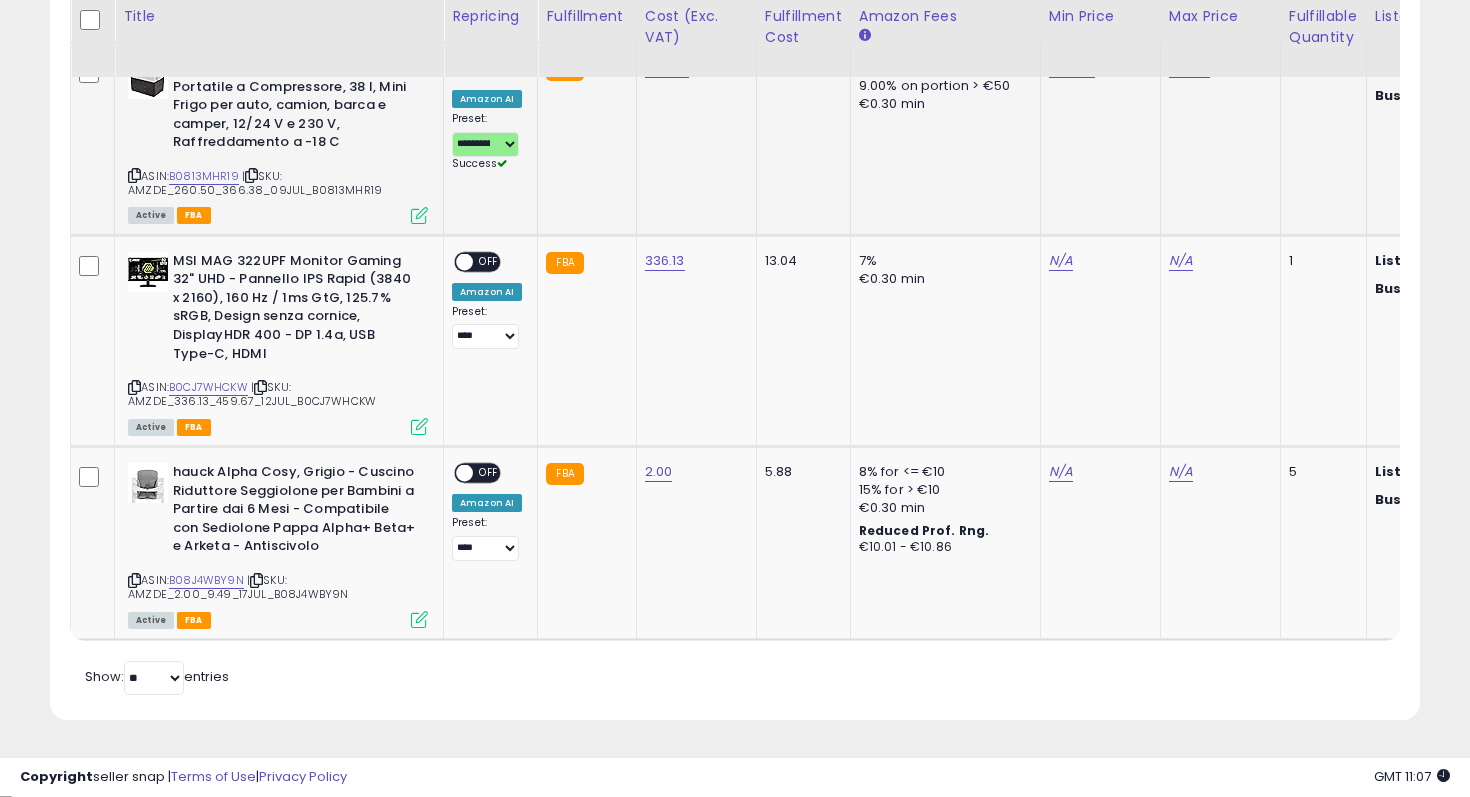 scroll, scrollTop: 787, scrollLeft: 0, axis: vertical 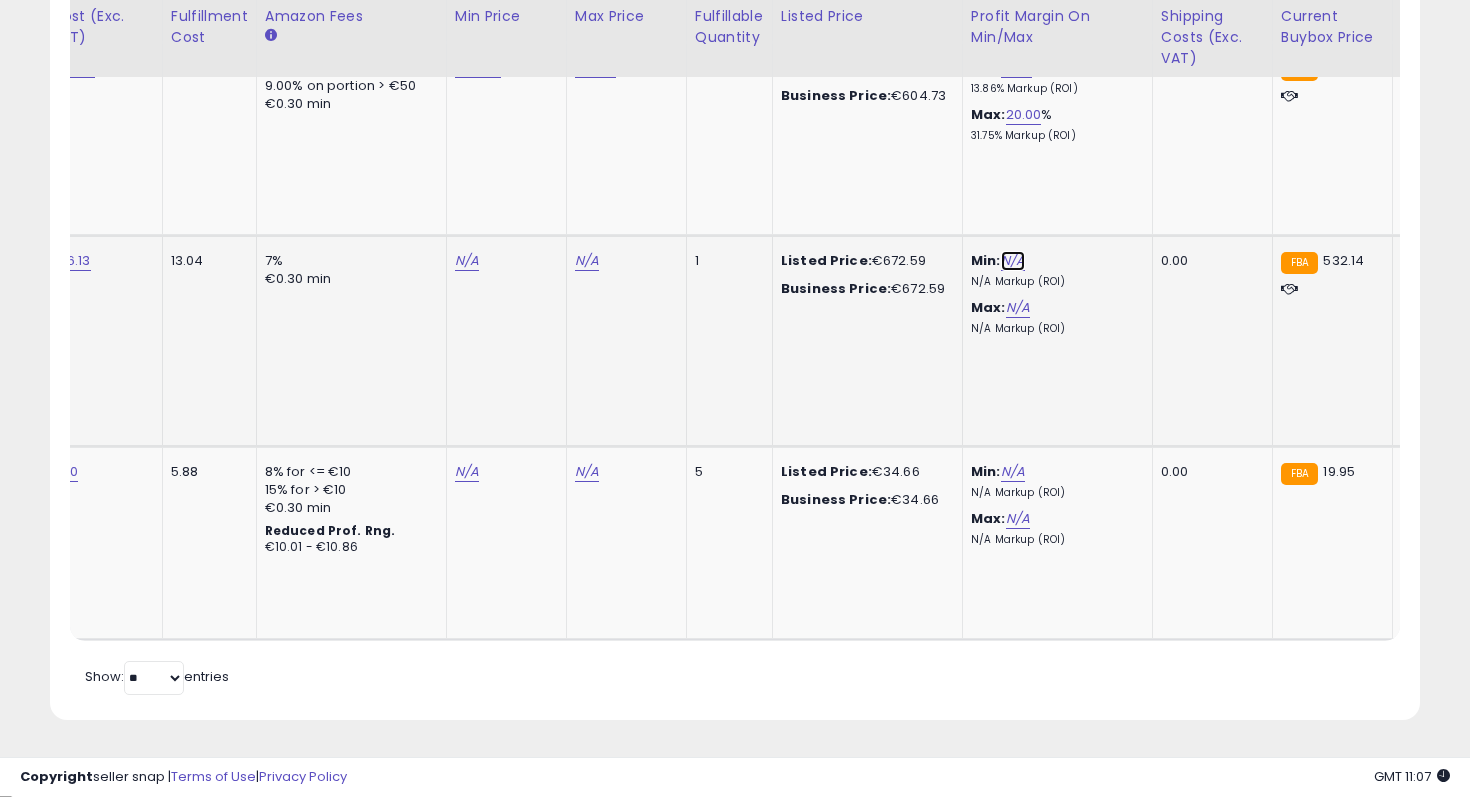click on "N/A" at bounding box center (1013, 261) 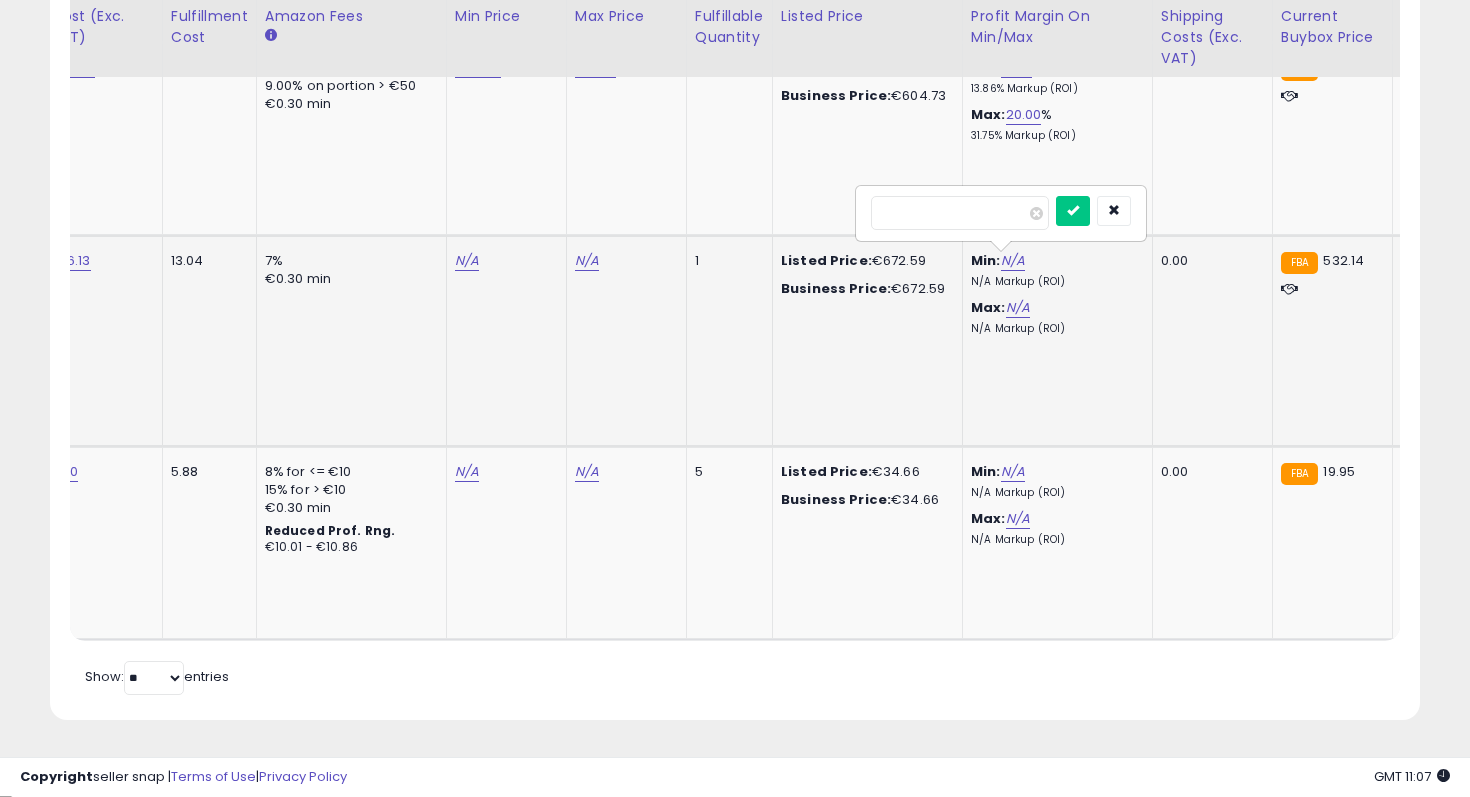 type on "**" 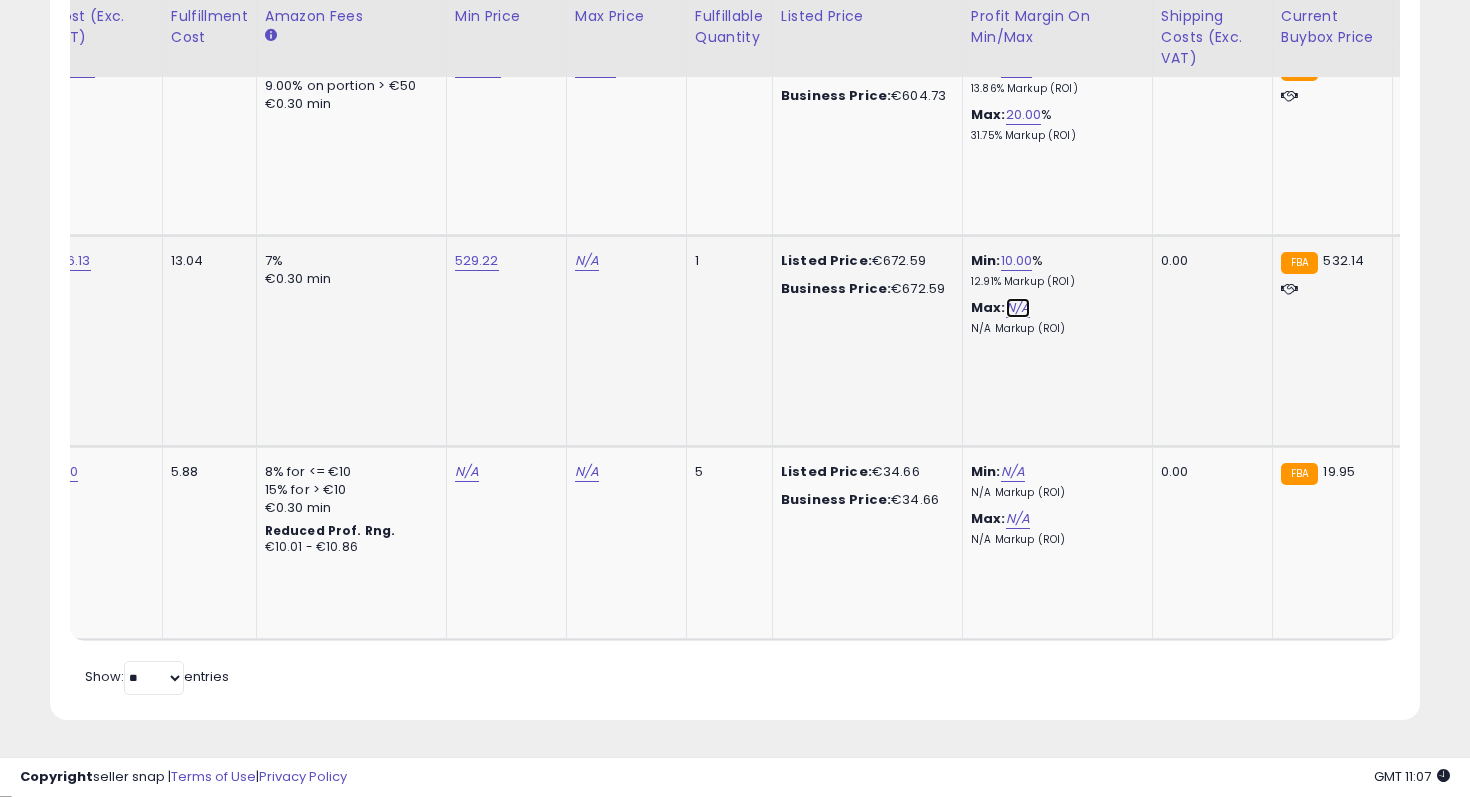 click on "N/A" at bounding box center [1018, 308] 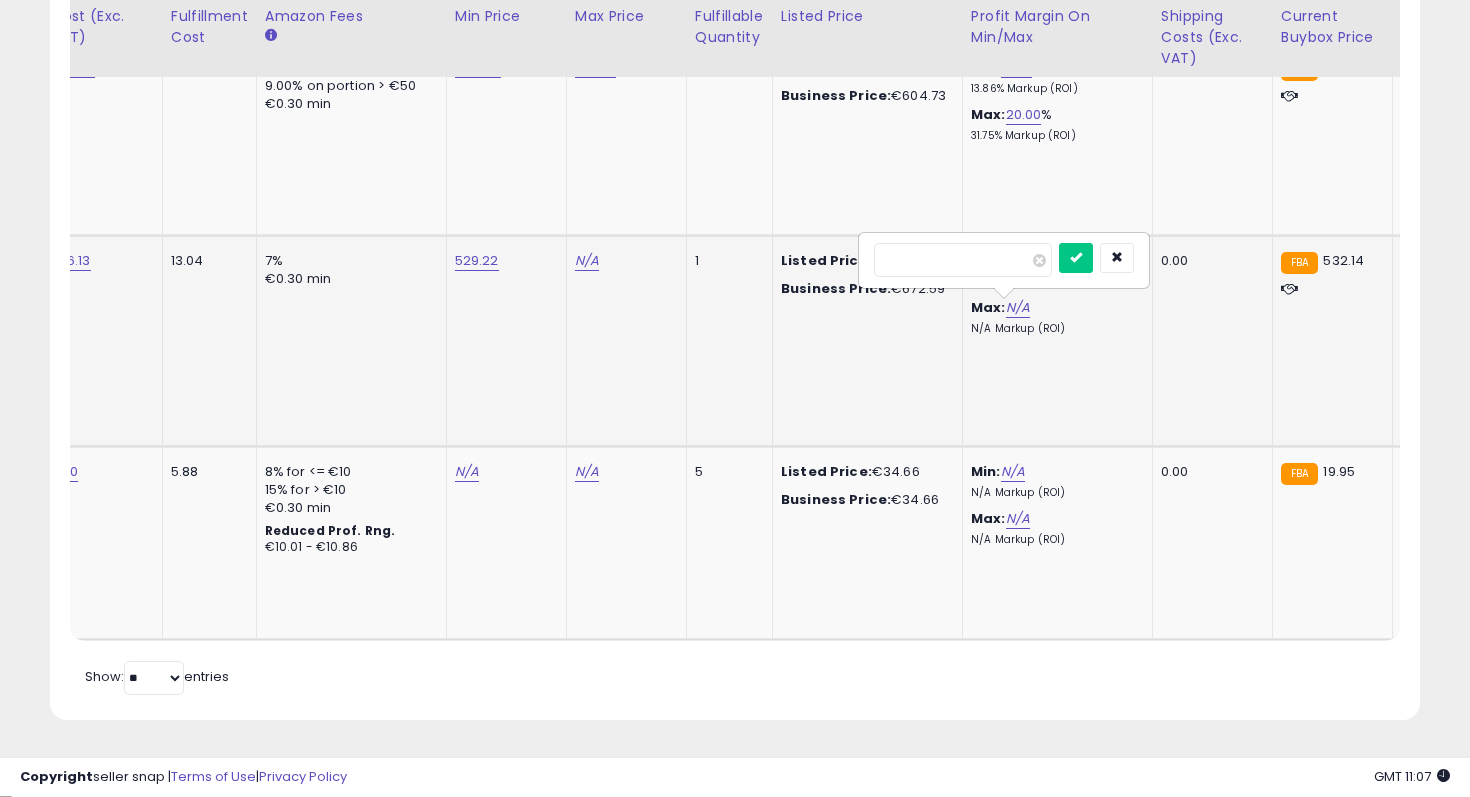 type on "**" 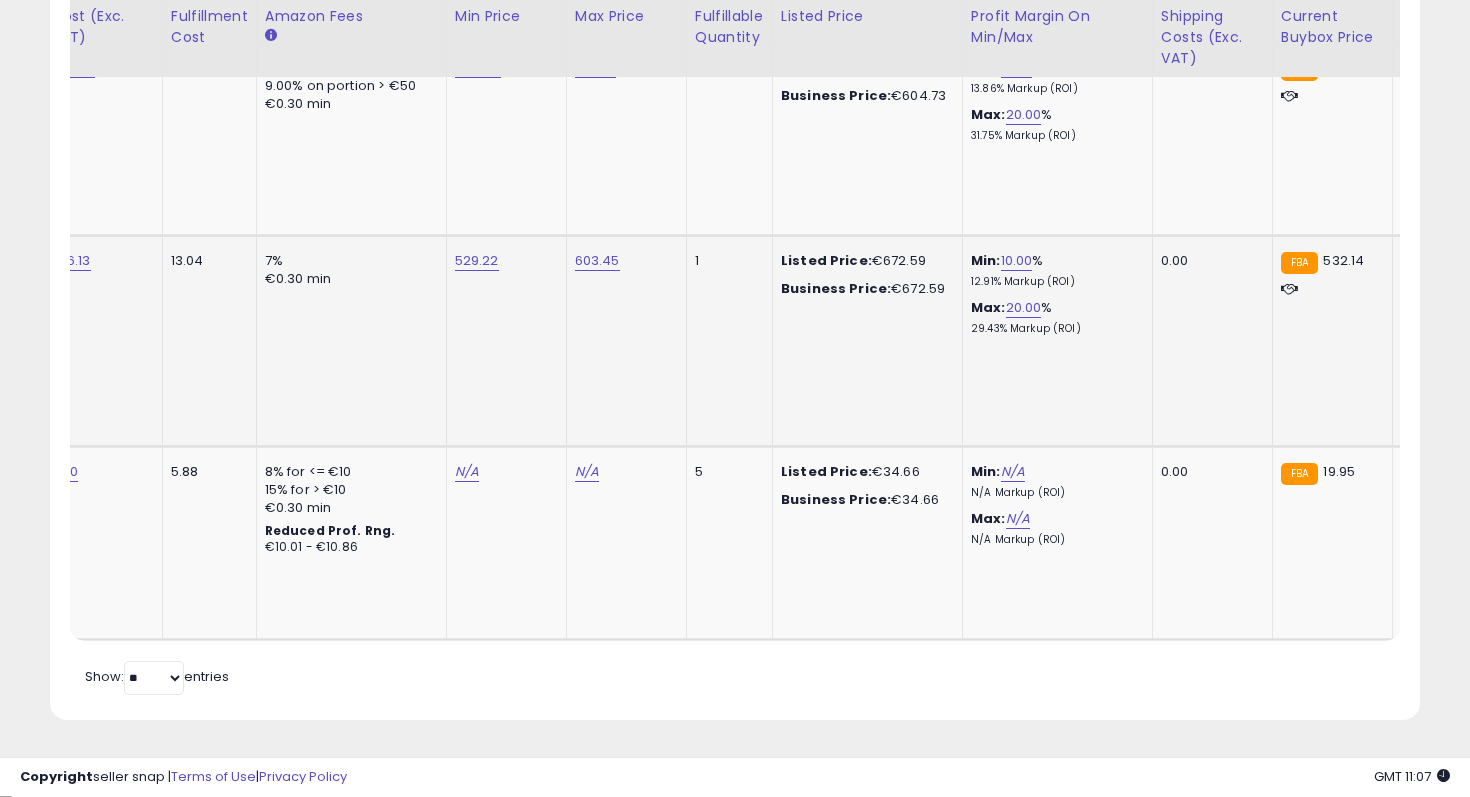 scroll, scrollTop: 0, scrollLeft: 352, axis: horizontal 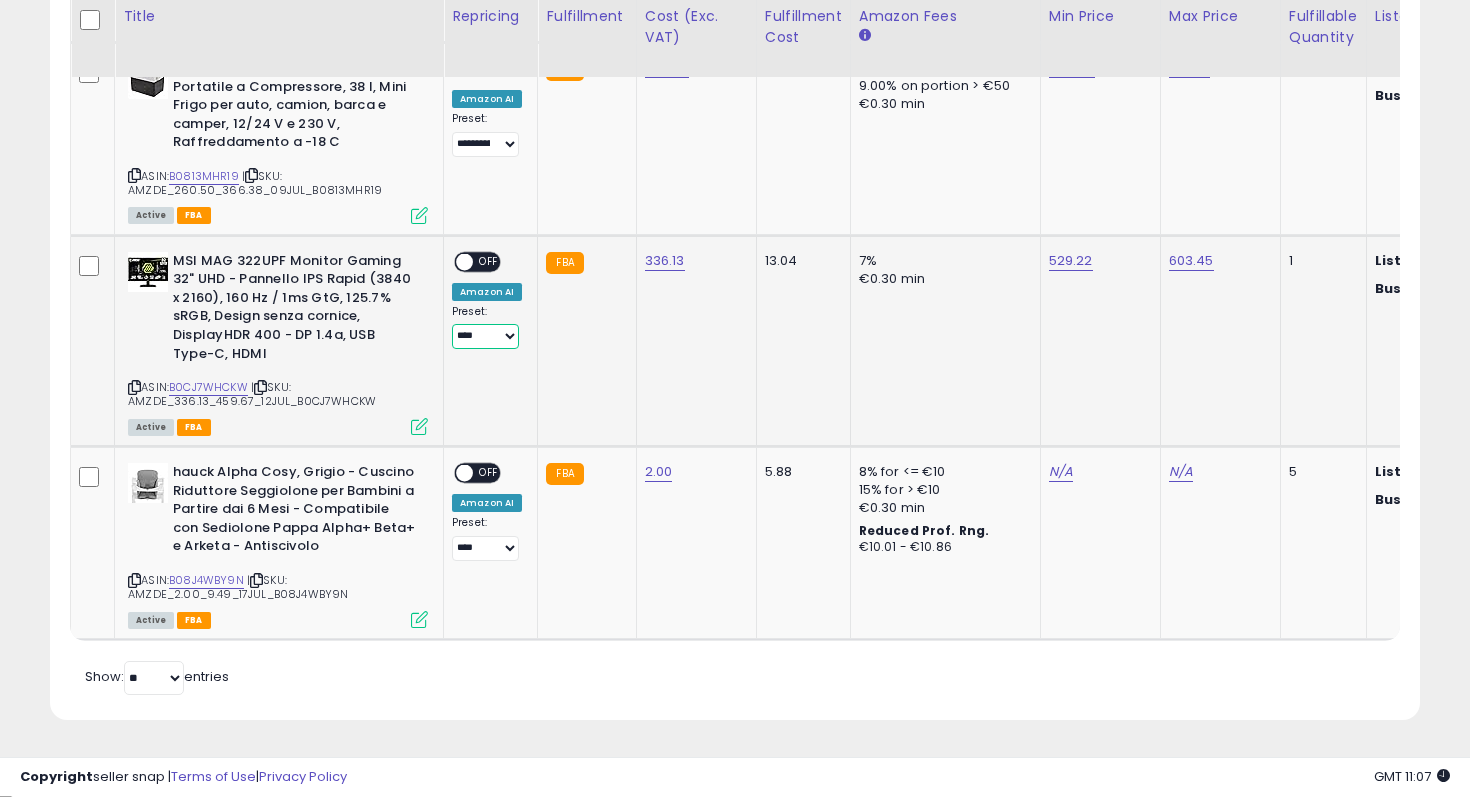 click on "**********" at bounding box center (485, 336) 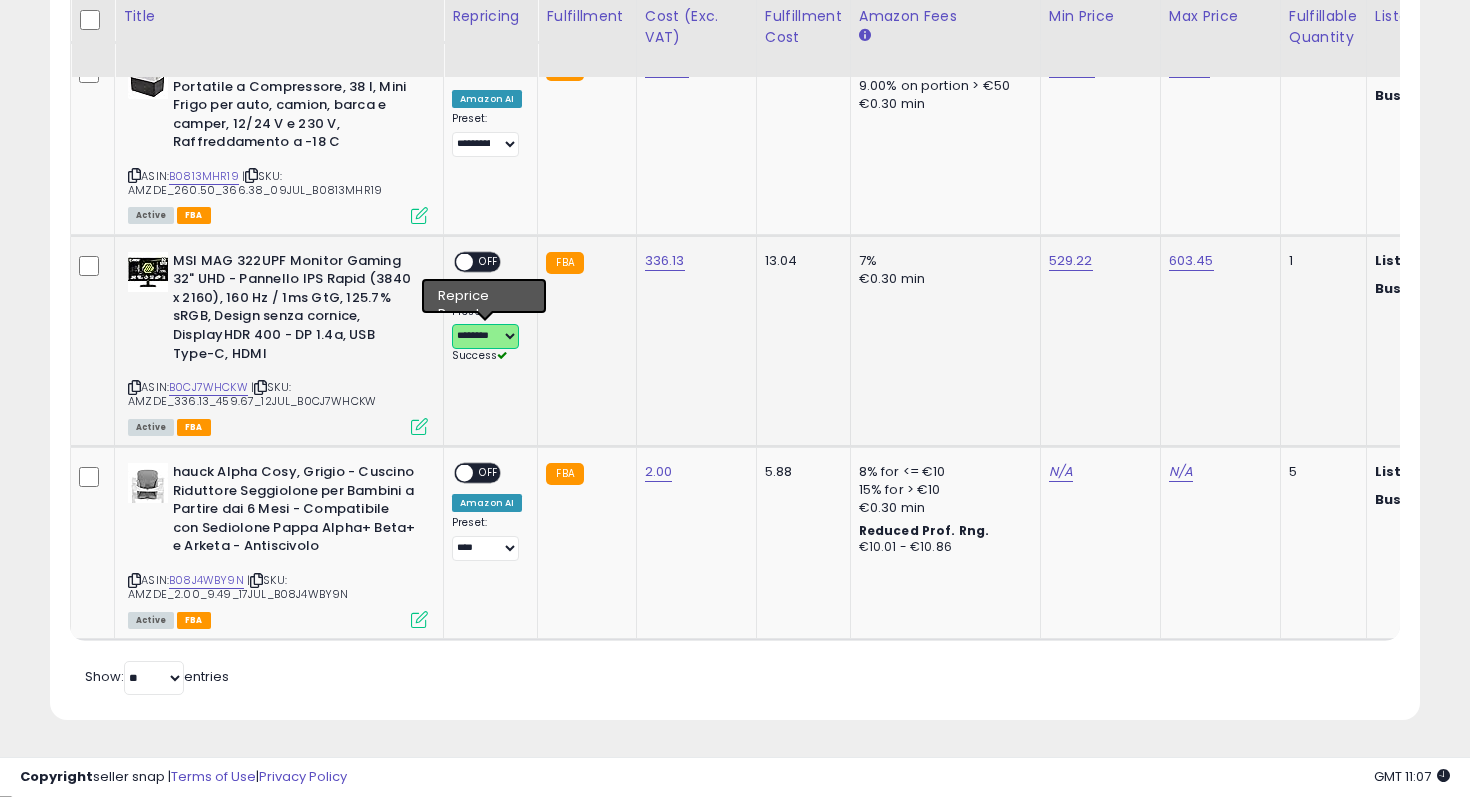click on "**********" at bounding box center [485, 336] 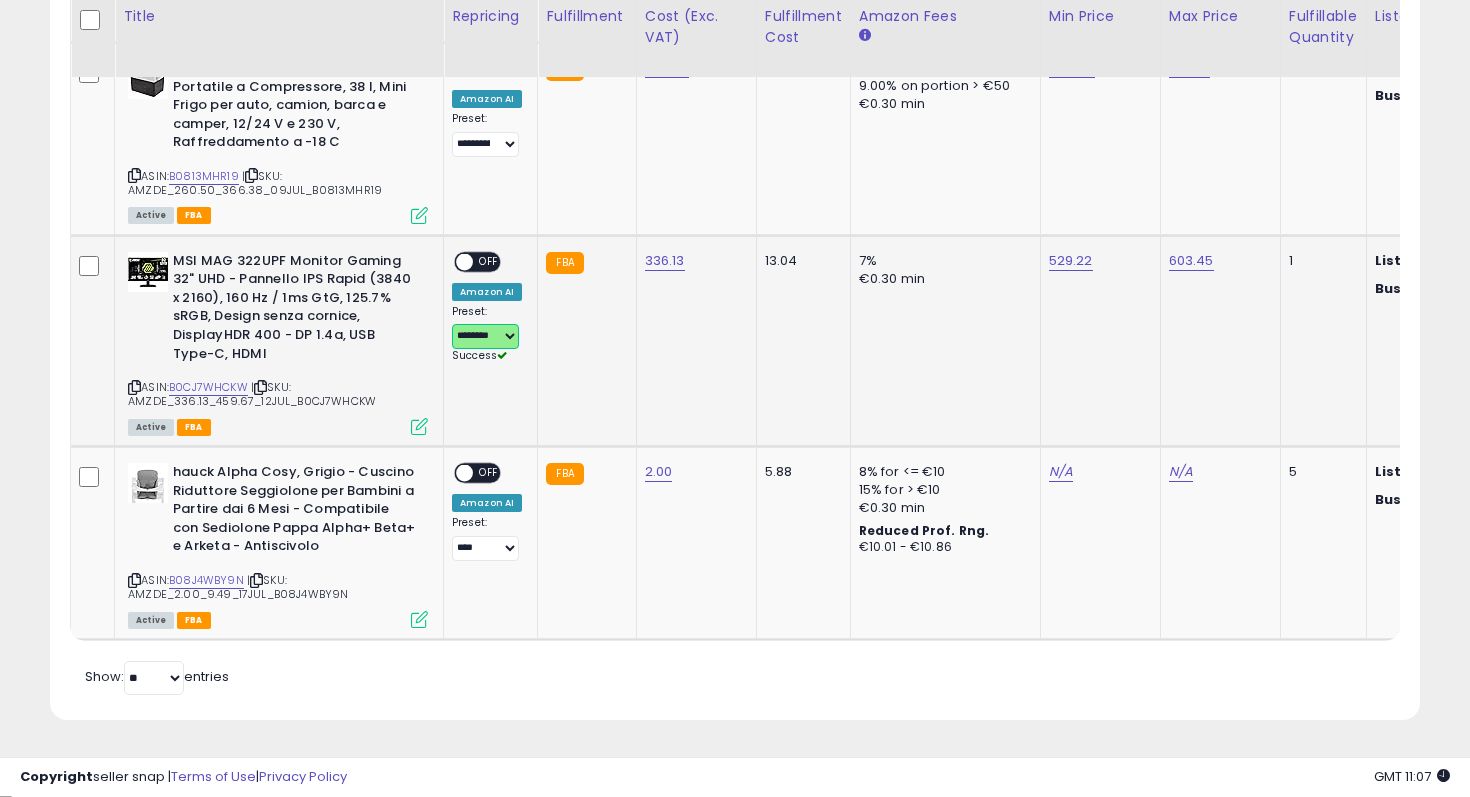 select on "**********" 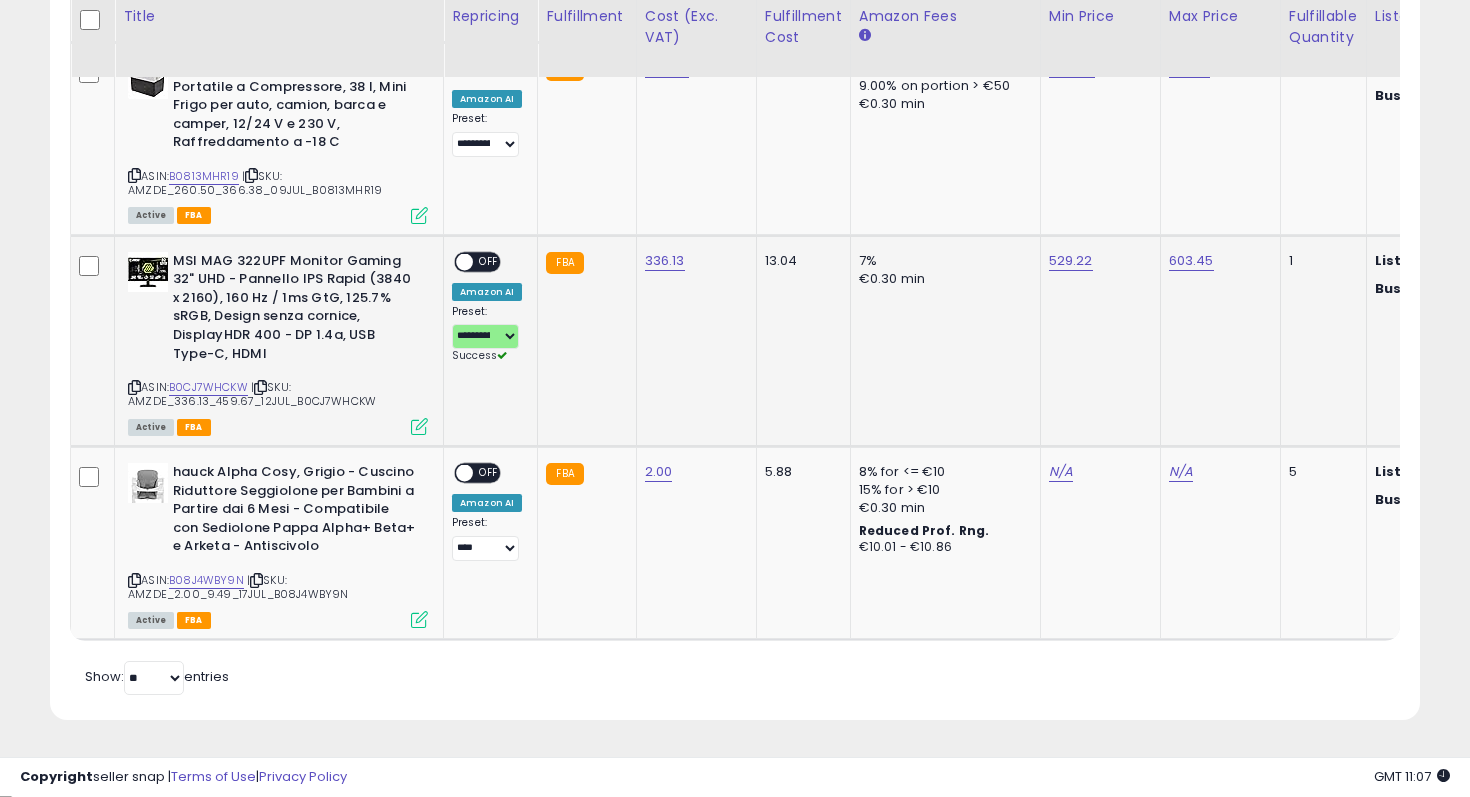 click on "OFF" at bounding box center (489, 261) 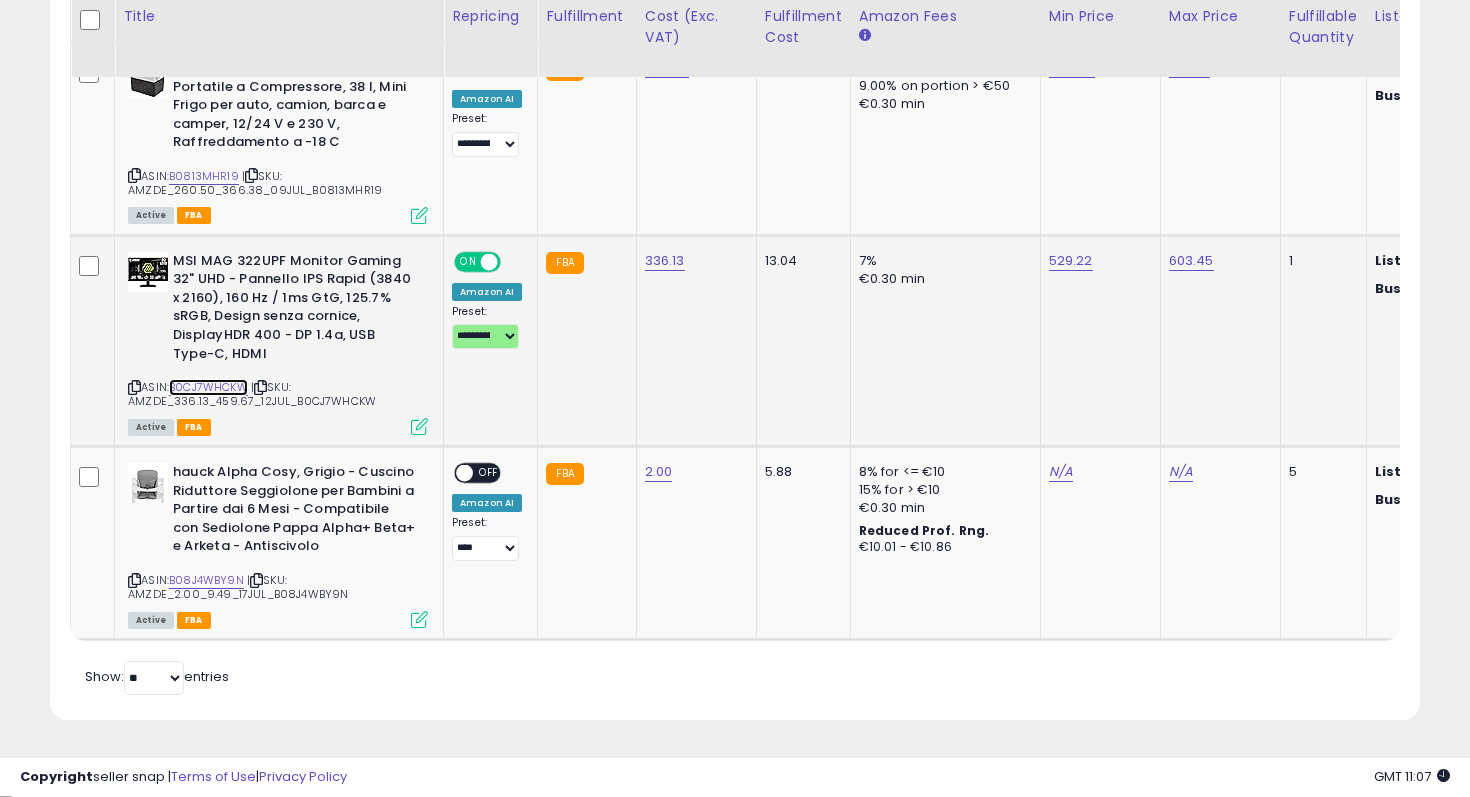 click on "B0CJ7WHCKW" at bounding box center [208, 387] 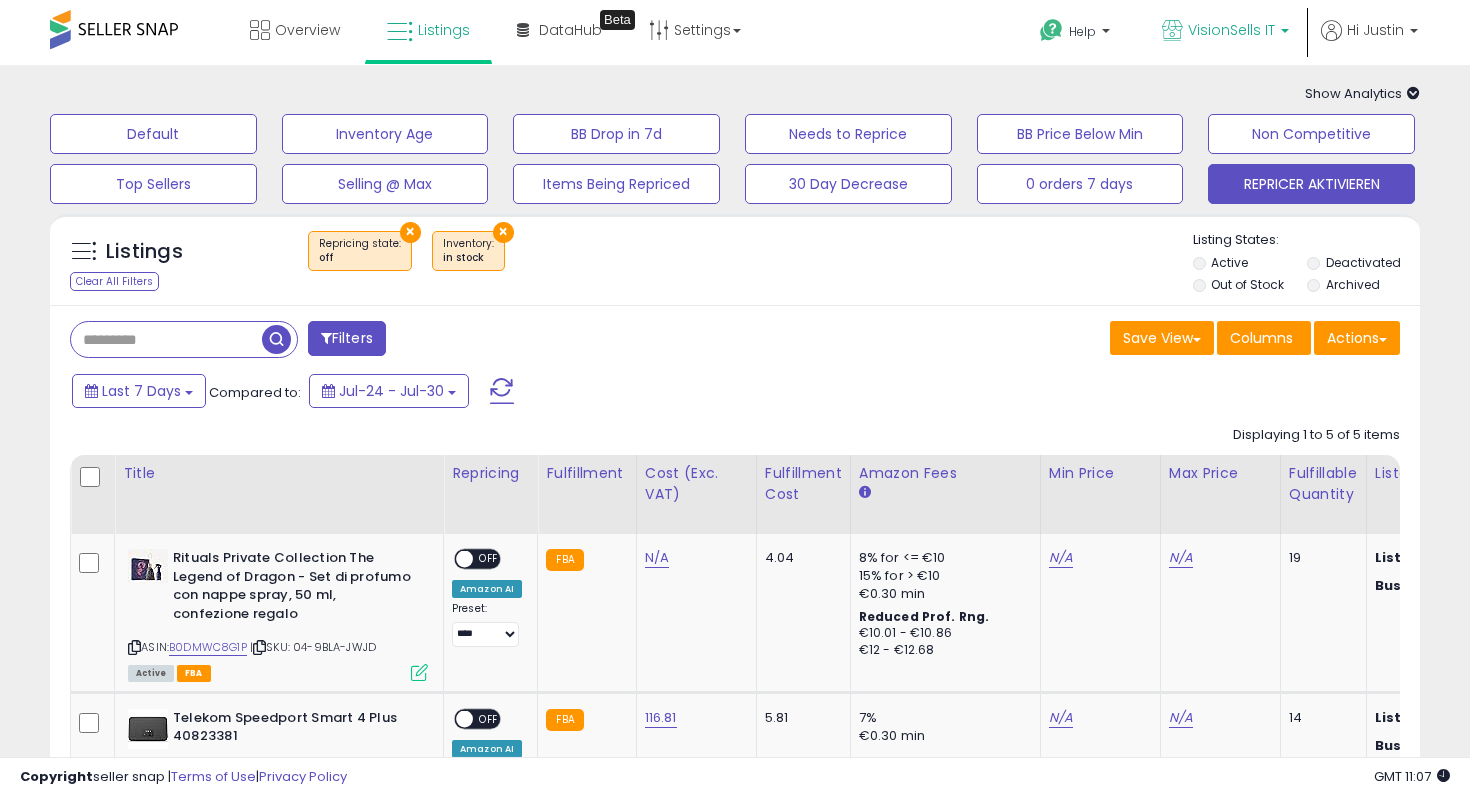 click on "VisionSells IT" at bounding box center (1231, 30) 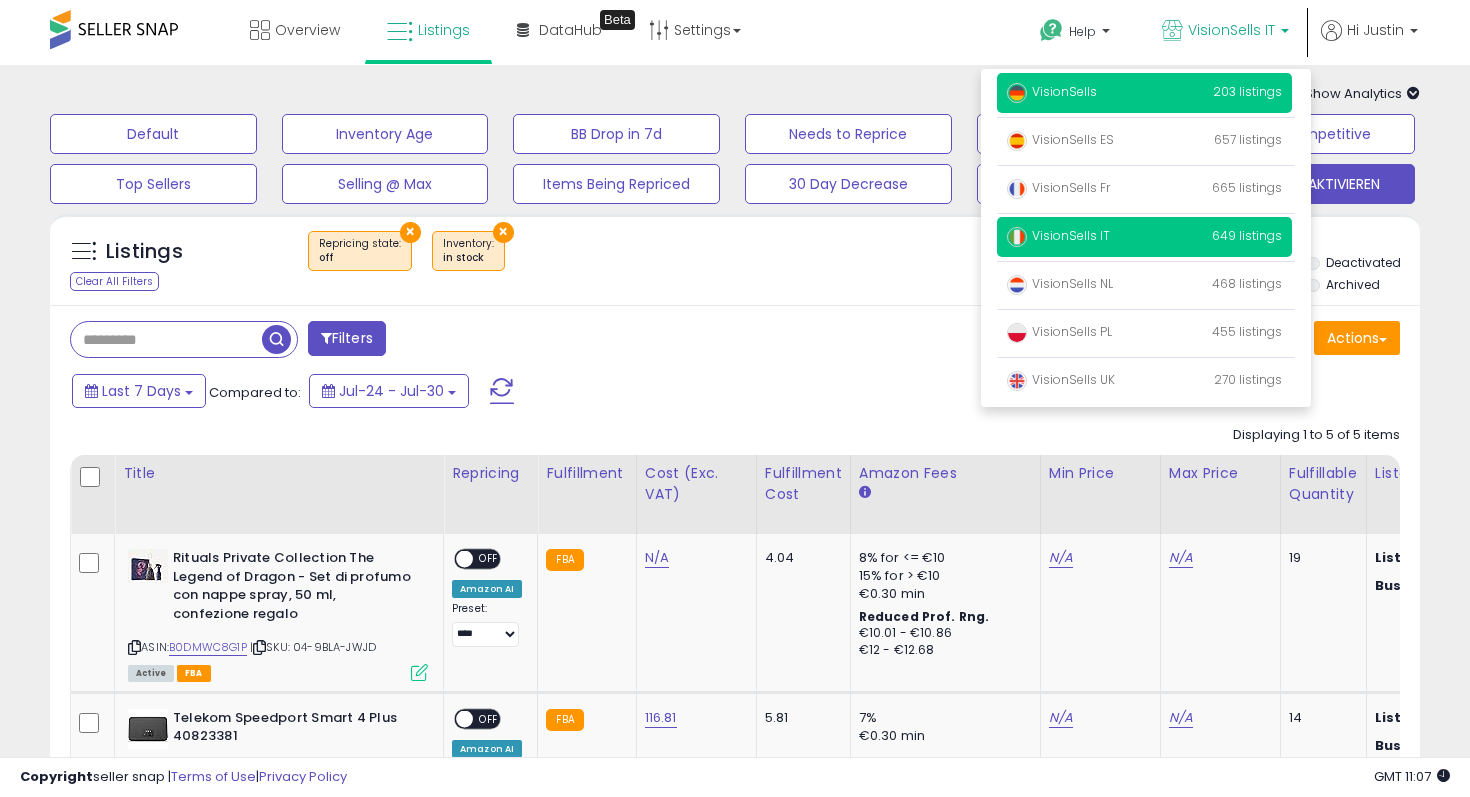 click on "VisionSells
203
listings" at bounding box center [1144, 93] 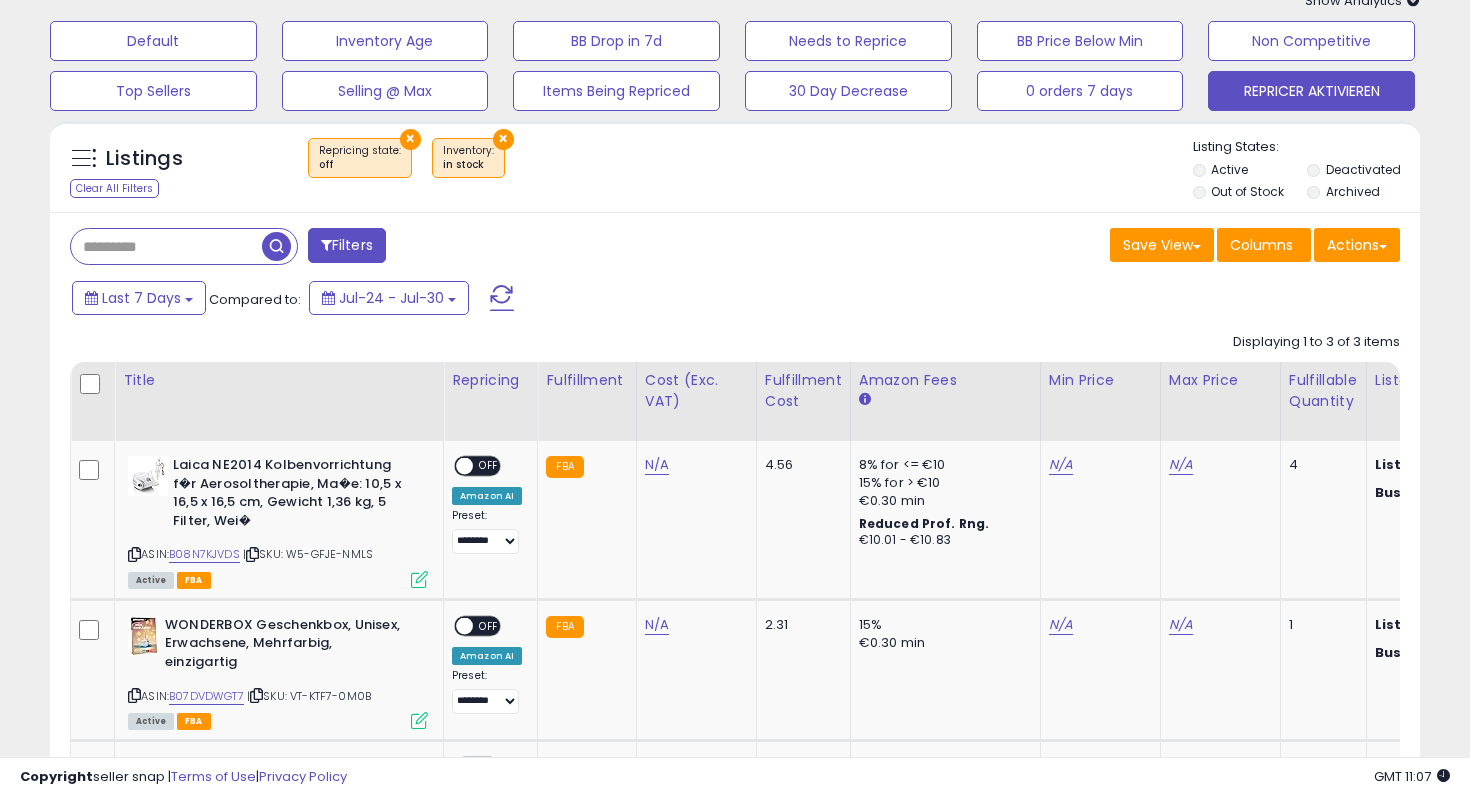 scroll, scrollTop: 7, scrollLeft: 0, axis: vertical 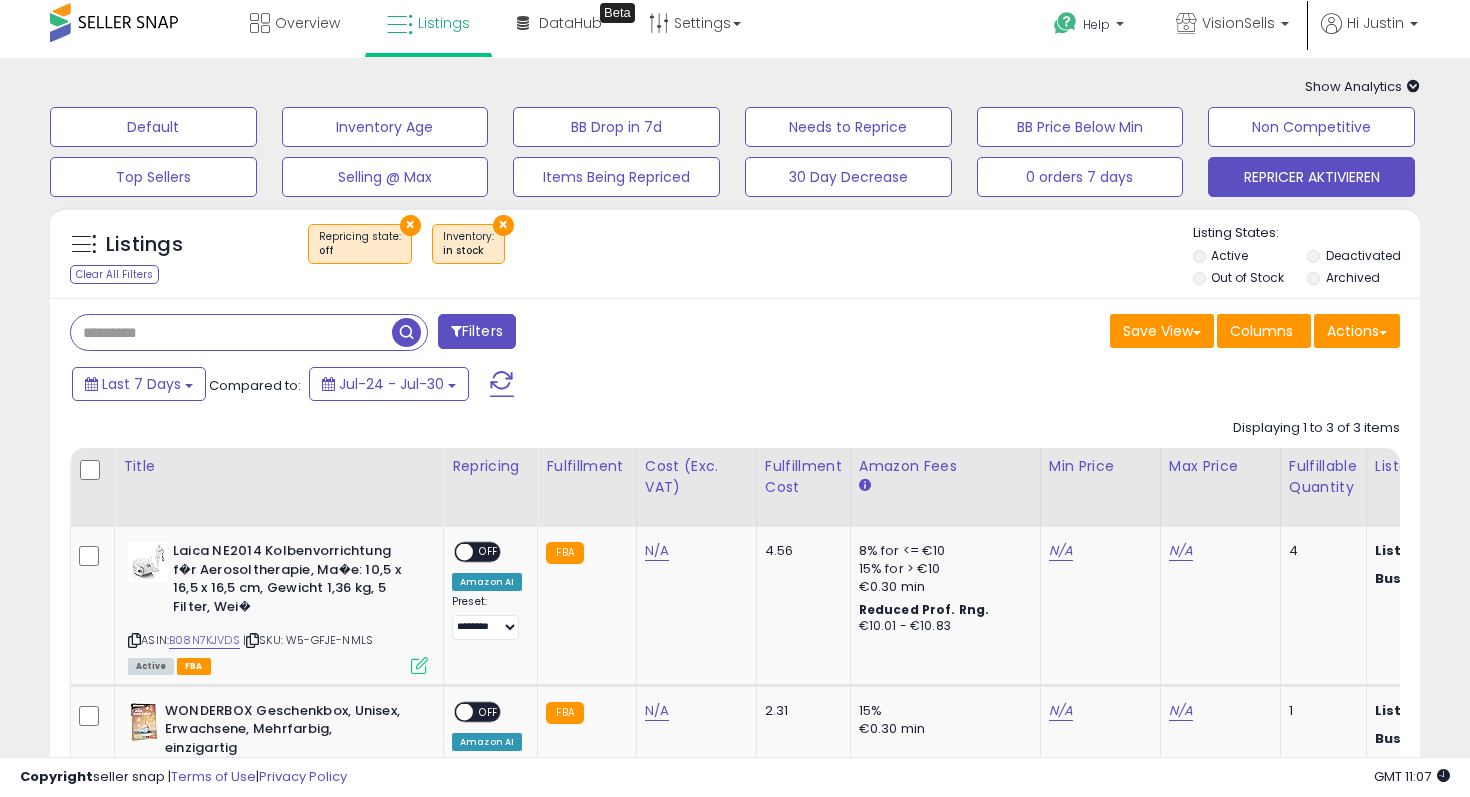 click at bounding box center (231, 332) 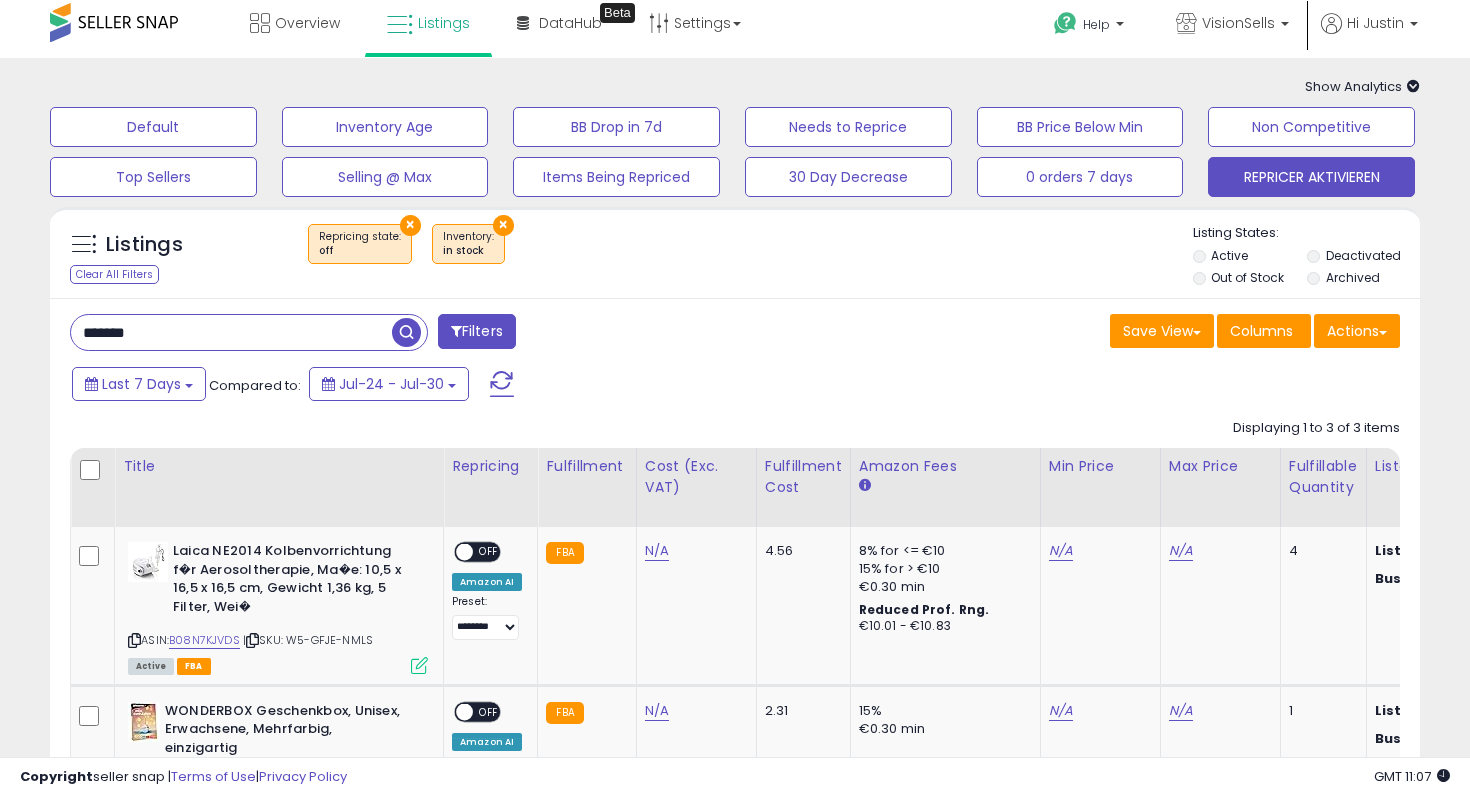 type on "*******" 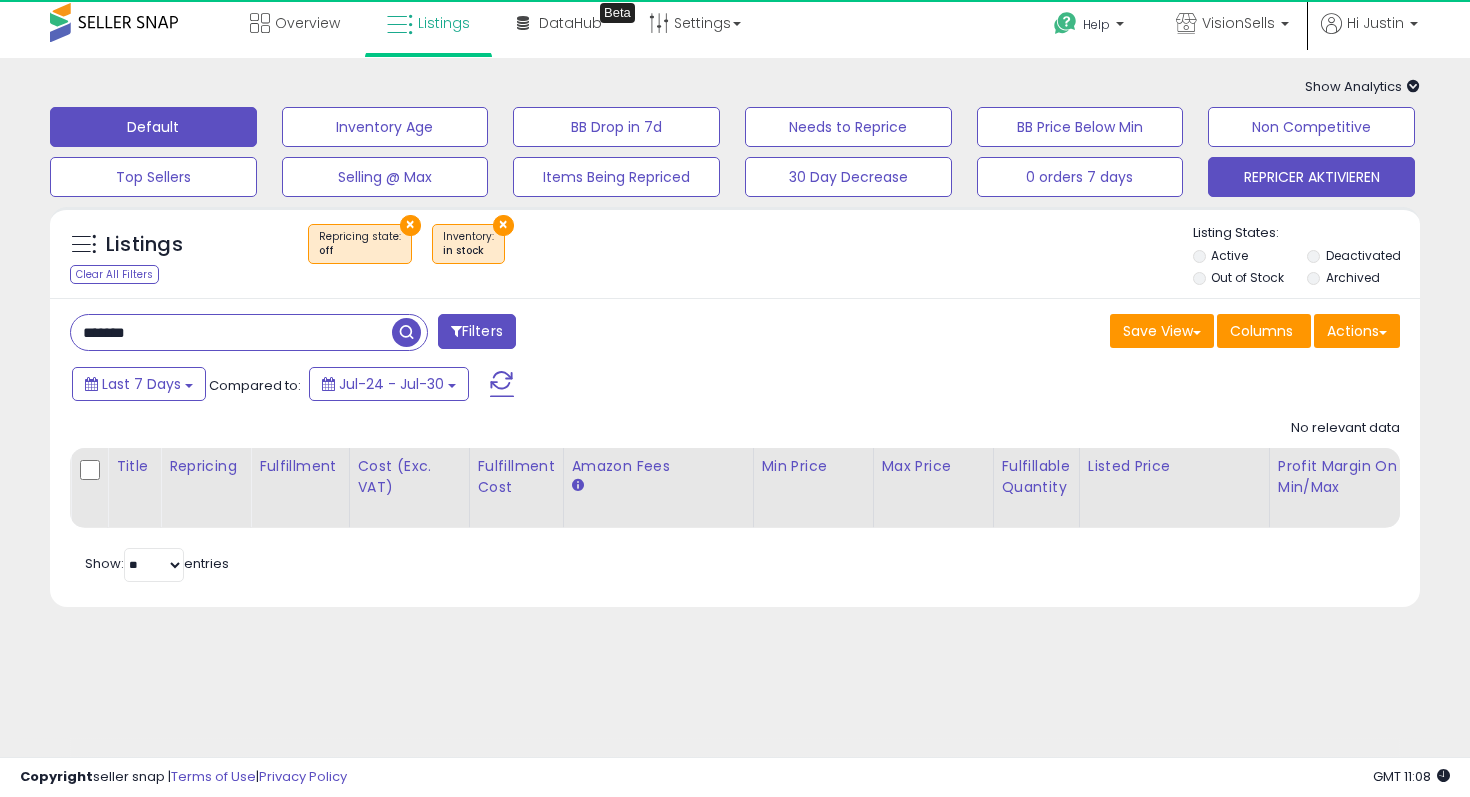 click on "Default" at bounding box center (153, 127) 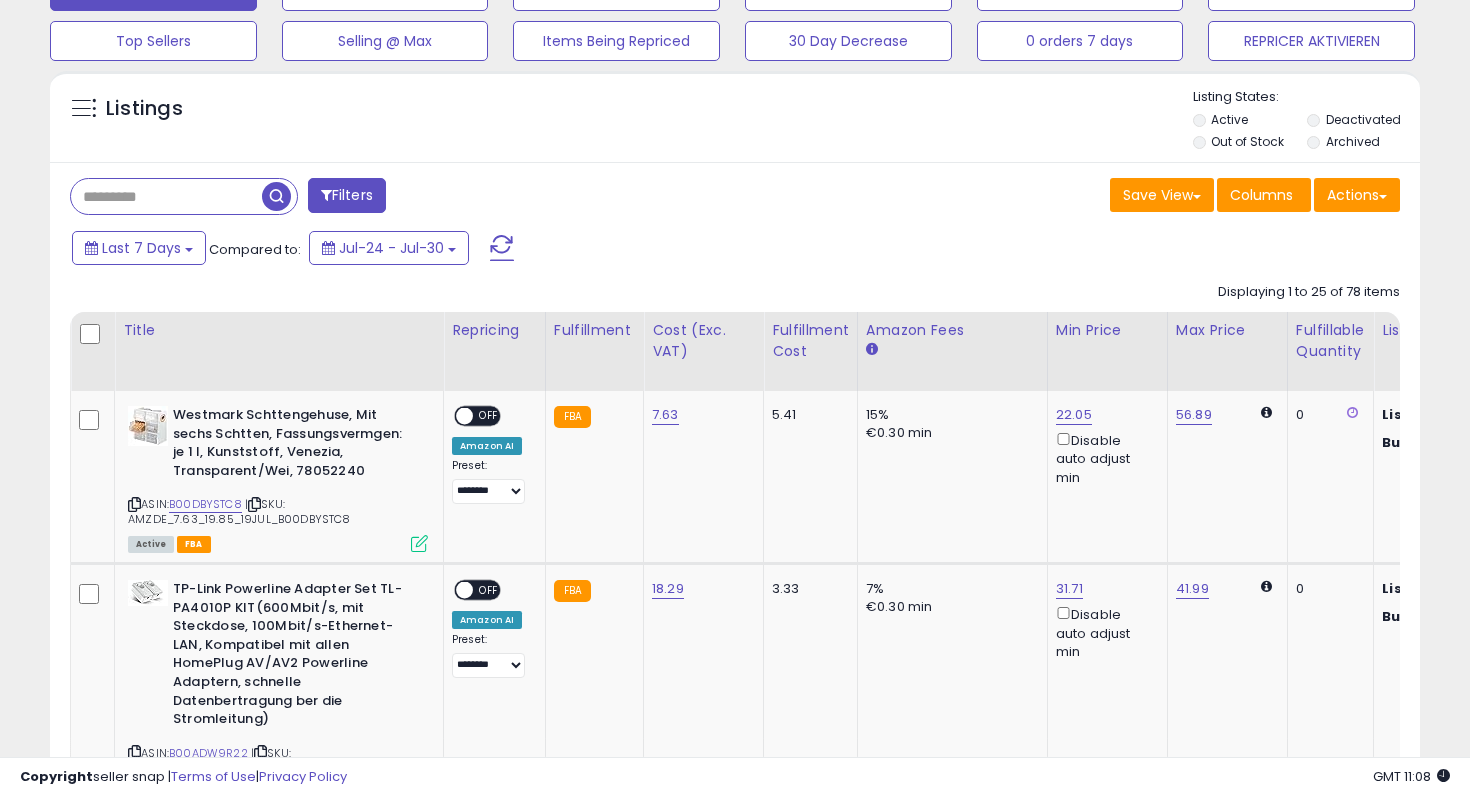 scroll, scrollTop: 0, scrollLeft: 0, axis: both 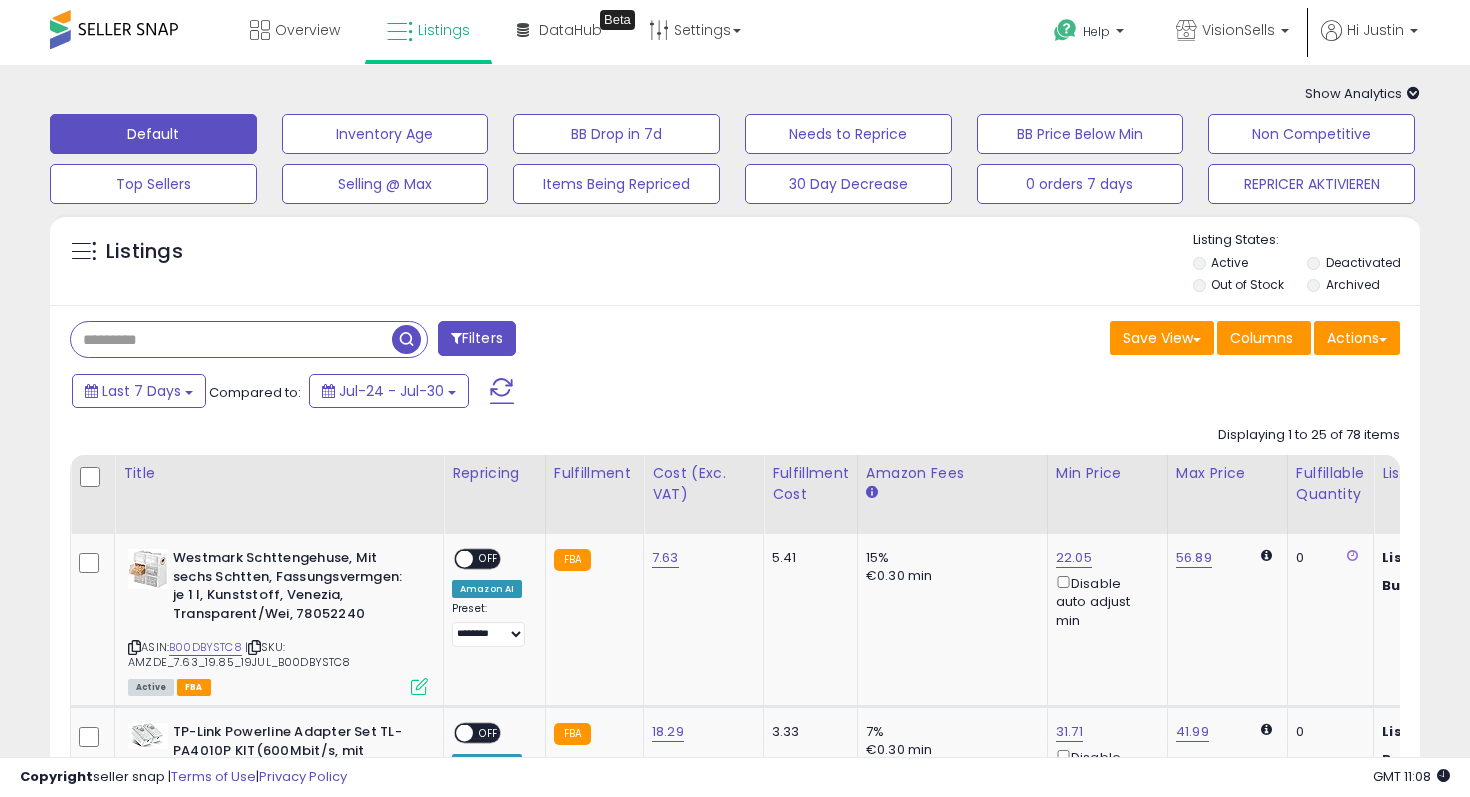 click at bounding box center (231, 339) 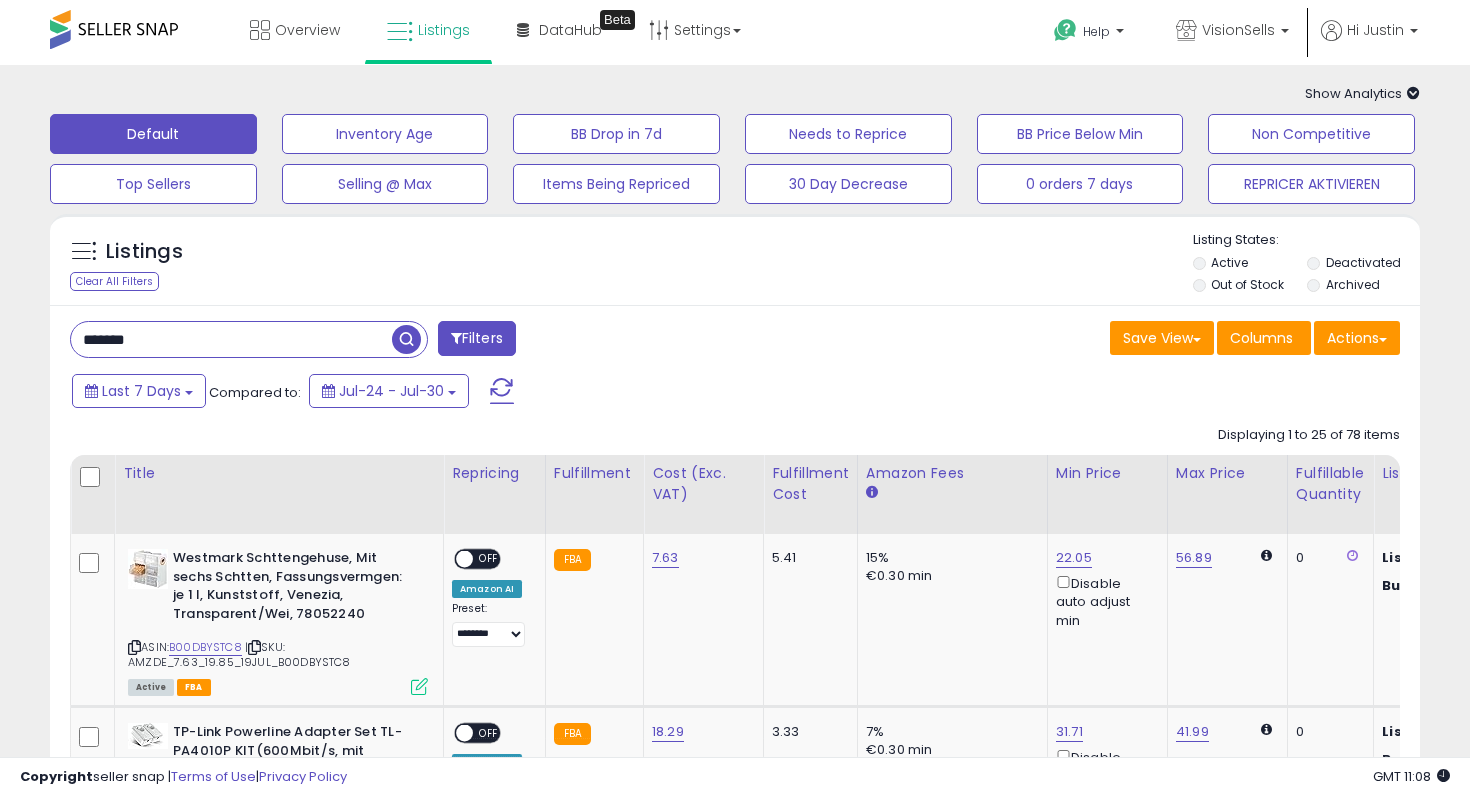 type on "*******" 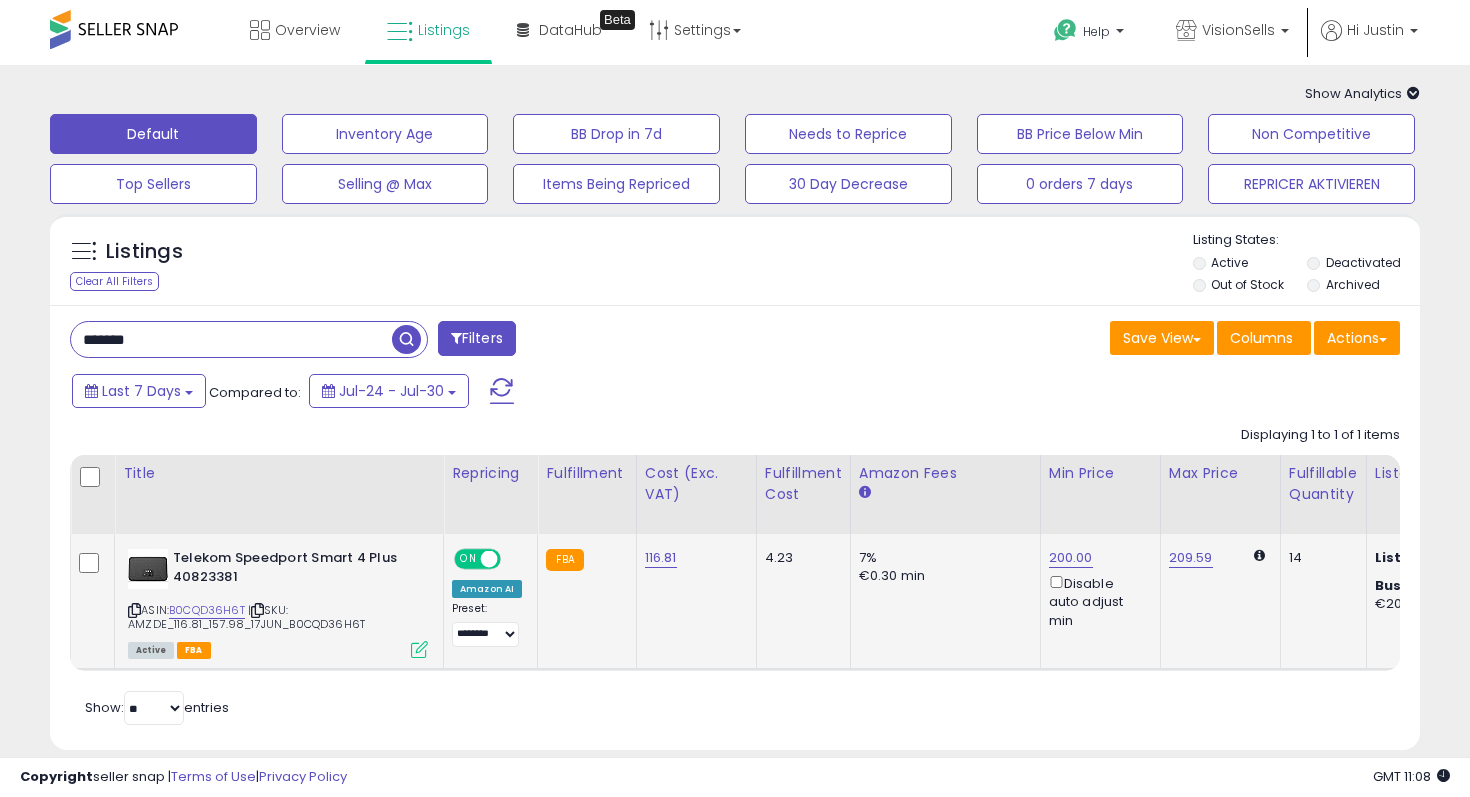 click on "ASIN:  B0CQD36H6T    |   SKU: AMZDE_116.81_157.98_17JUN_B0CQD36H6T Active FBA" at bounding box center [278, 602] 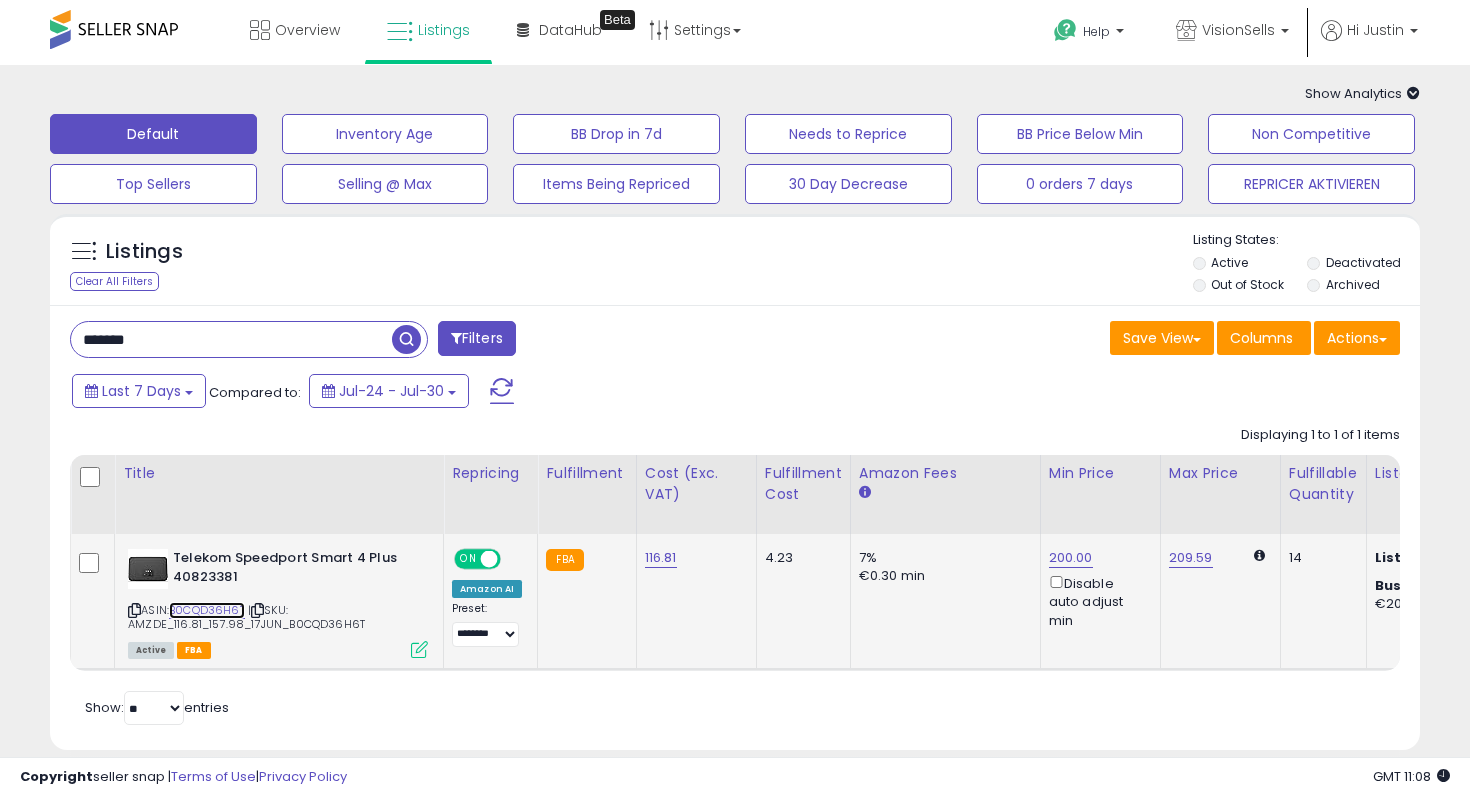 click on "B0CQD36H6T" at bounding box center [207, 610] 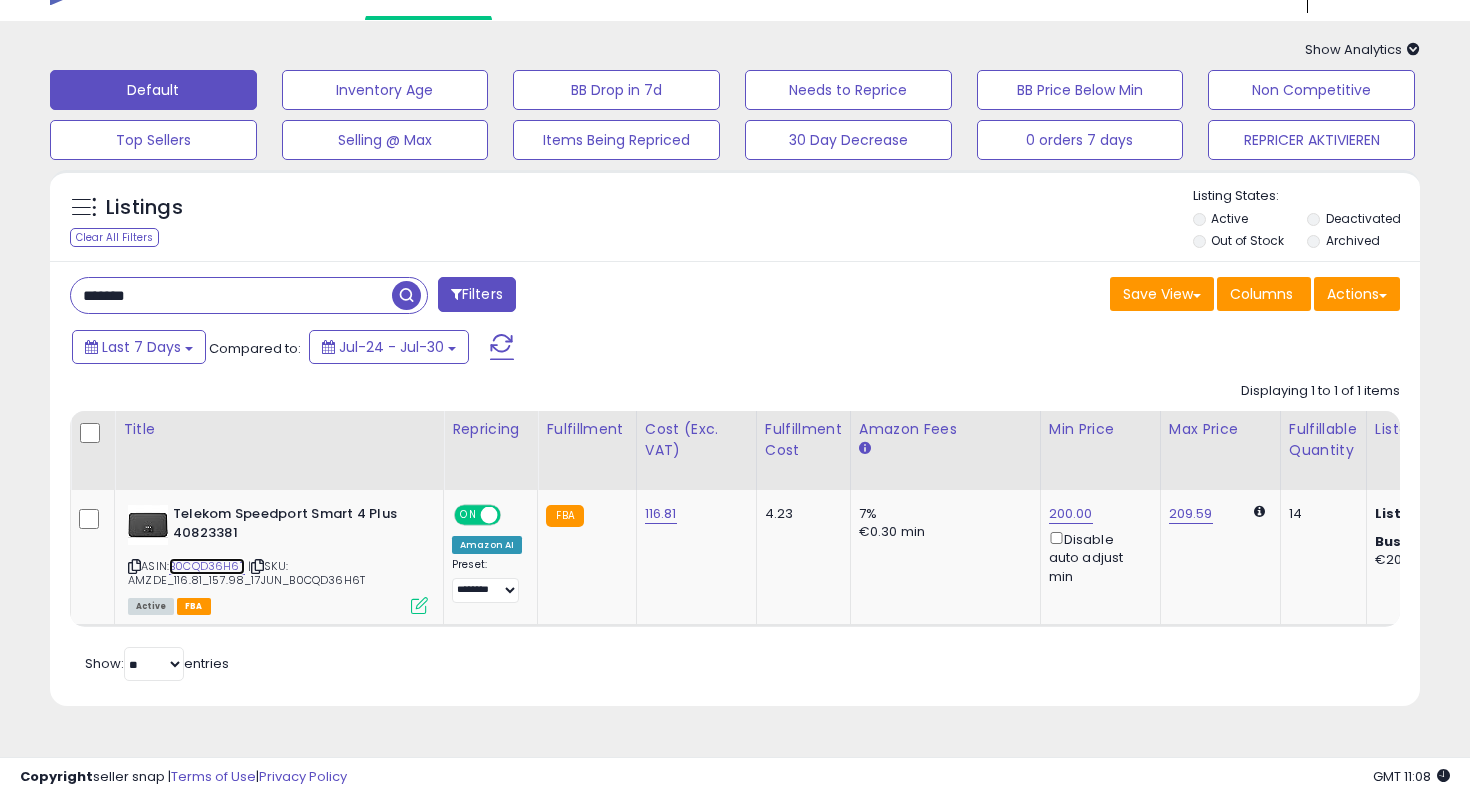 scroll, scrollTop: 98, scrollLeft: 0, axis: vertical 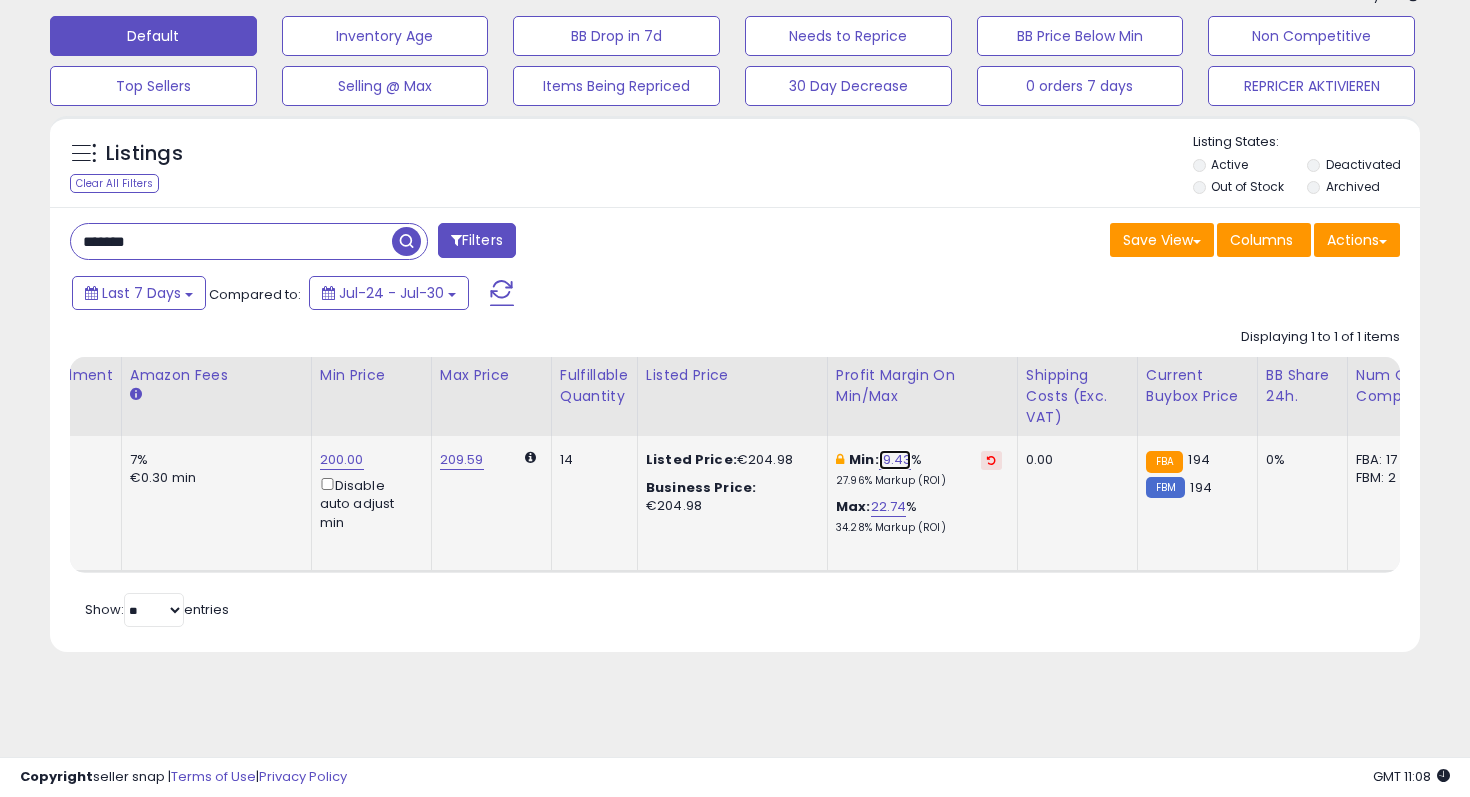 click on "19.43" at bounding box center (895, 460) 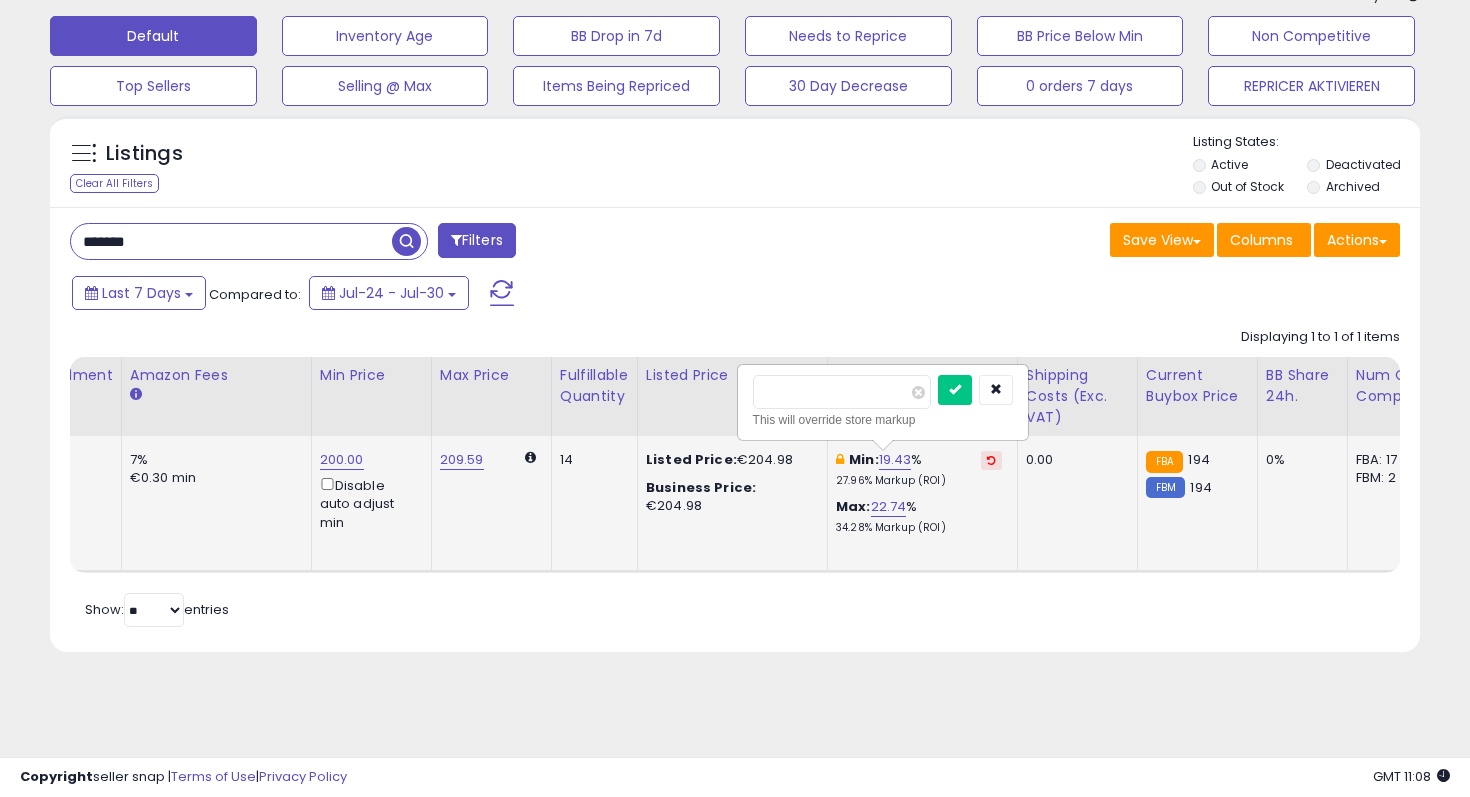 click on "*****" at bounding box center [842, 392] 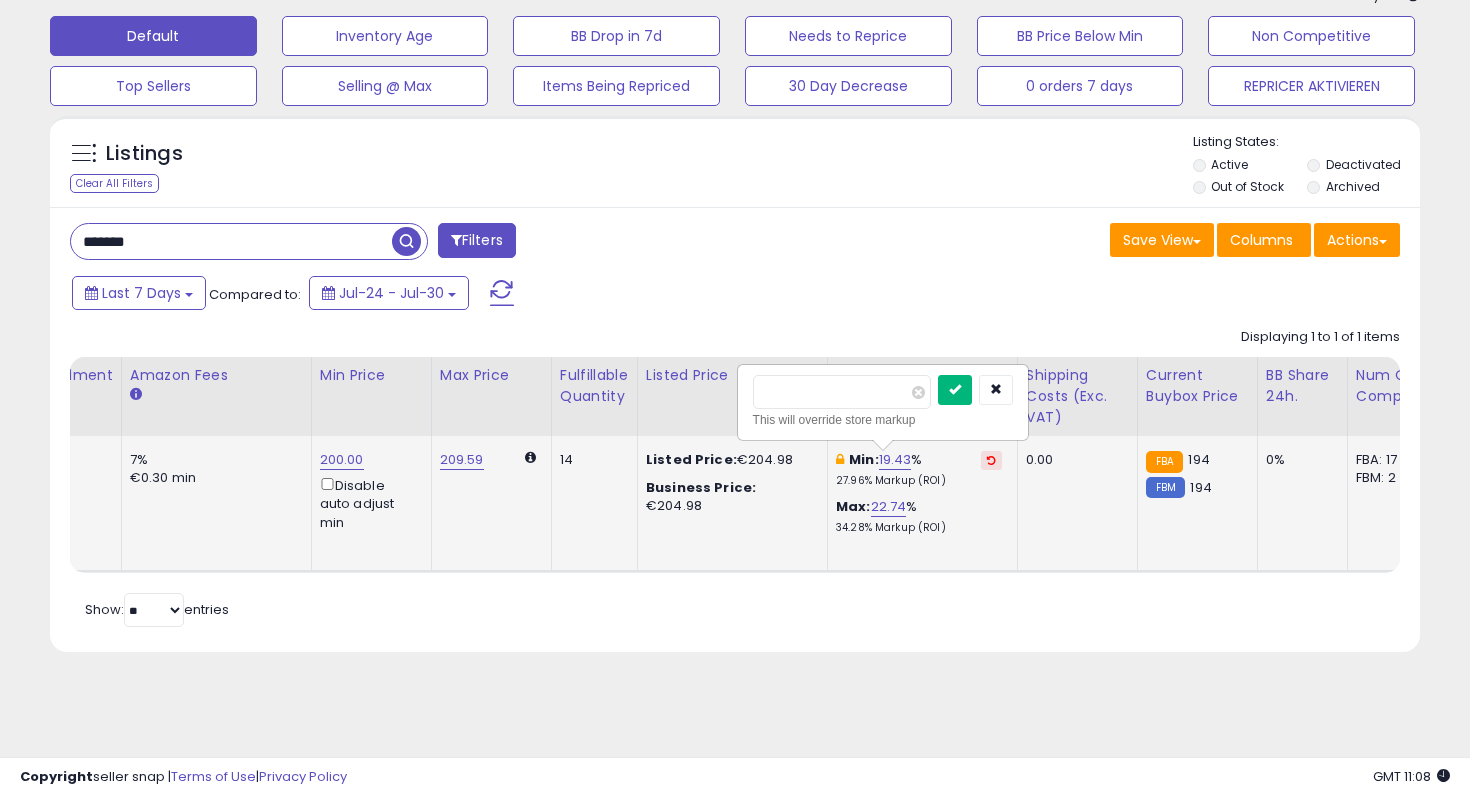 type on "**" 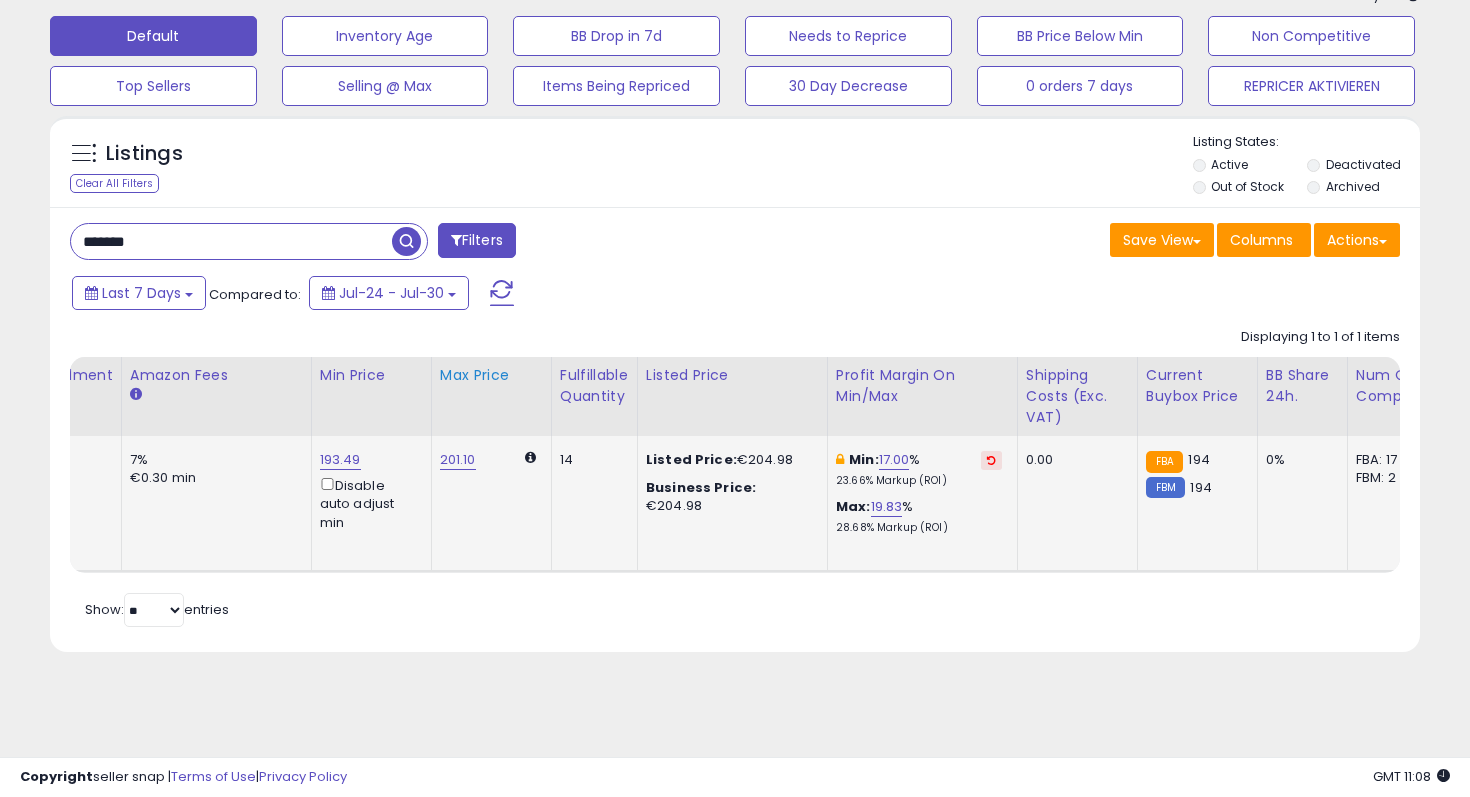 scroll, scrollTop: 0, scrollLeft: 596, axis: horizontal 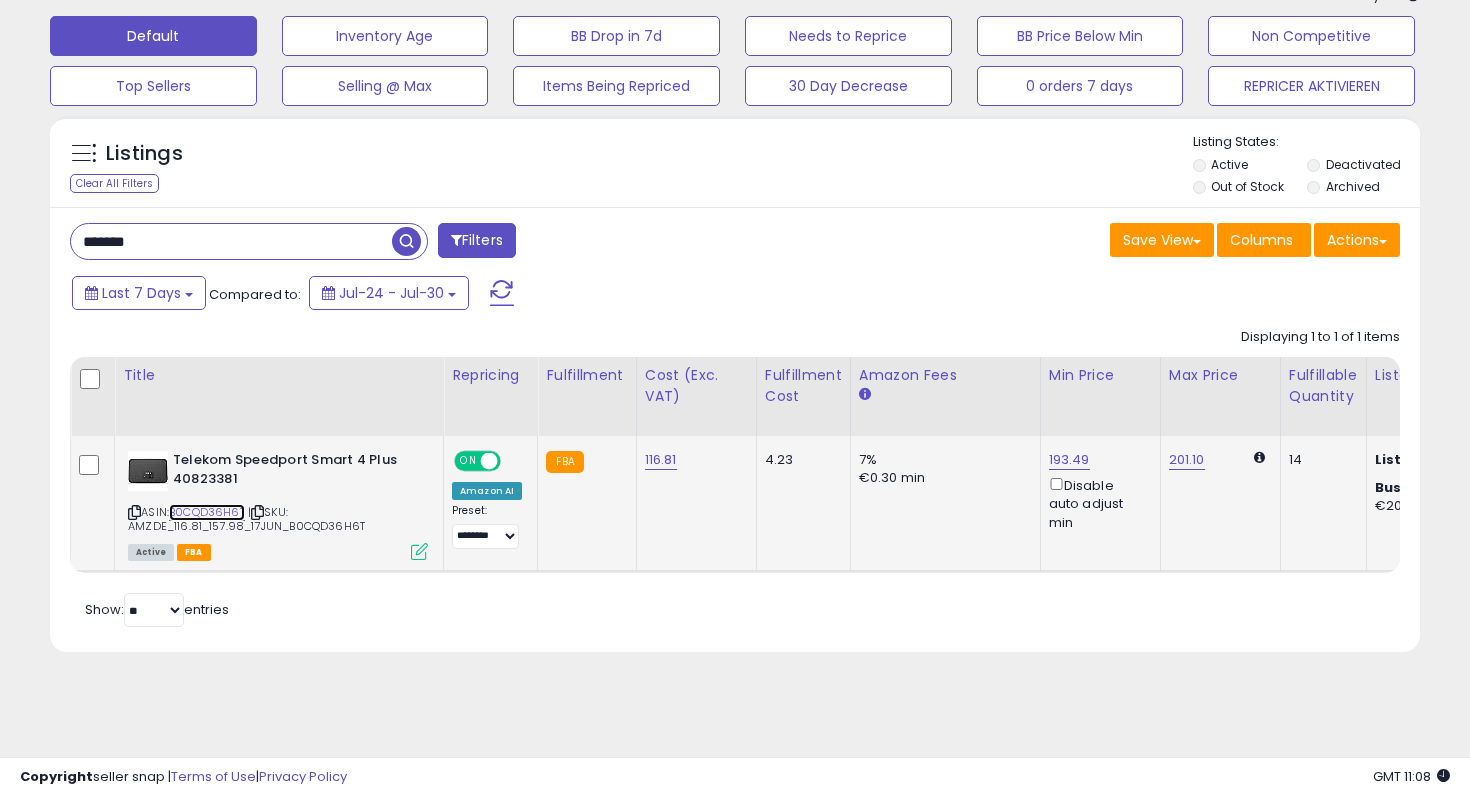 click on "B0CQD36H6T" at bounding box center (207, 512) 